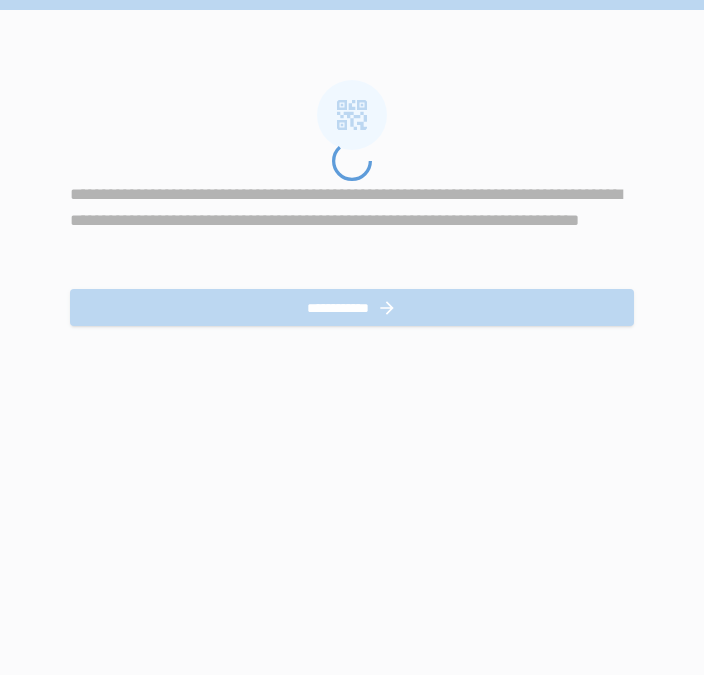 scroll, scrollTop: 0, scrollLeft: 0, axis: both 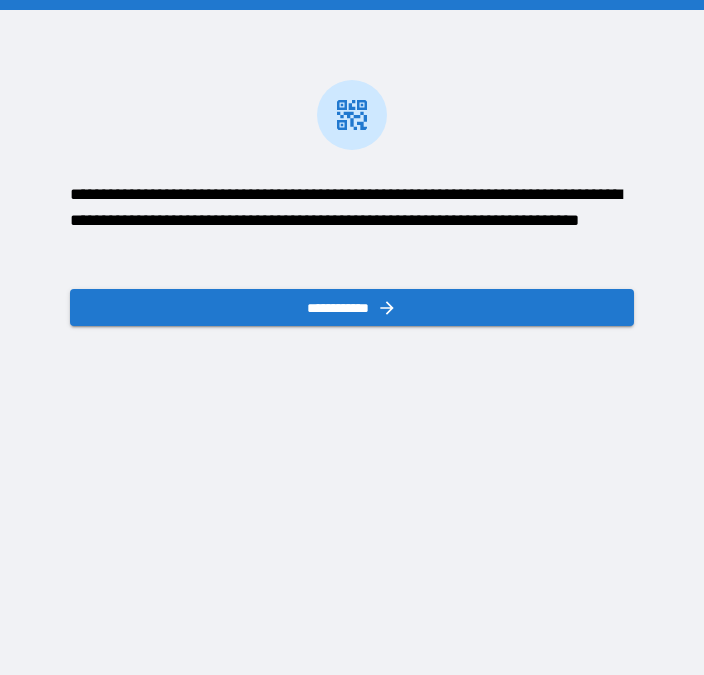 click on "**********" at bounding box center [351, 307] 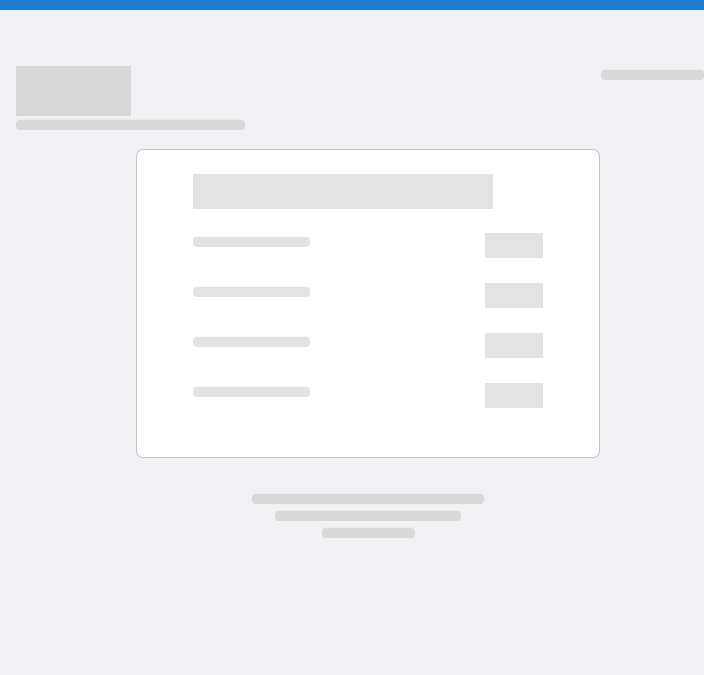 scroll, scrollTop: 0, scrollLeft: 0, axis: both 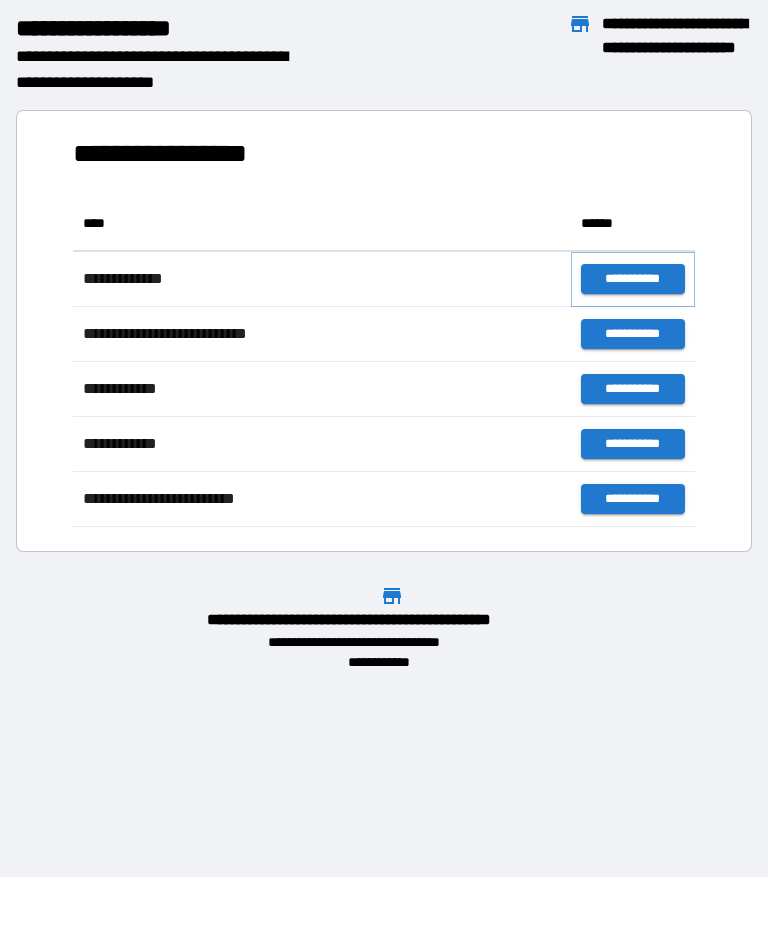 click on "**********" at bounding box center [633, 279] 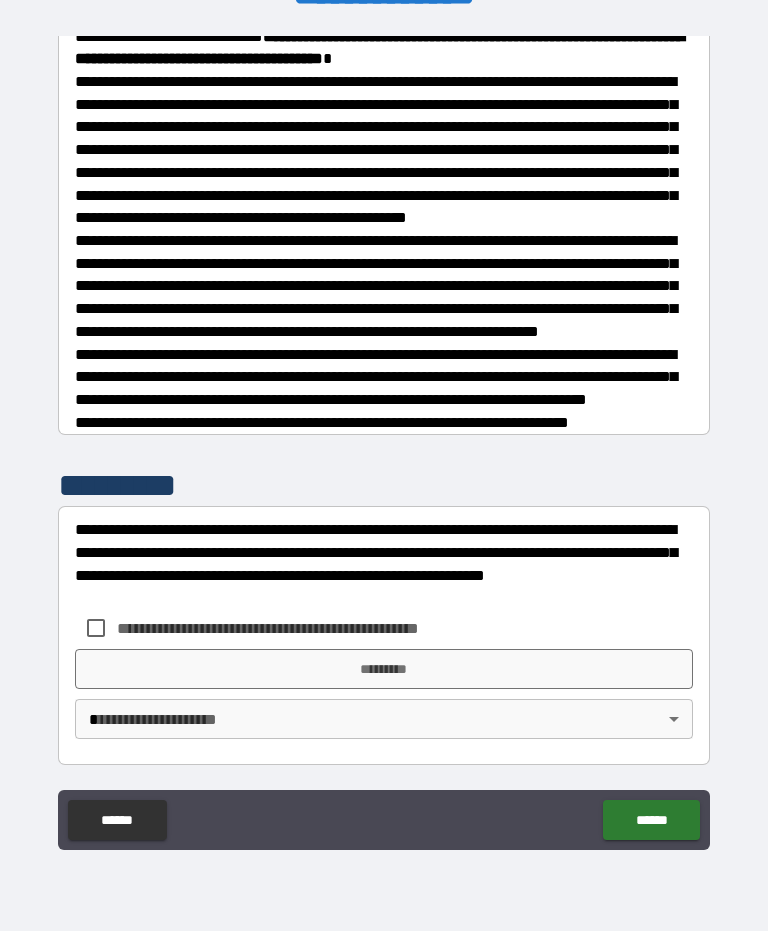 scroll, scrollTop: 918, scrollLeft: 0, axis: vertical 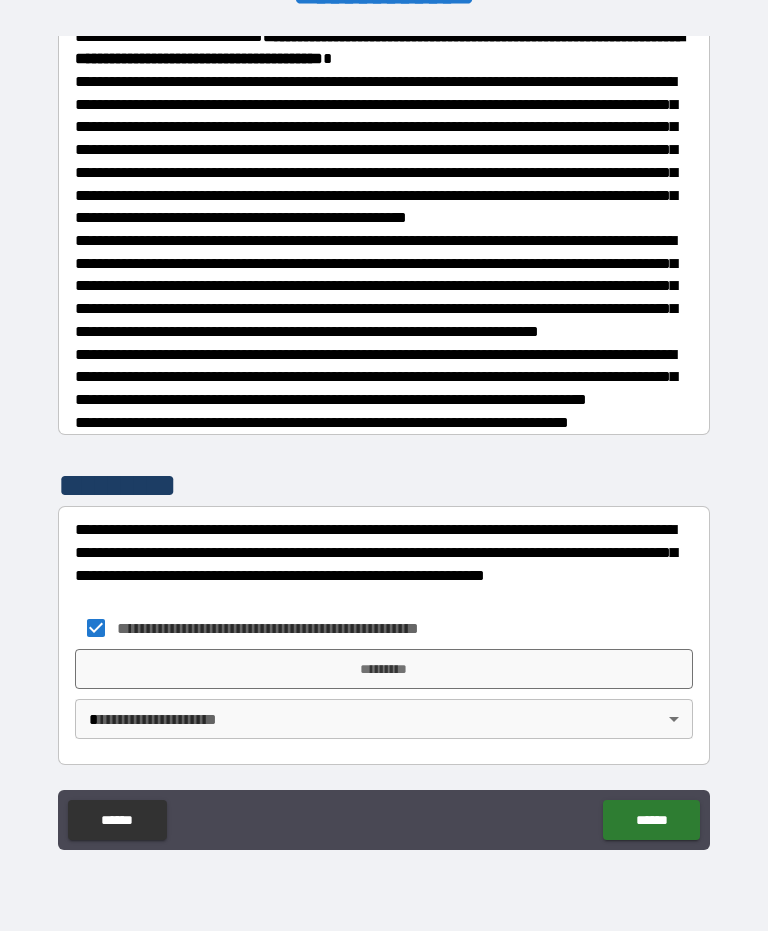click on "*********" at bounding box center [384, 669] 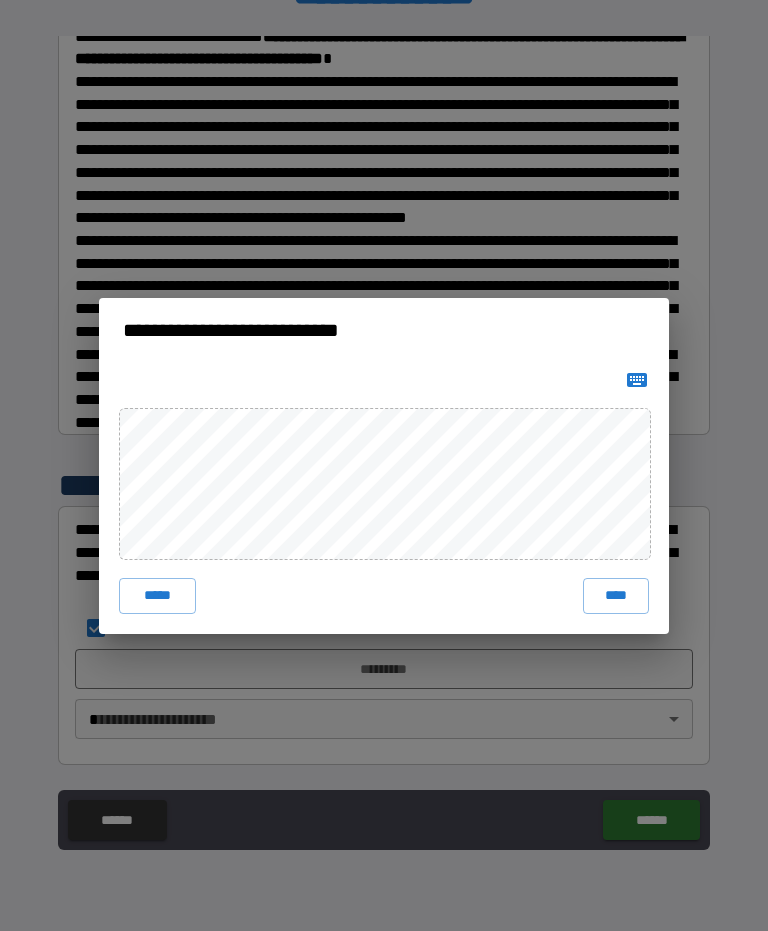 click on "****" at bounding box center [616, 596] 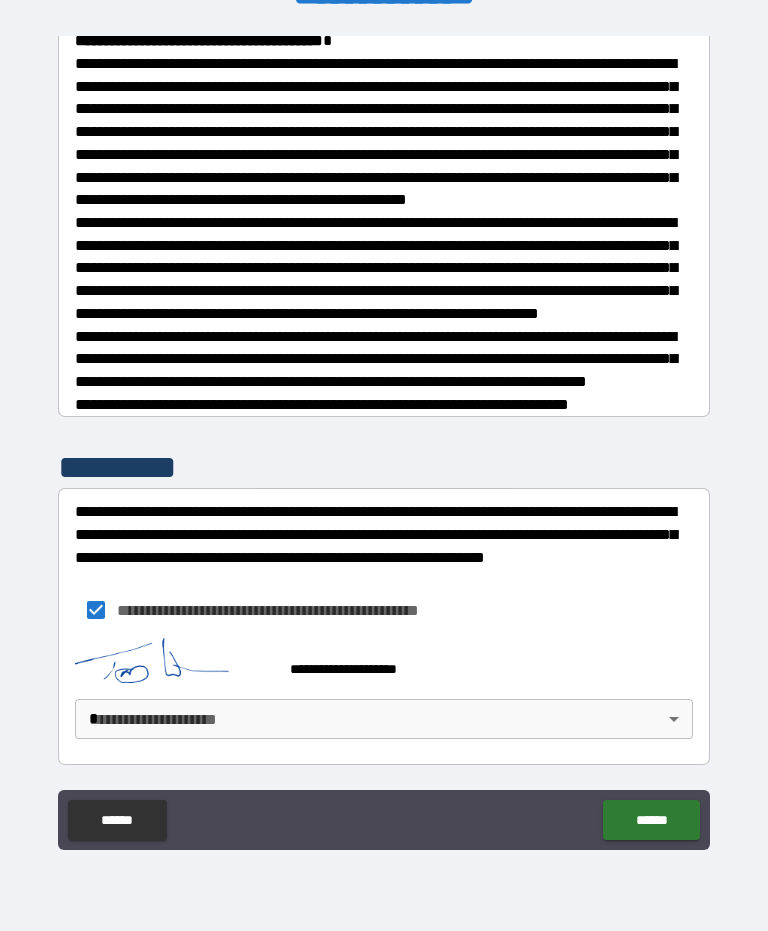 scroll, scrollTop: 935, scrollLeft: 0, axis: vertical 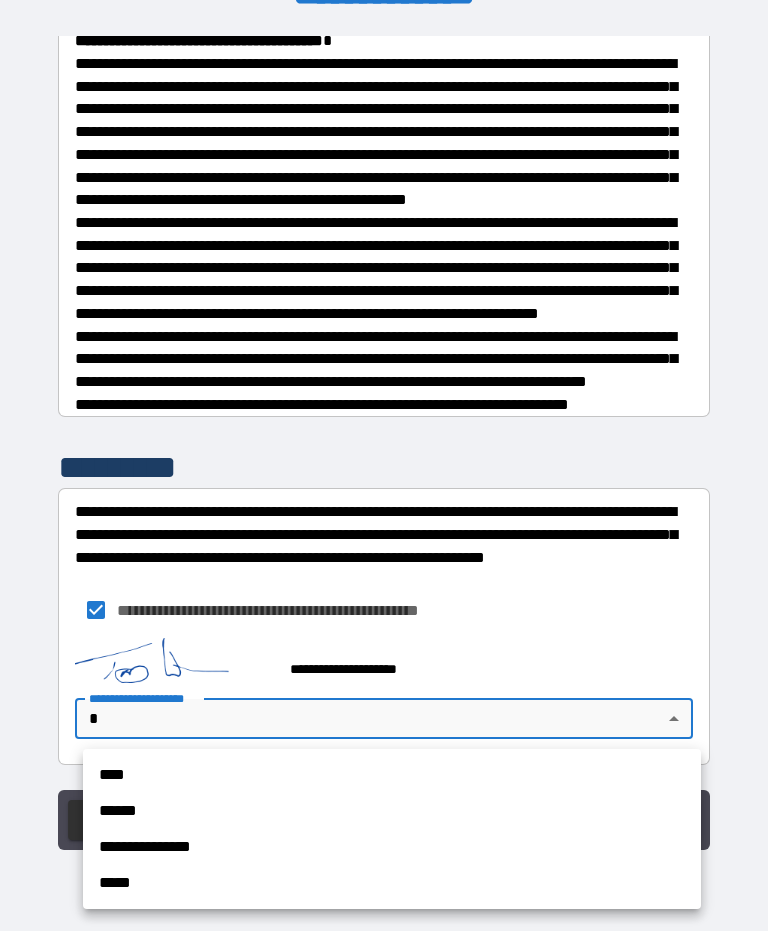 click on "****" at bounding box center (392, 775) 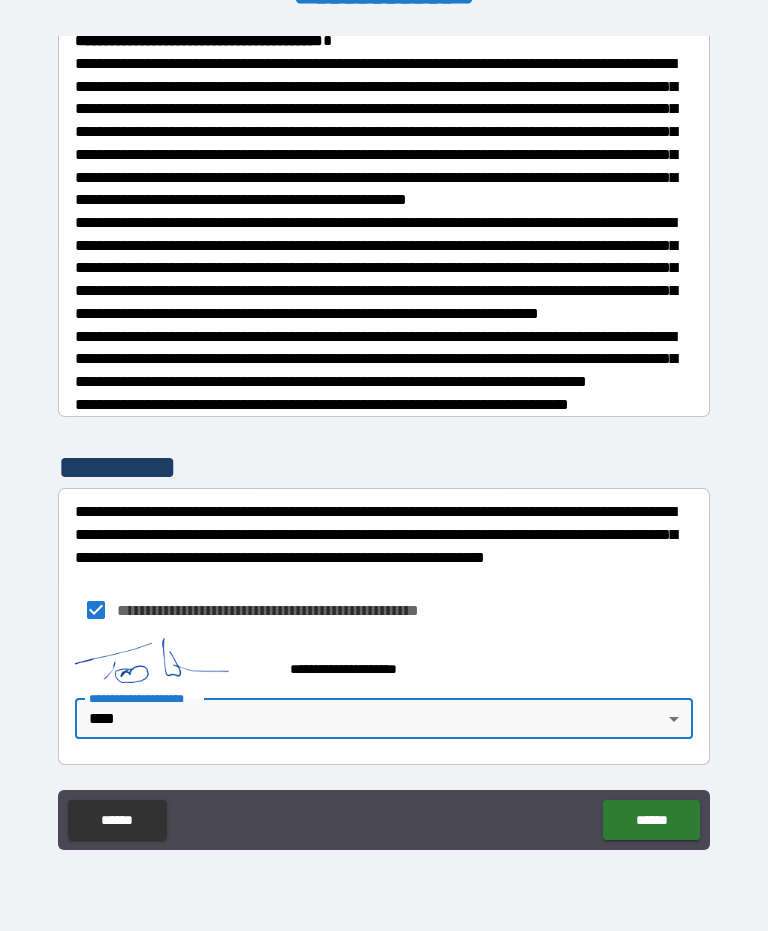 type on "****" 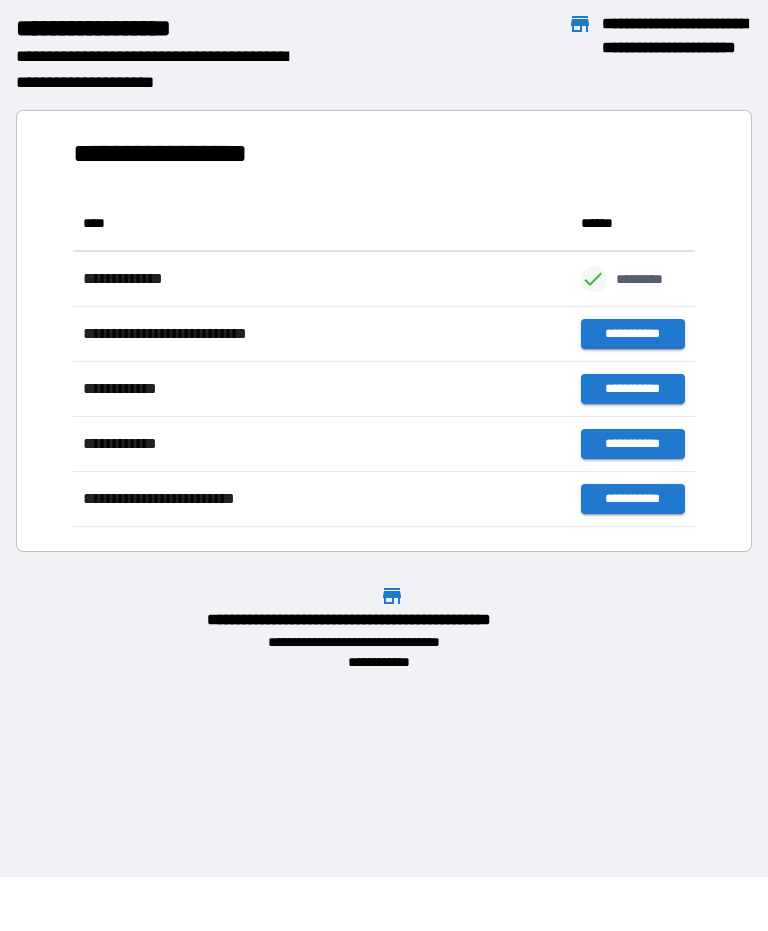 scroll, scrollTop: 1, scrollLeft: 1, axis: both 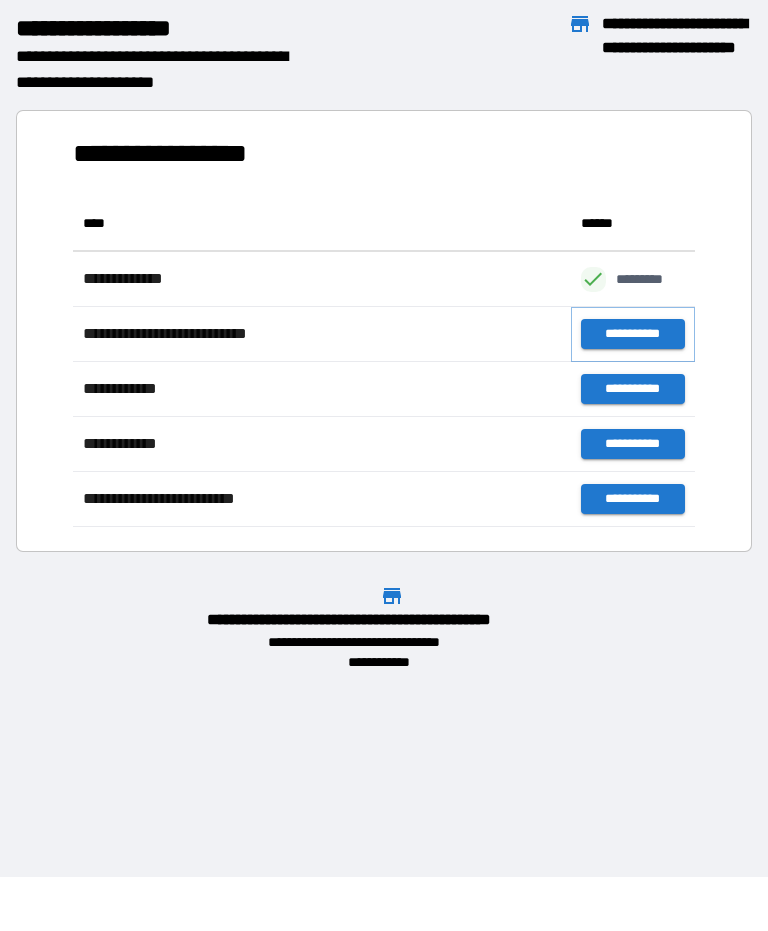 click on "**********" at bounding box center (633, 334) 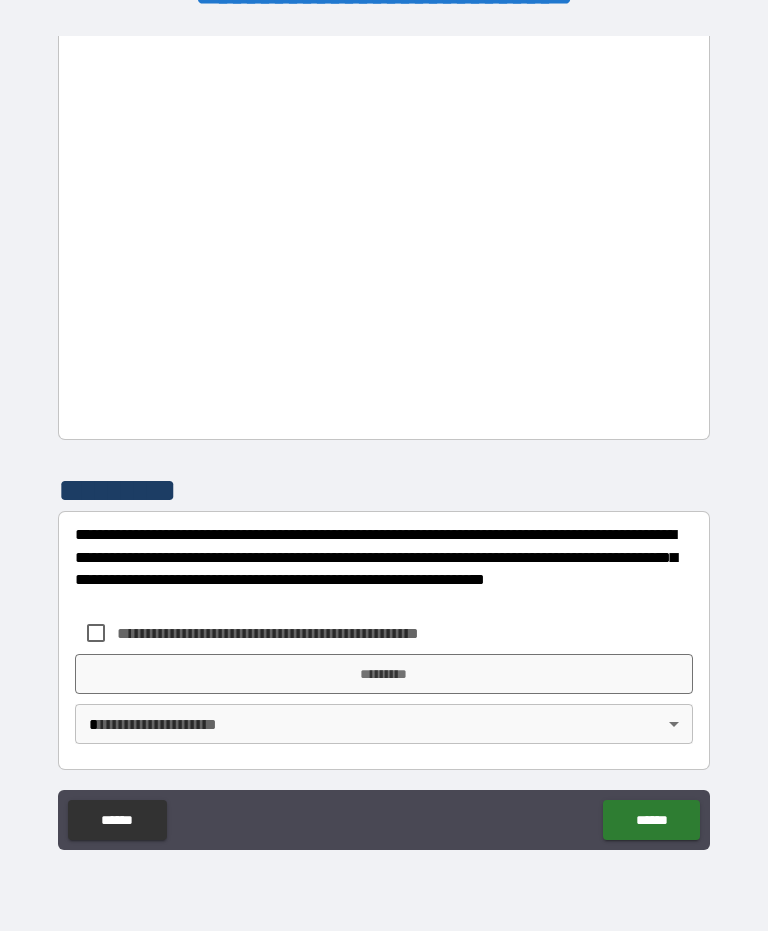 scroll, scrollTop: 1936, scrollLeft: 0, axis: vertical 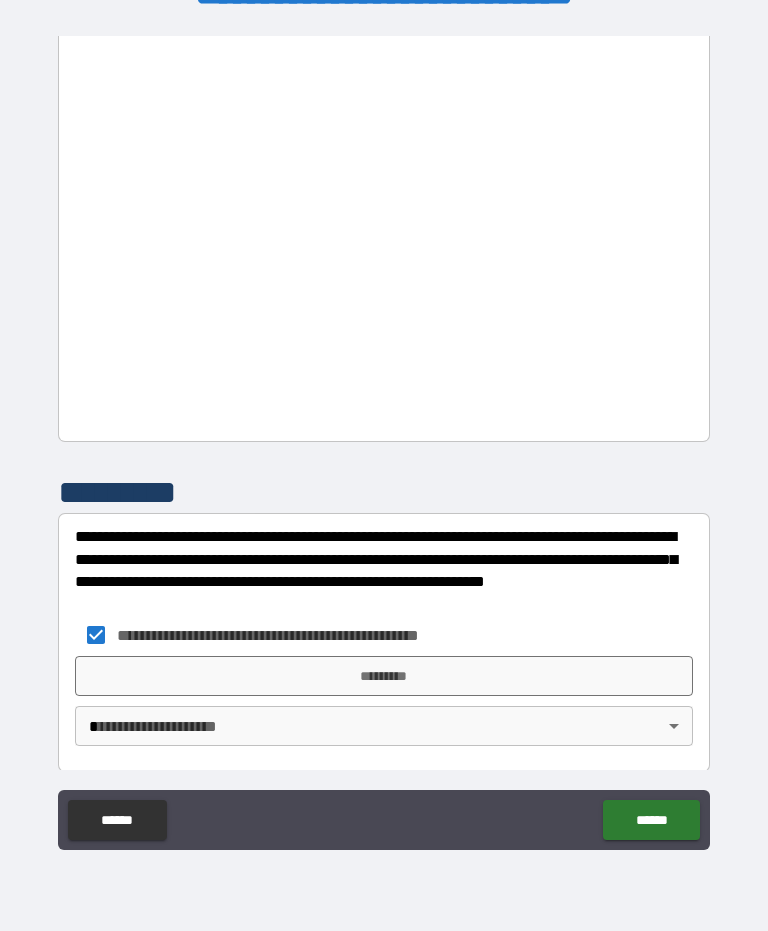 click on "*********" at bounding box center (384, 676) 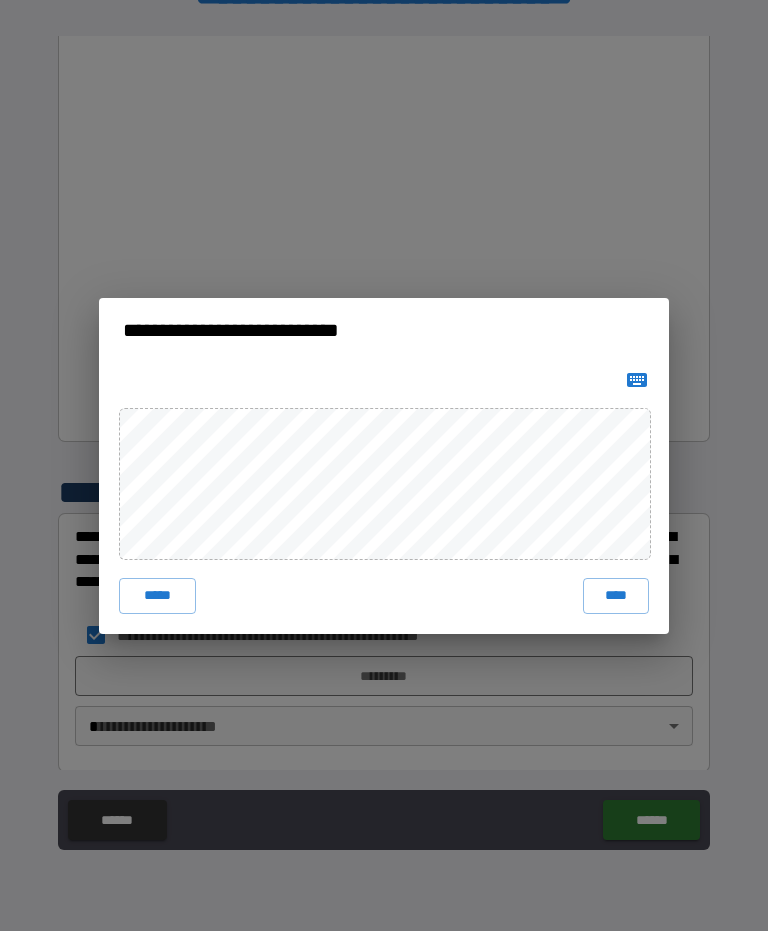 click on "****" at bounding box center [616, 596] 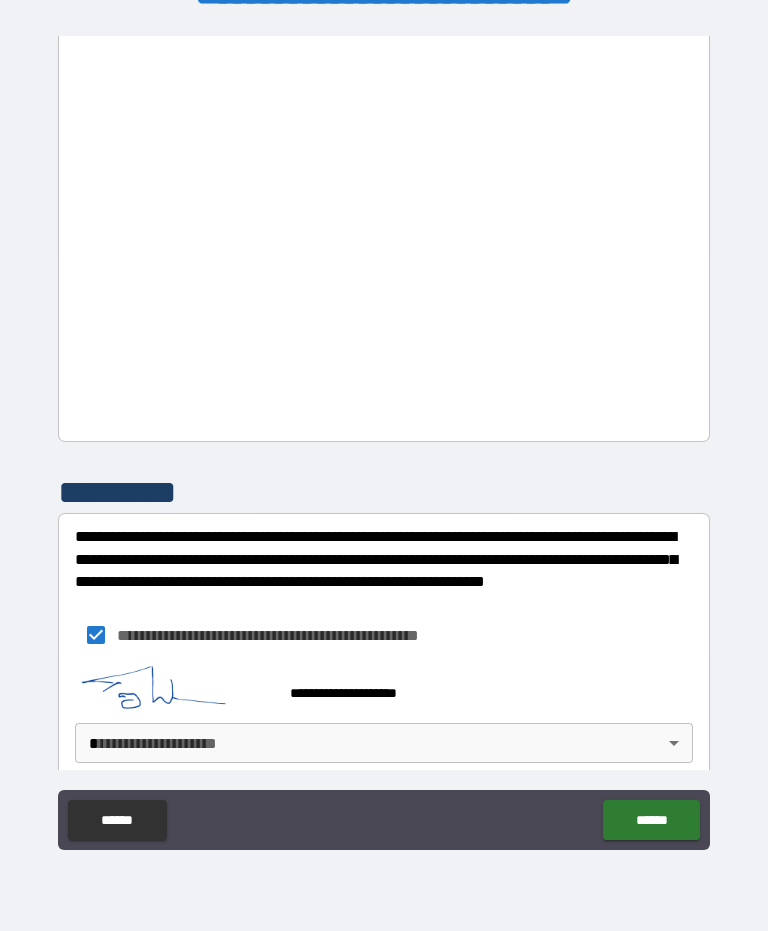 scroll, scrollTop: 1926, scrollLeft: 0, axis: vertical 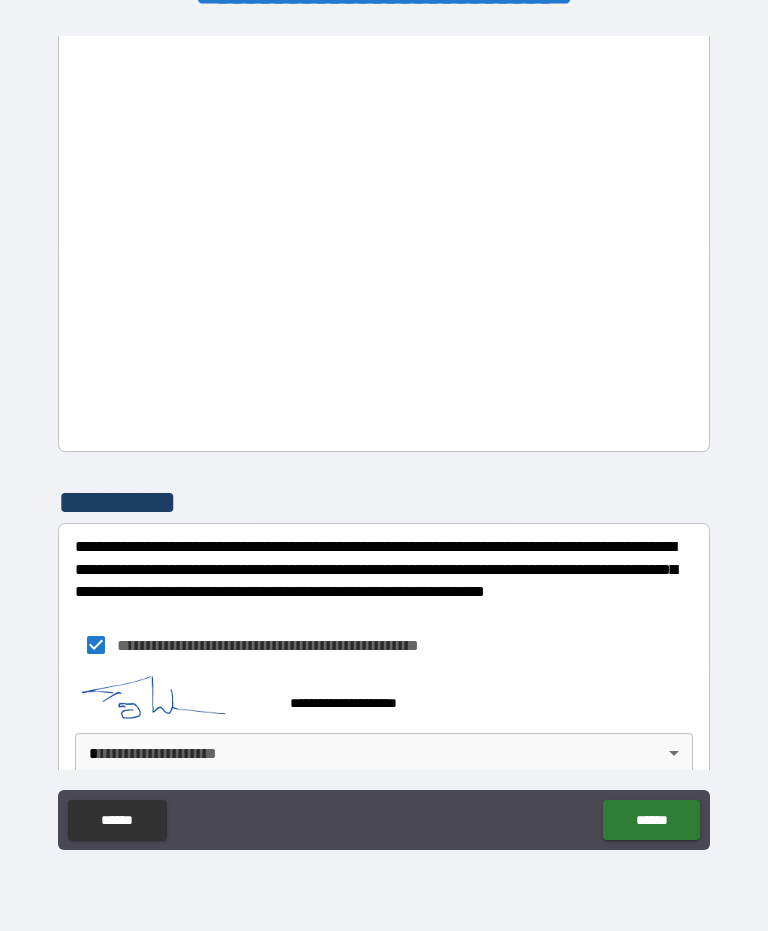 click on "******" at bounding box center [651, 820] 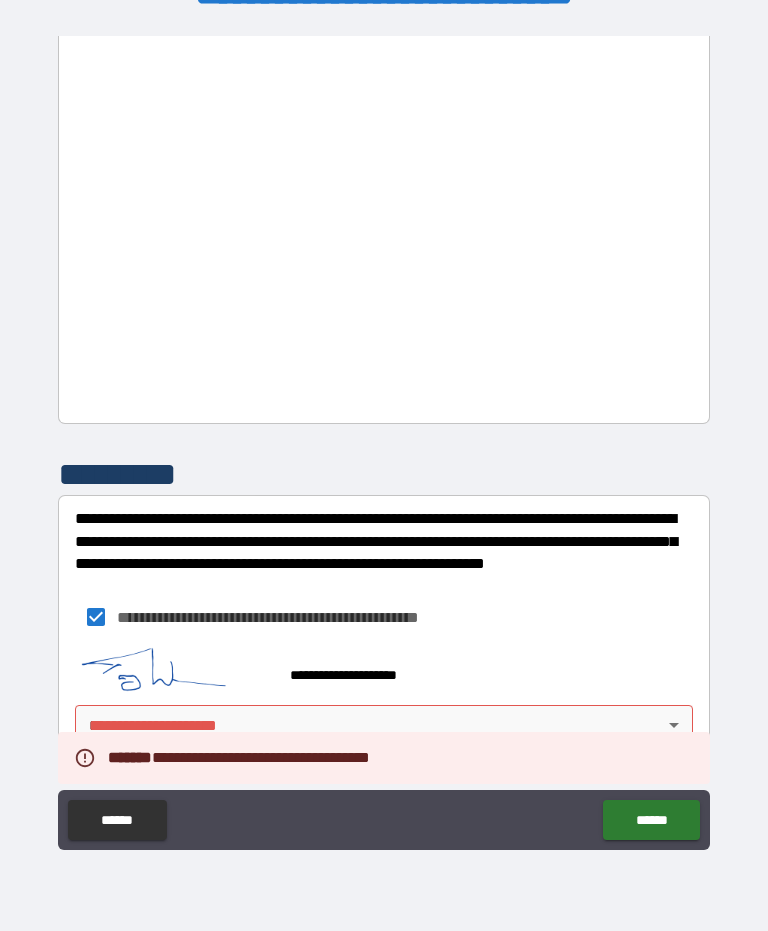 scroll, scrollTop: 1953, scrollLeft: 0, axis: vertical 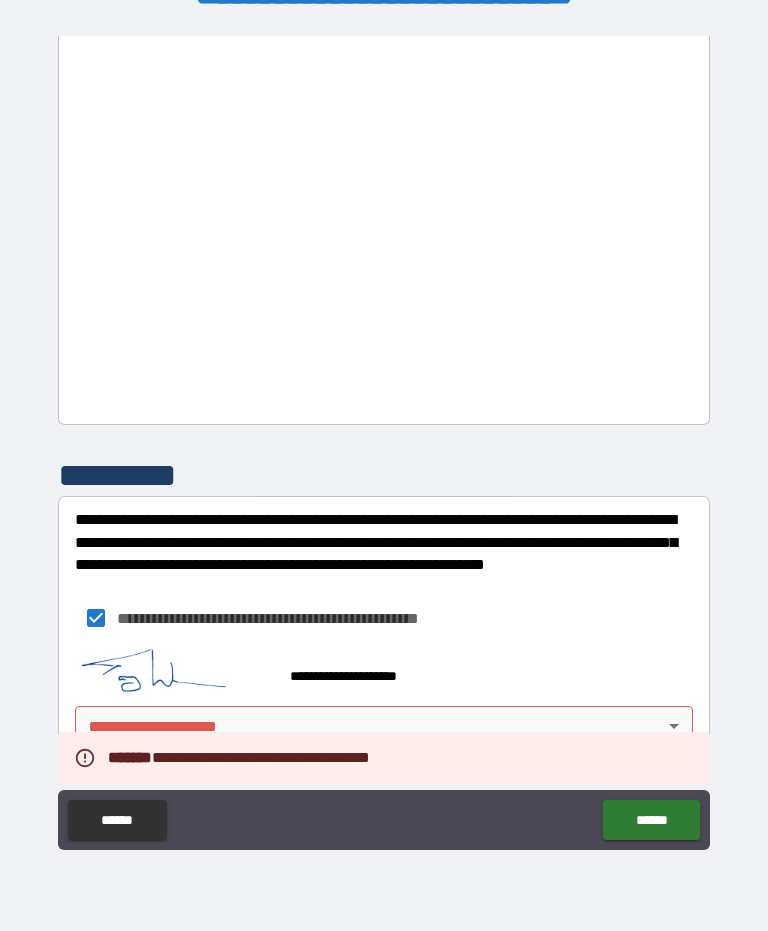 click on "**********" at bounding box center [384, 438] 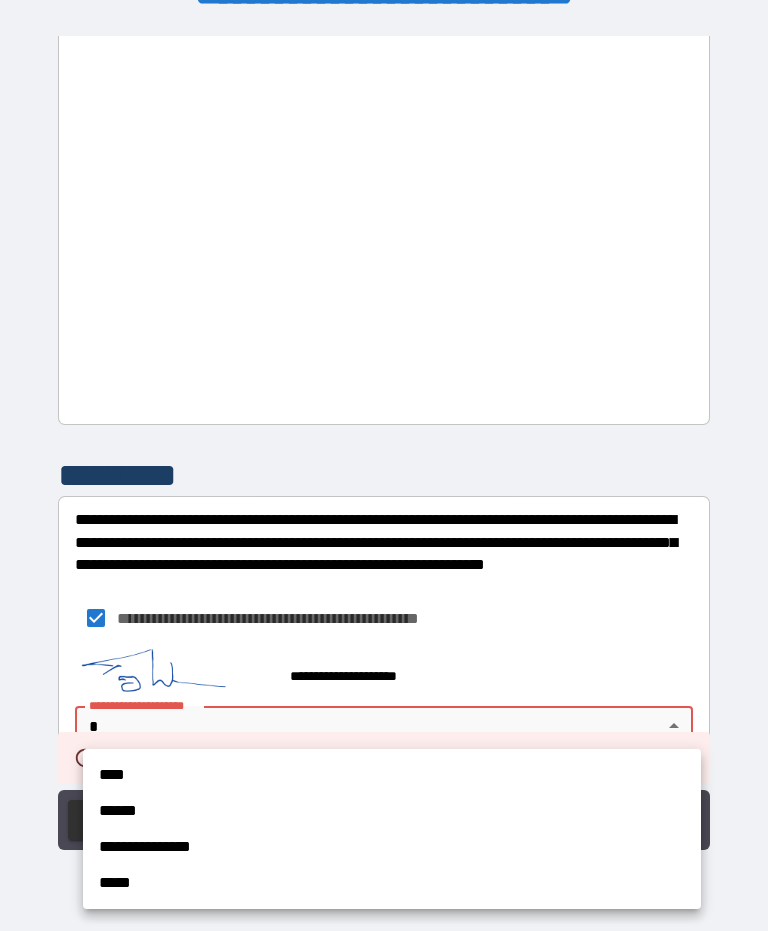 click on "****" at bounding box center (392, 775) 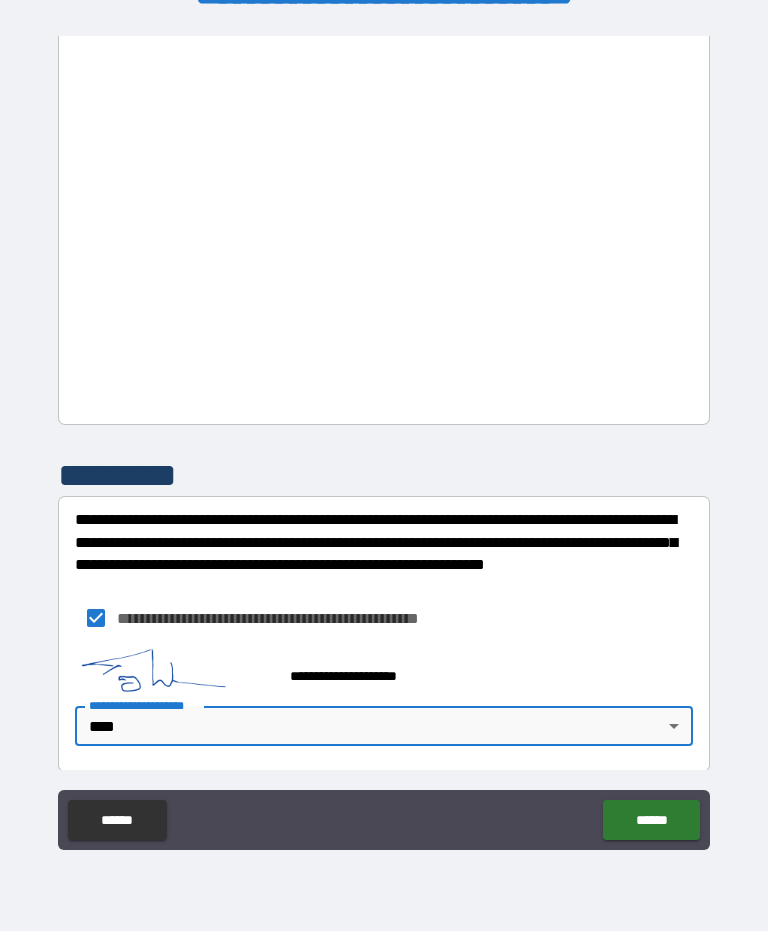 click on "******" at bounding box center (651, 820) 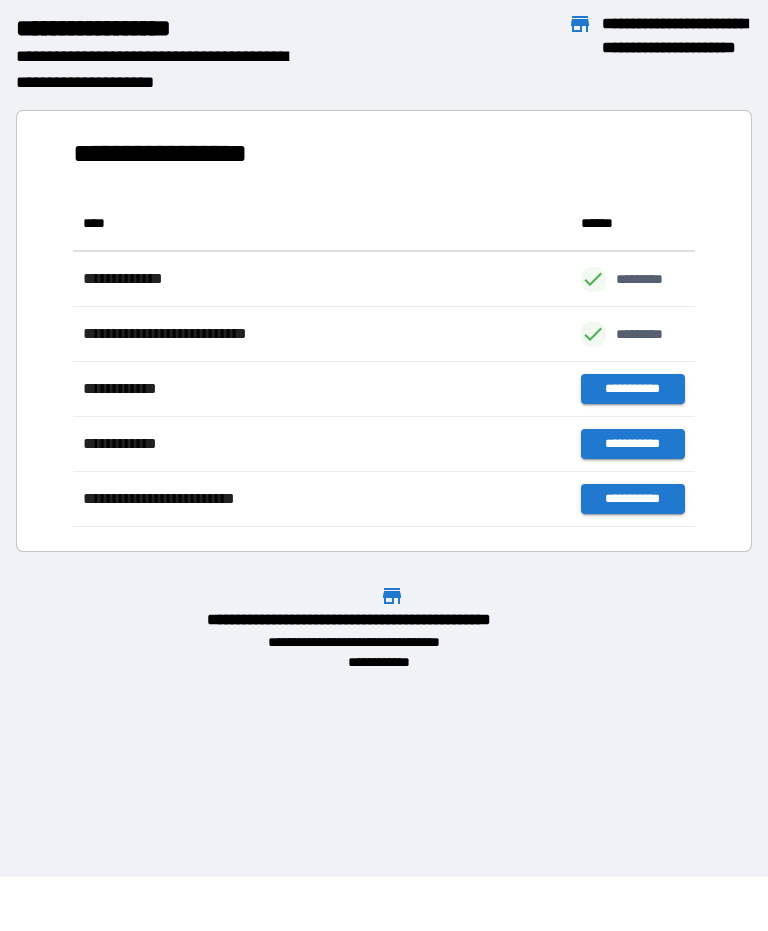 scroll, scrollTop: 331, scrollLeft: 622, axis: both 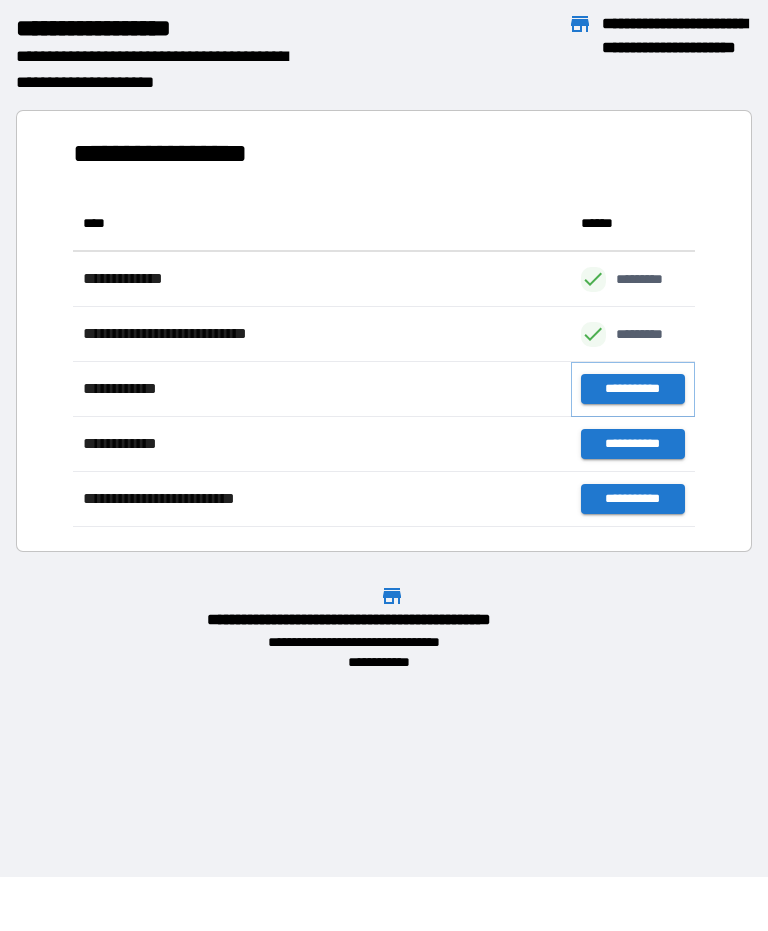 click on "**********" at bounding box center (633, 389) 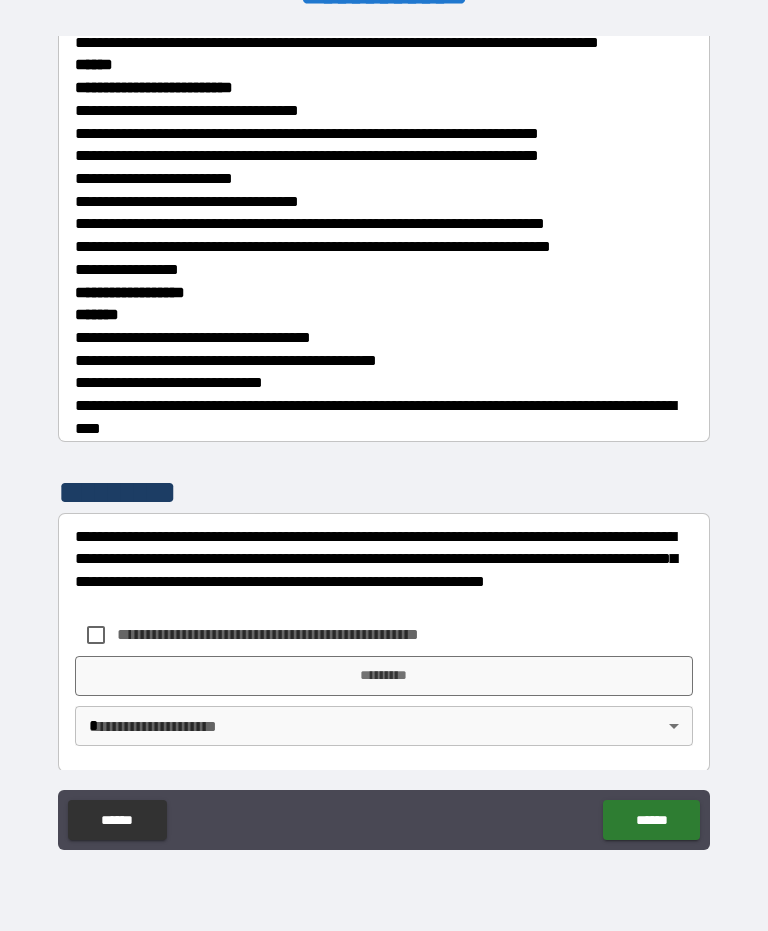 scroll, scrollTop: 6374, scrollLeft: 0, axis: vertical 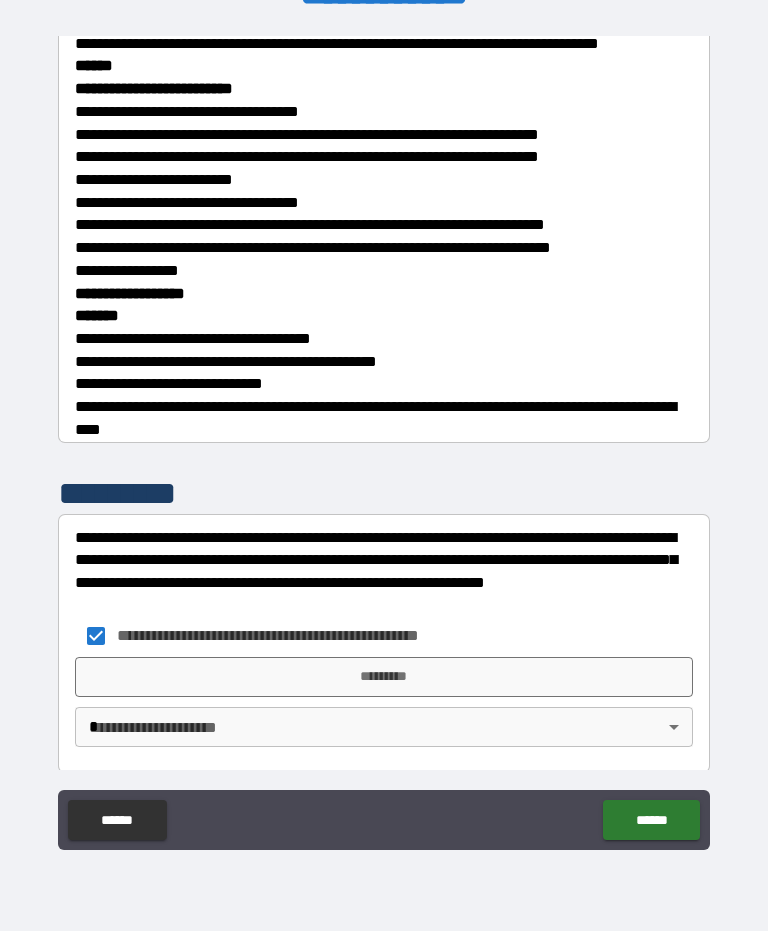 click on "*********" at bounding box center [384, 677] 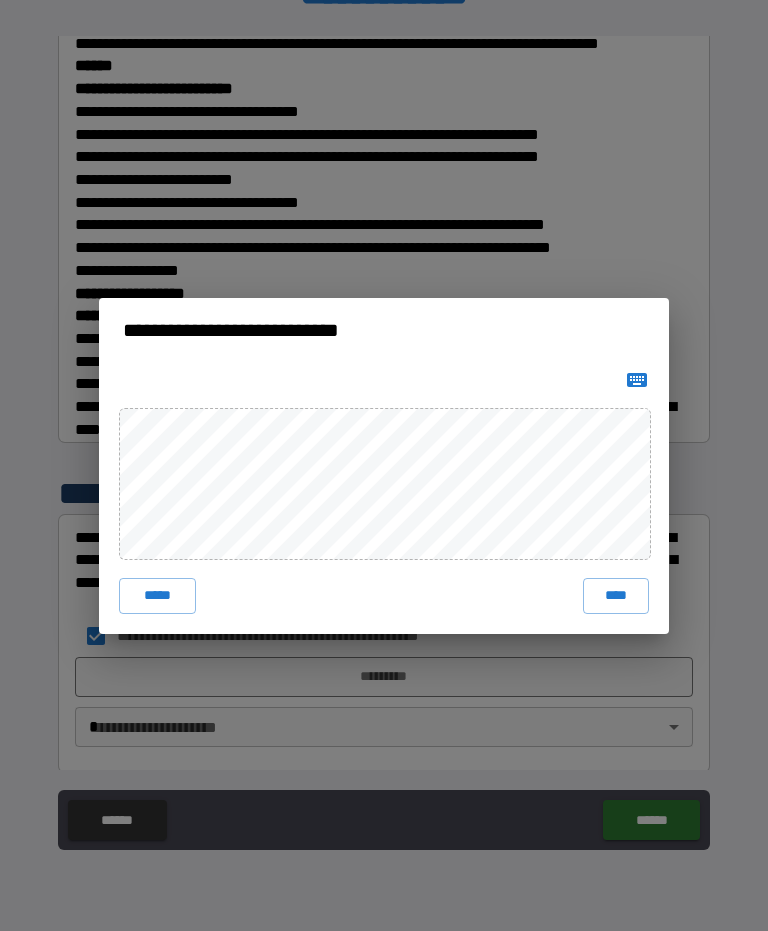 click on "****" at bounding box center [616, 596] 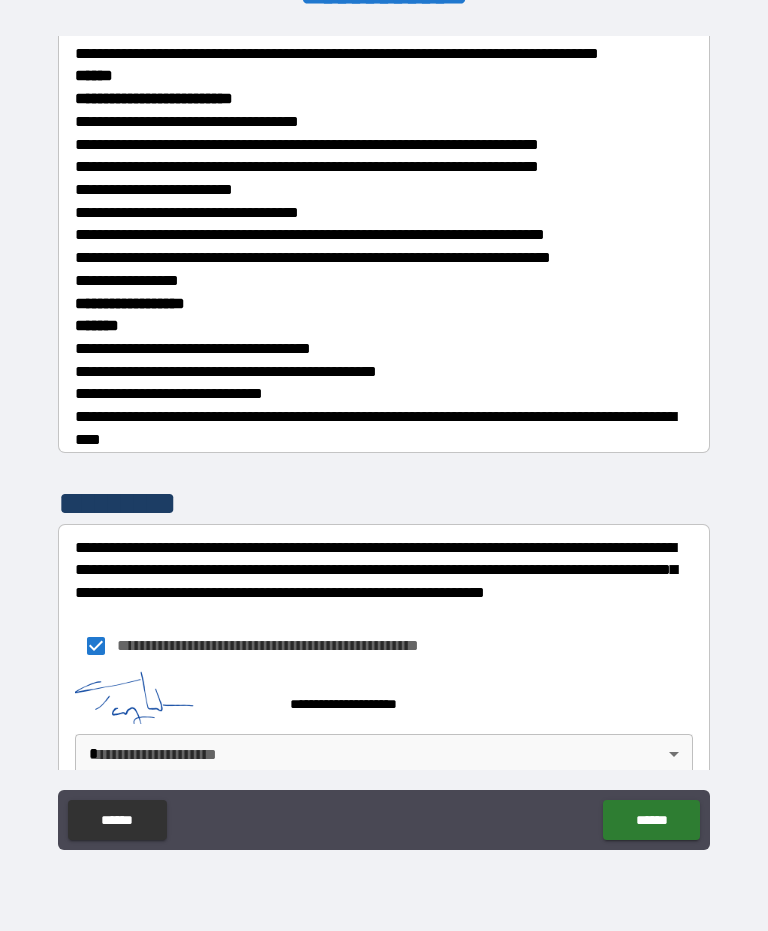 click on "**********" at bounding box center [384, 438] 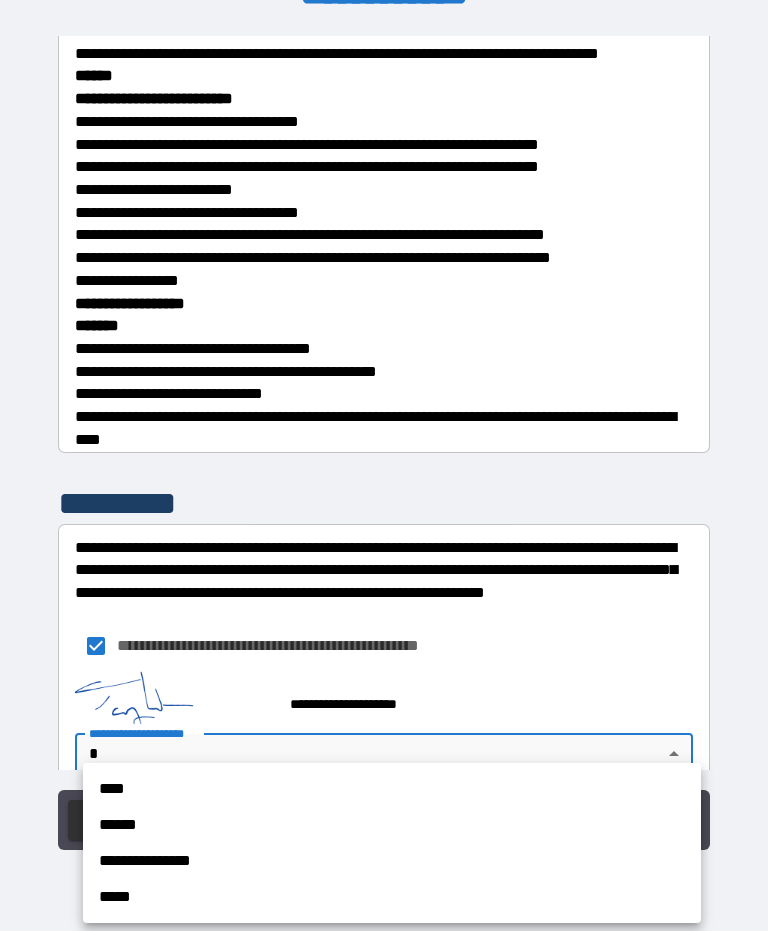 click on "****" at bounding box center [392, 789] 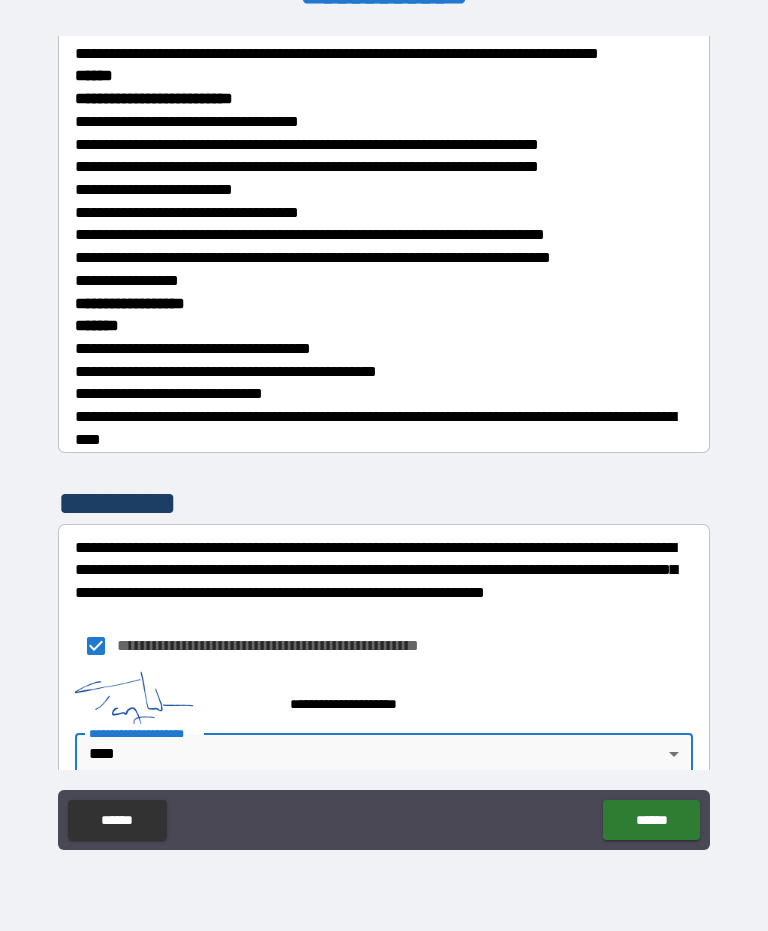 click on "******" at bounding box center (651, 820) 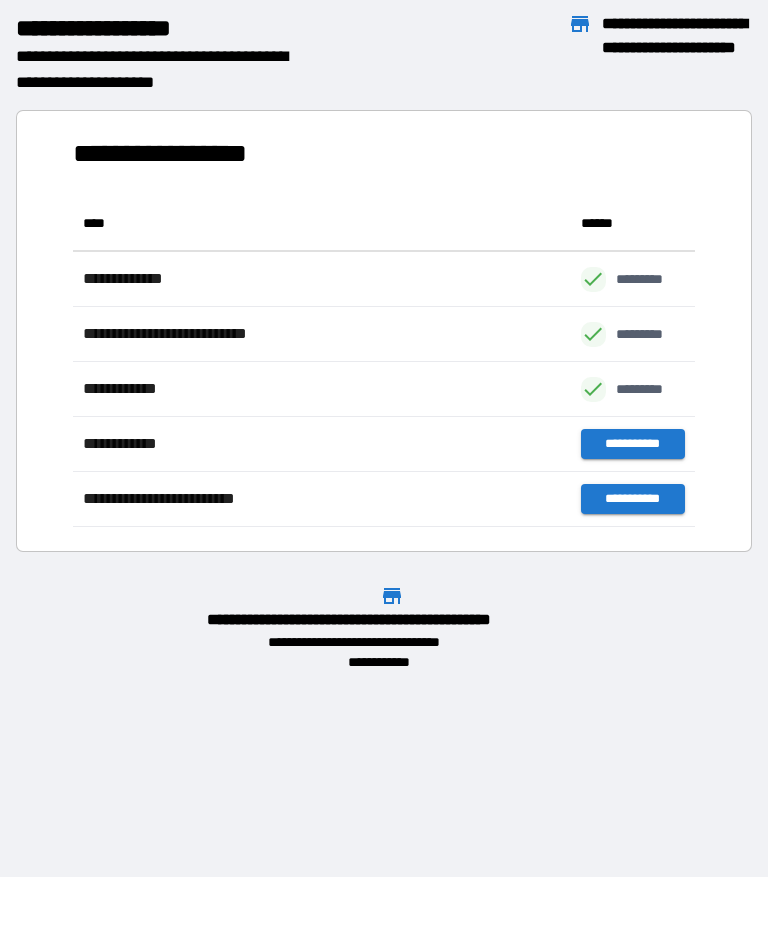 scroll, scrollTop: 331, scrollLeft: 622, axis: both 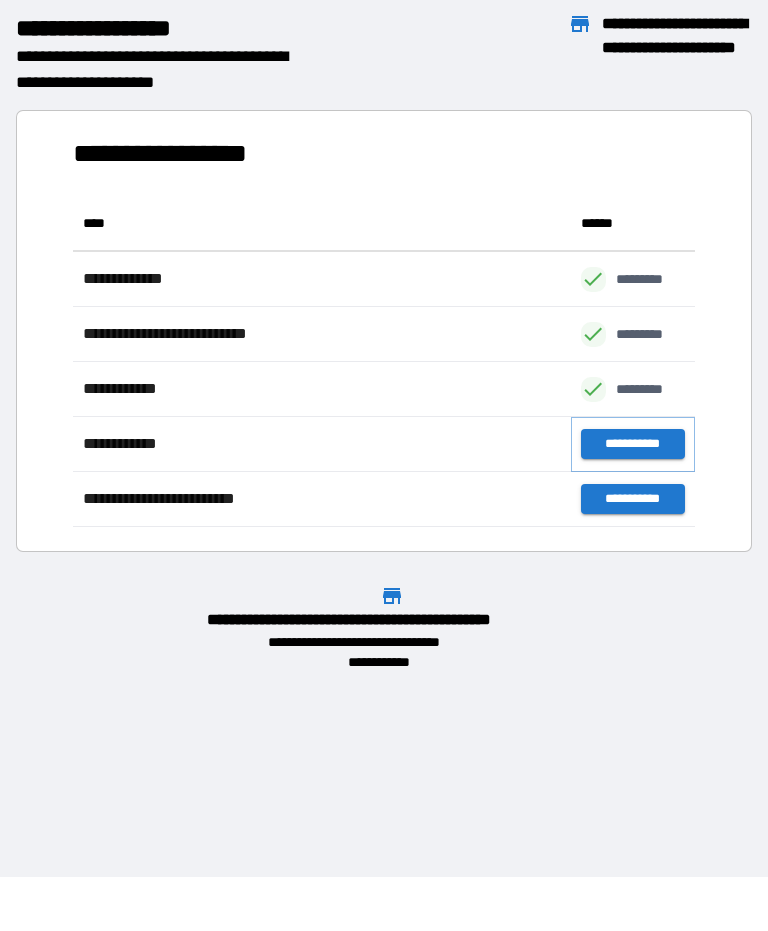click on "**********" at bounding box center (633, 444) 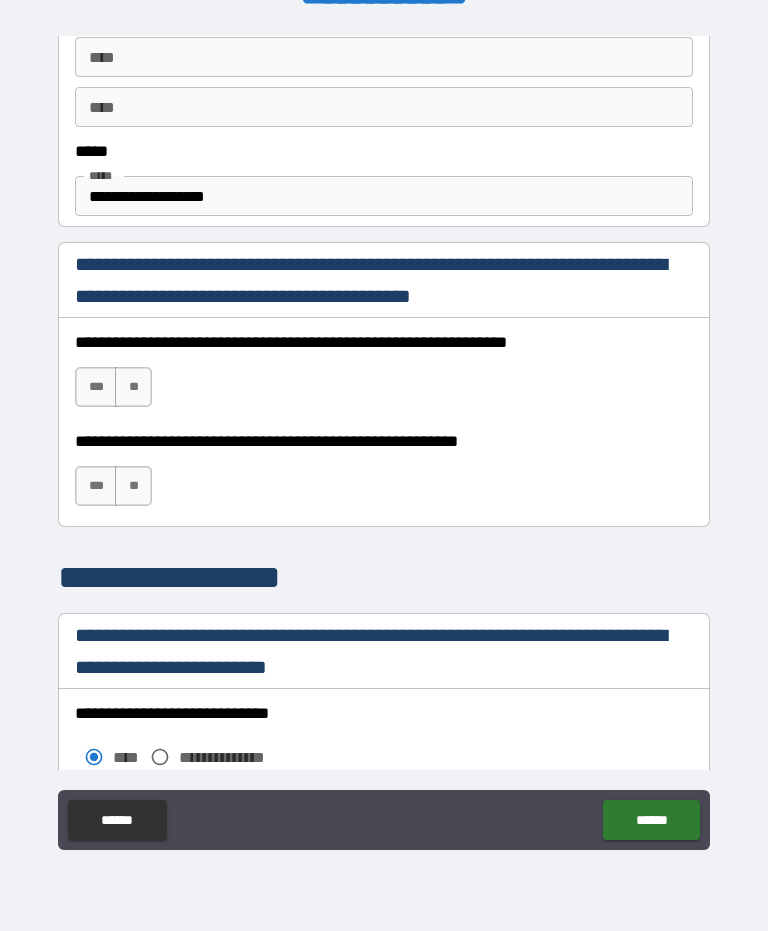 scroll, scrollTop: 1171, scrollLeft: 0, axis: vertical 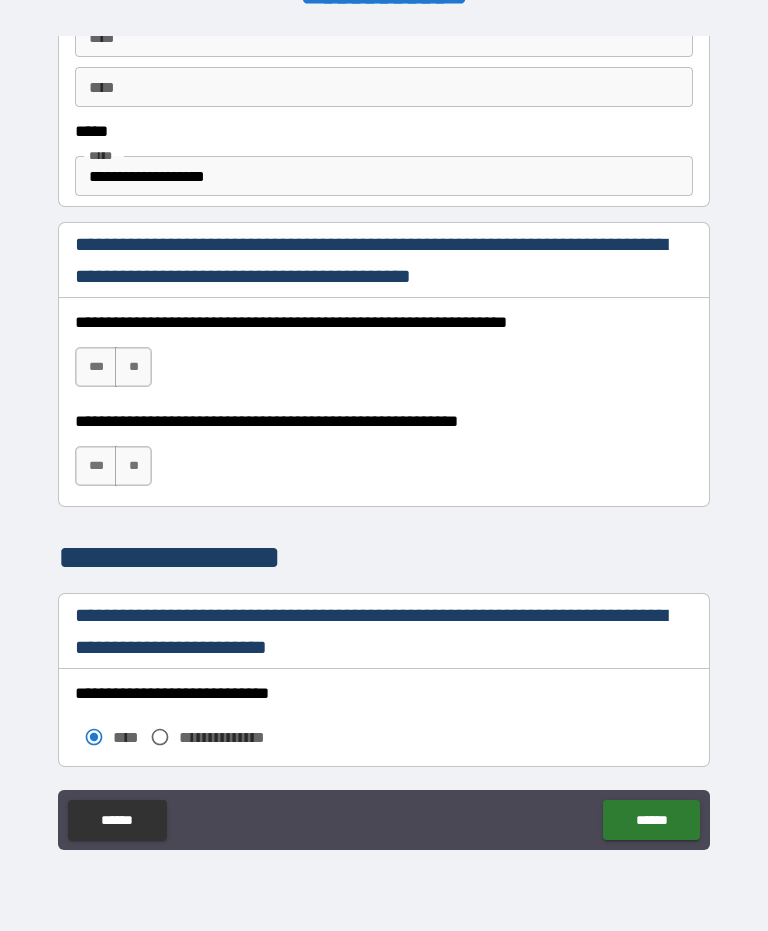click on "***" at bounding box center (96, 466) 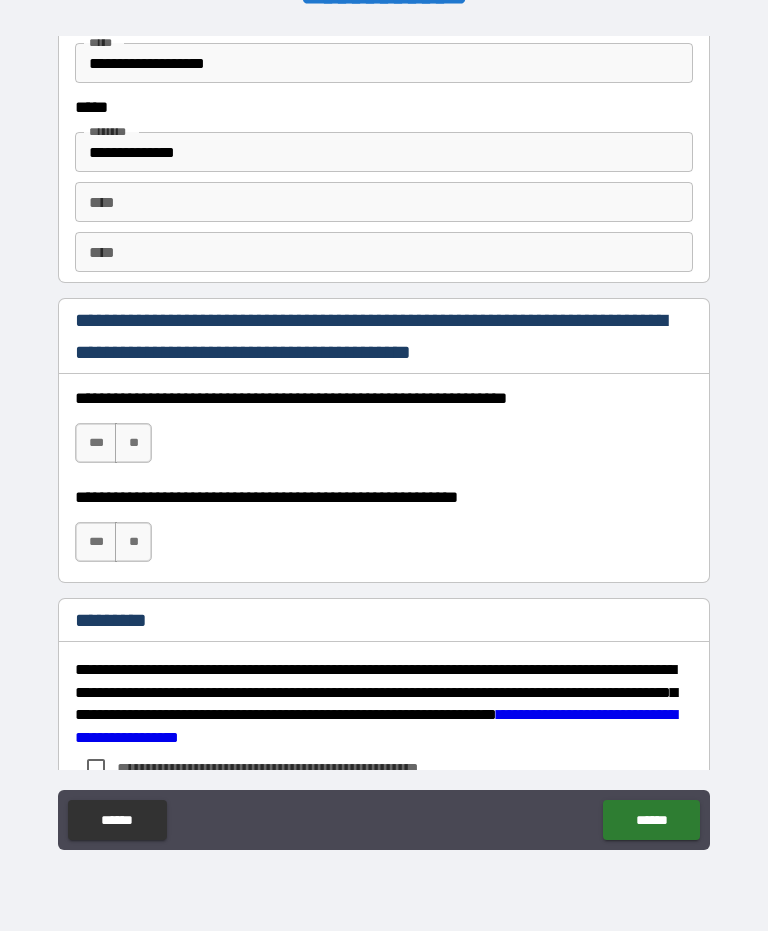 scroll, scrollTop: 2737, scrollLeft: 0, axis: vertical 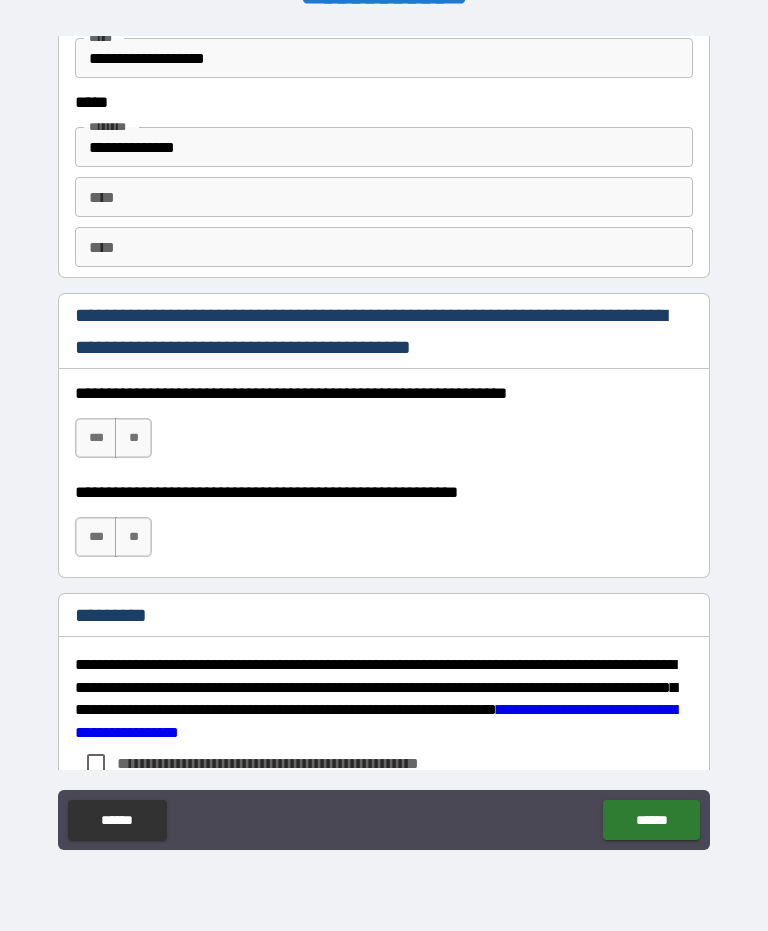 click on "***" at bounding box center [96, 537] 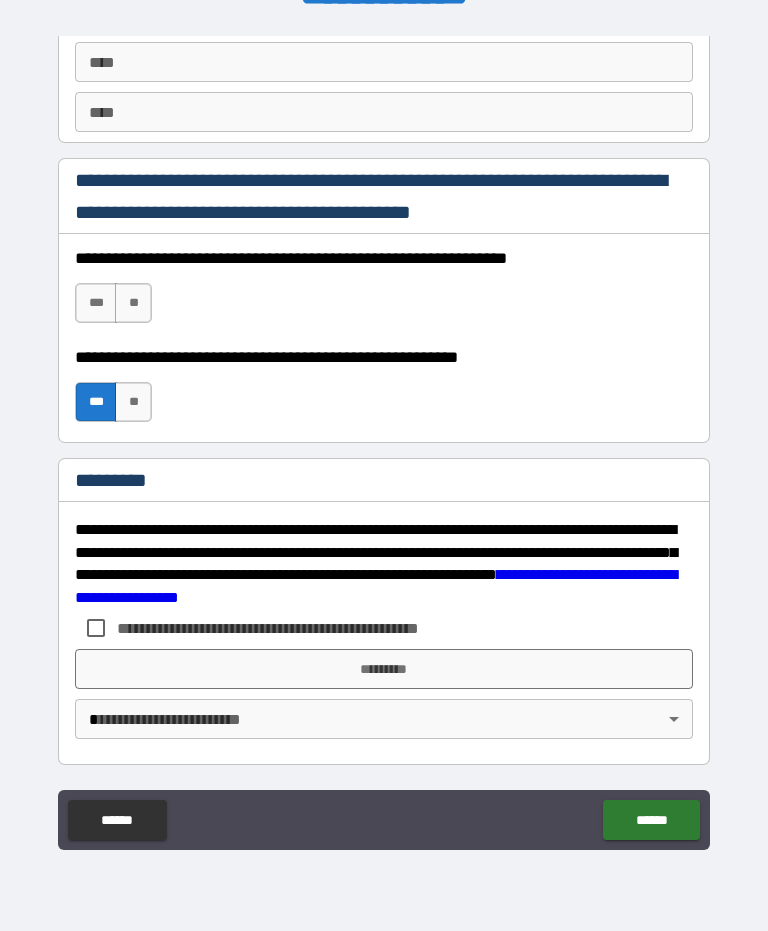 scroll, scrollTop: 2872, scrollLeft: 0, axis: vertical 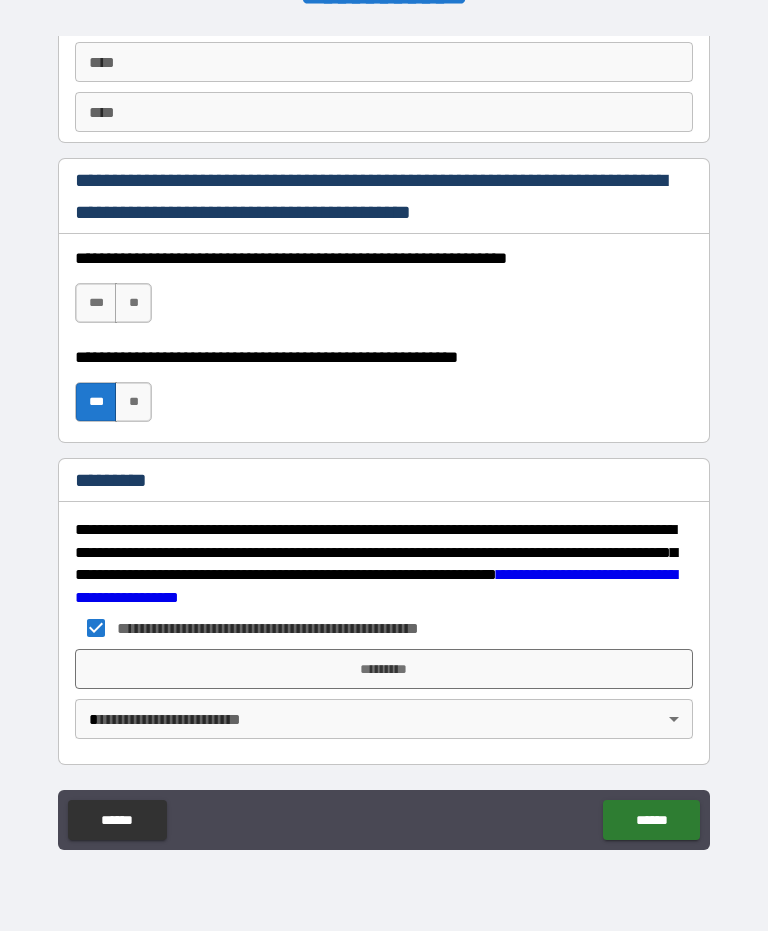 click on "*********" at bounding box center (384, 669) 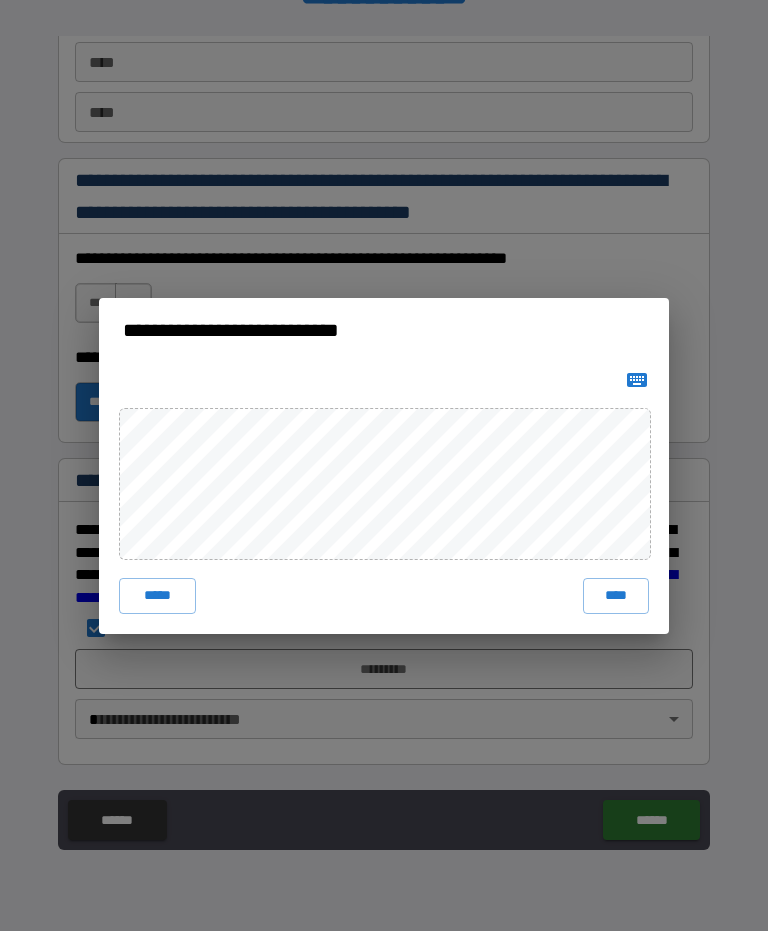 click on "****" at bounding box center [616, 596] 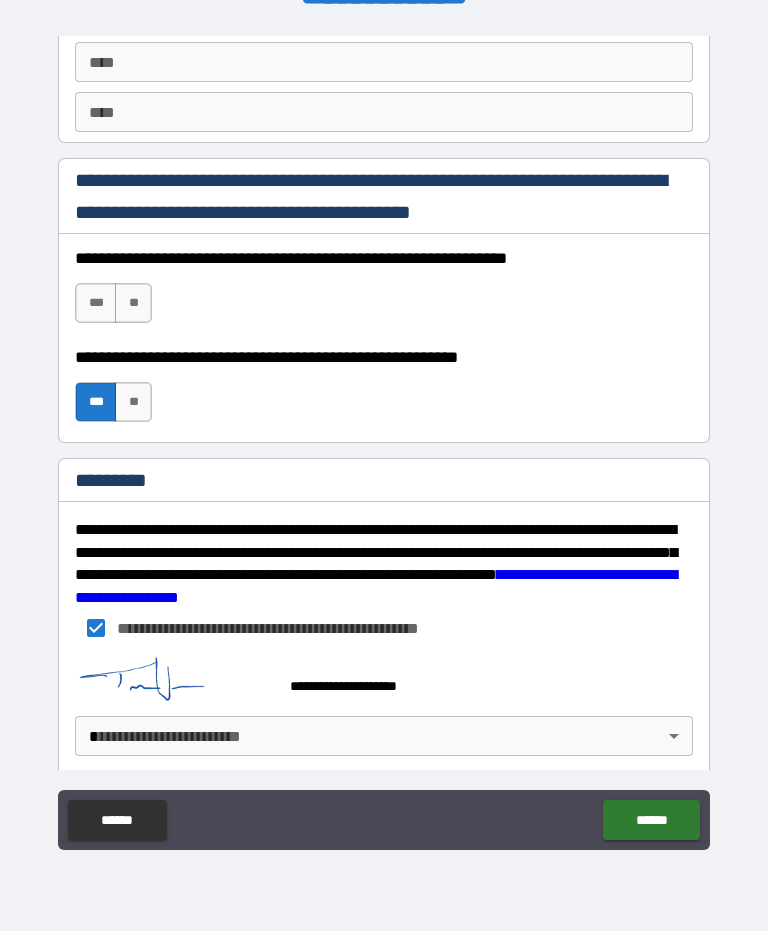 click on "**********" at bounding box center [384, 438] 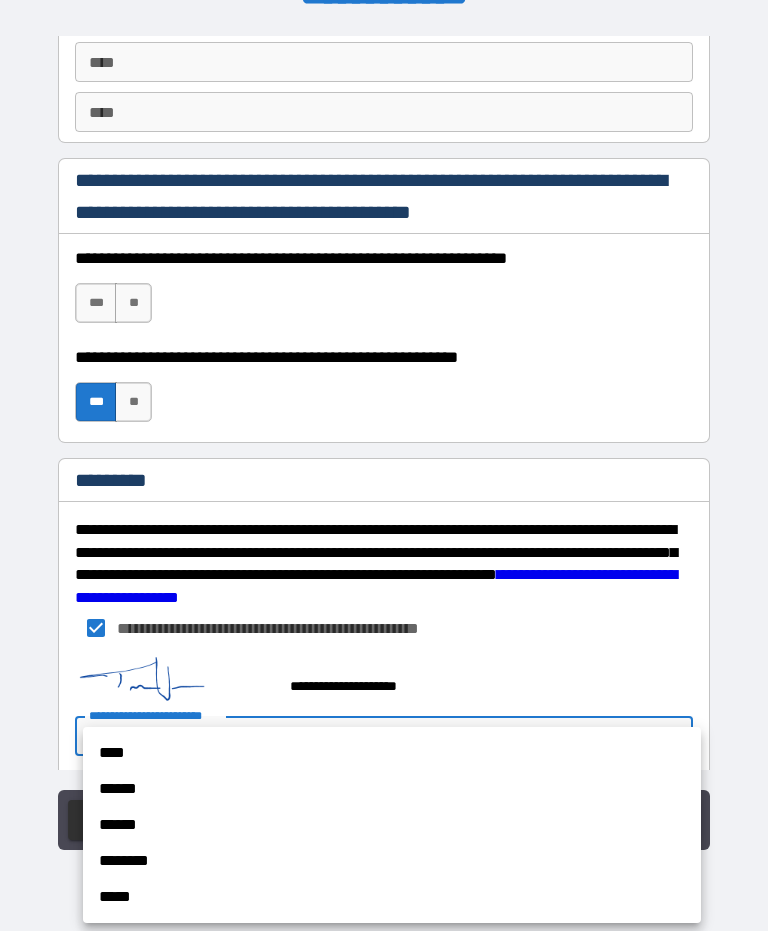 click on "****" at bounding box center [392, 753] 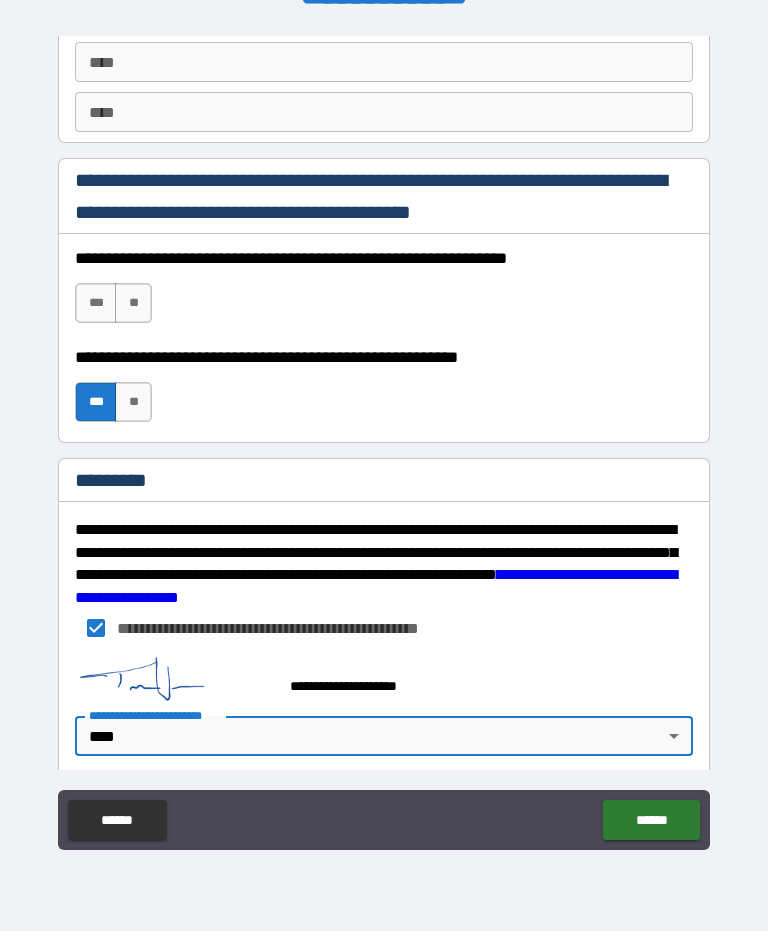 type on "*" 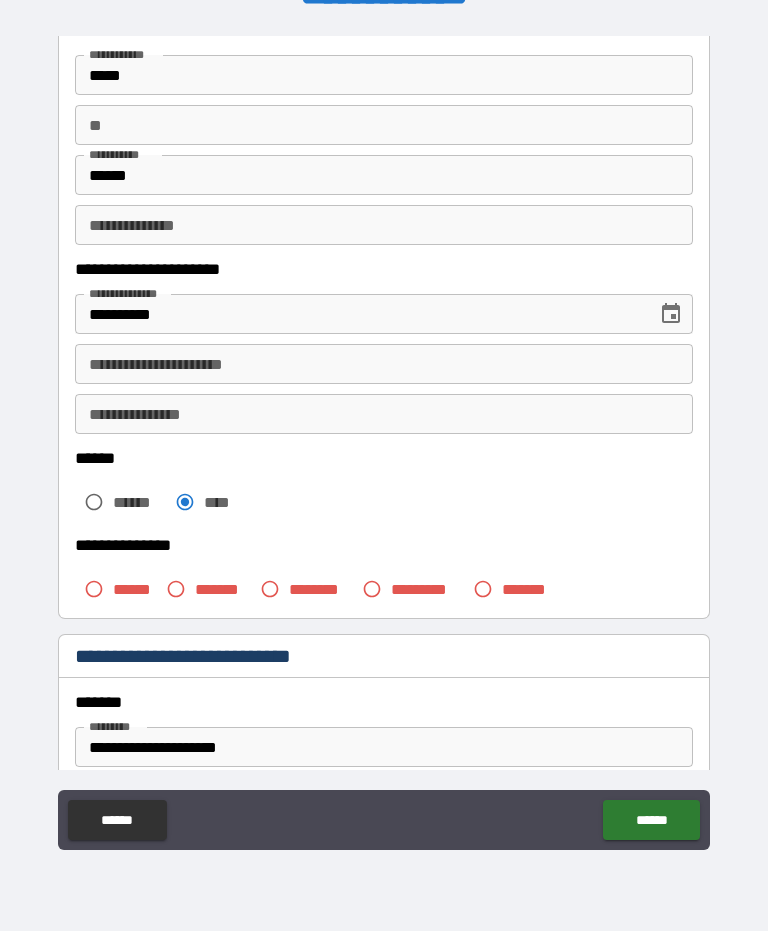 scroll, scrollTop: 111, scrollLeft: 0, axis: vertical 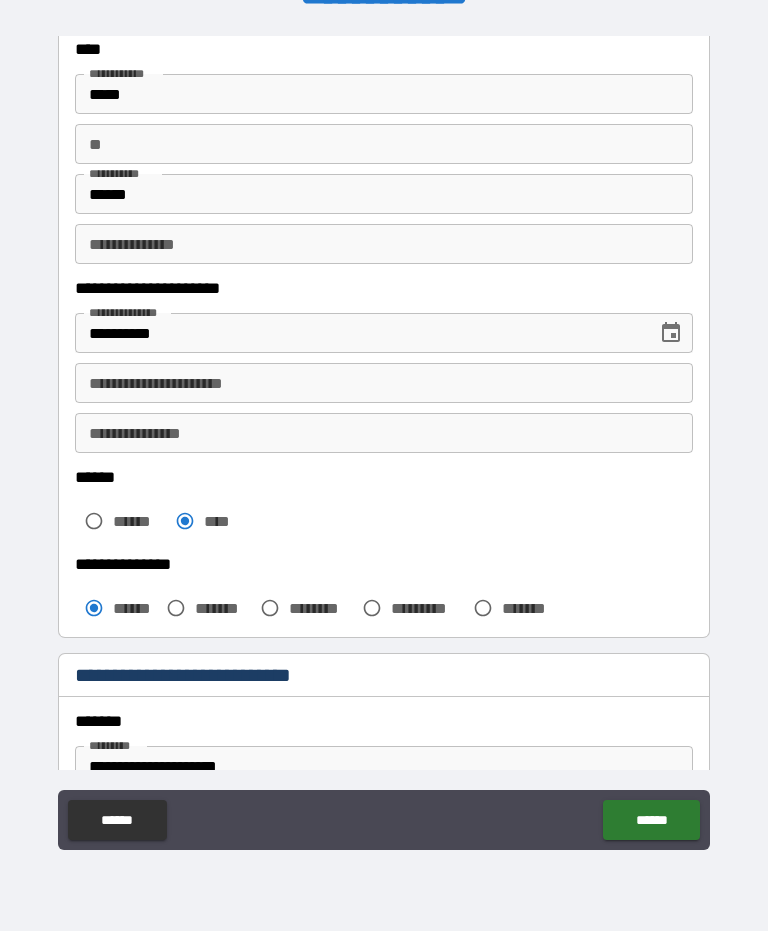 click on "******" at bounding box center [651, 820] 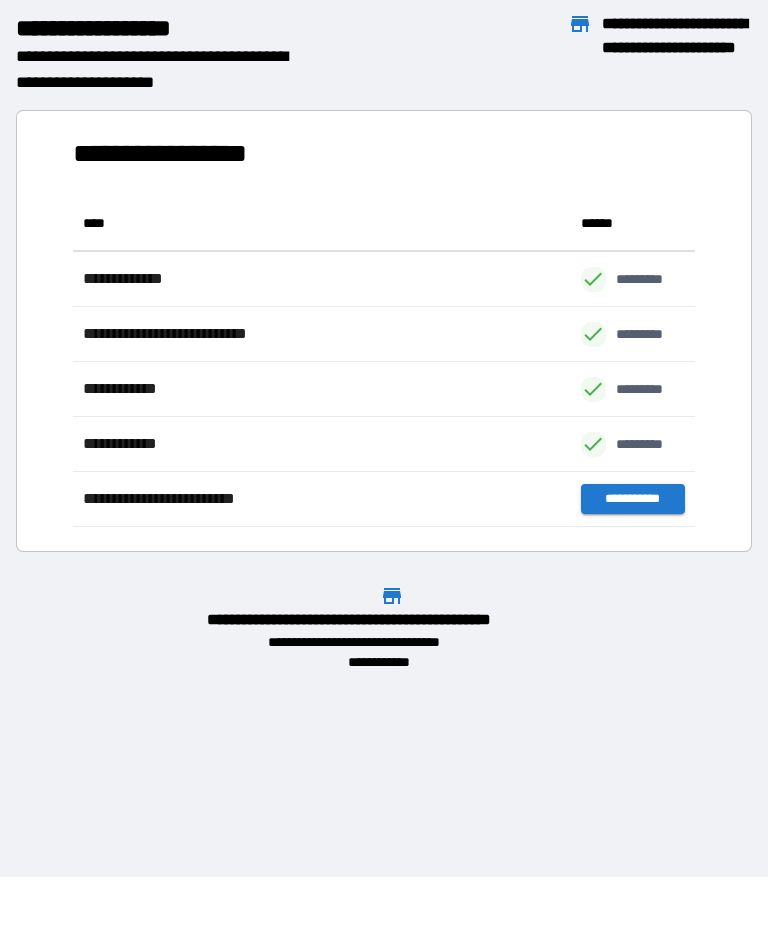 scroll, scrollTop: 1, scrollLeft: 1, axis: both 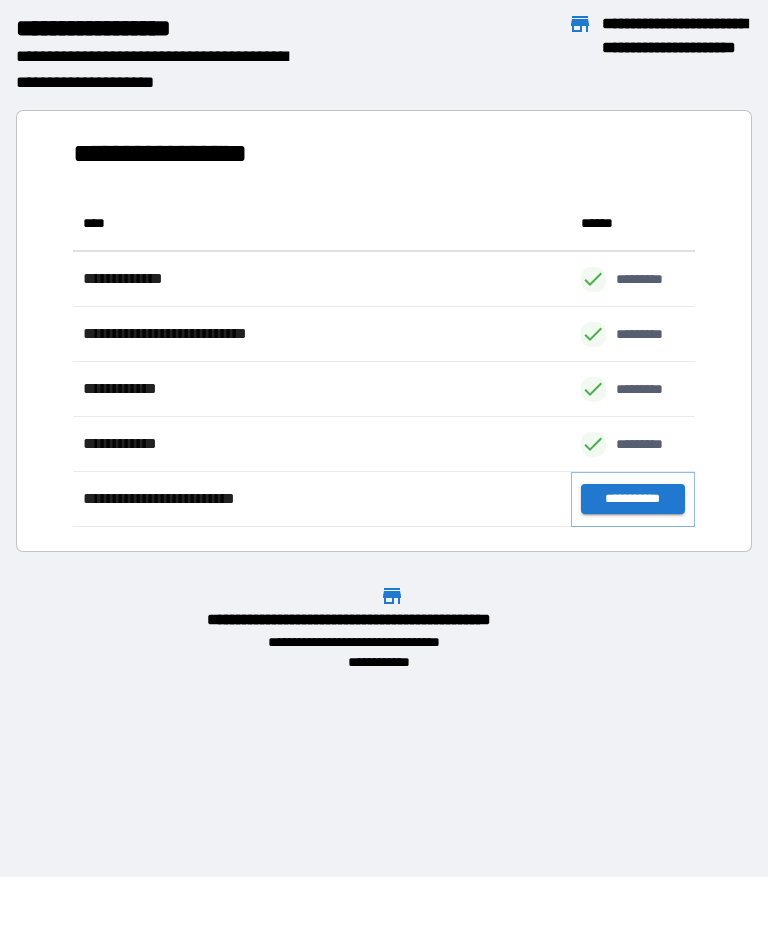 click on "**********" at bounding box center [633, 499] 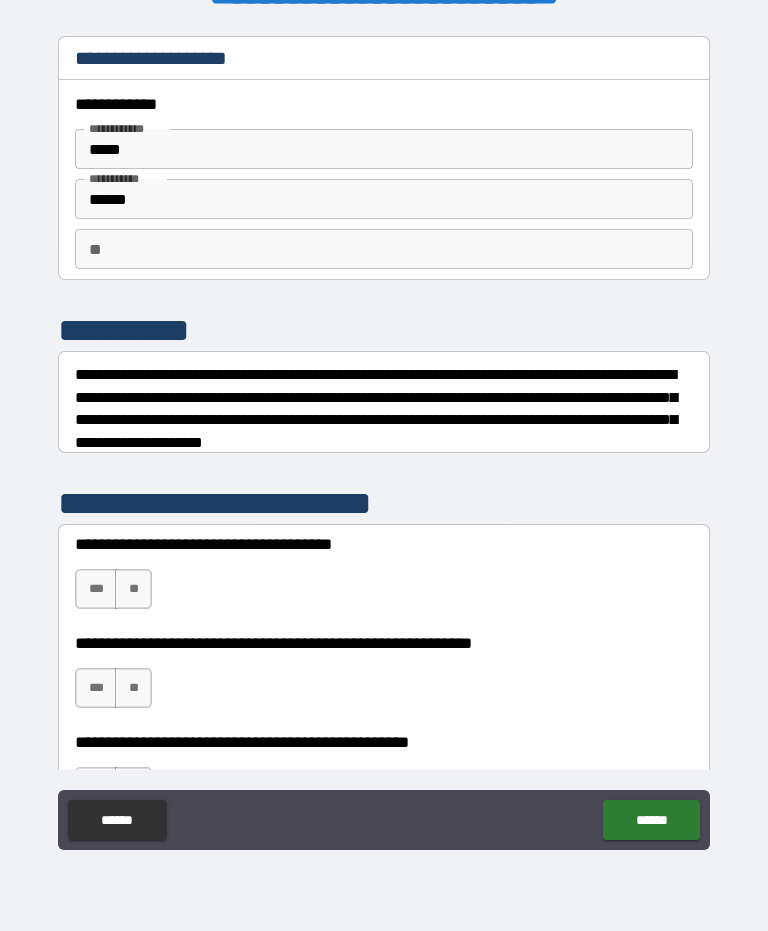 click on "**" at bounding box center [133, 589] 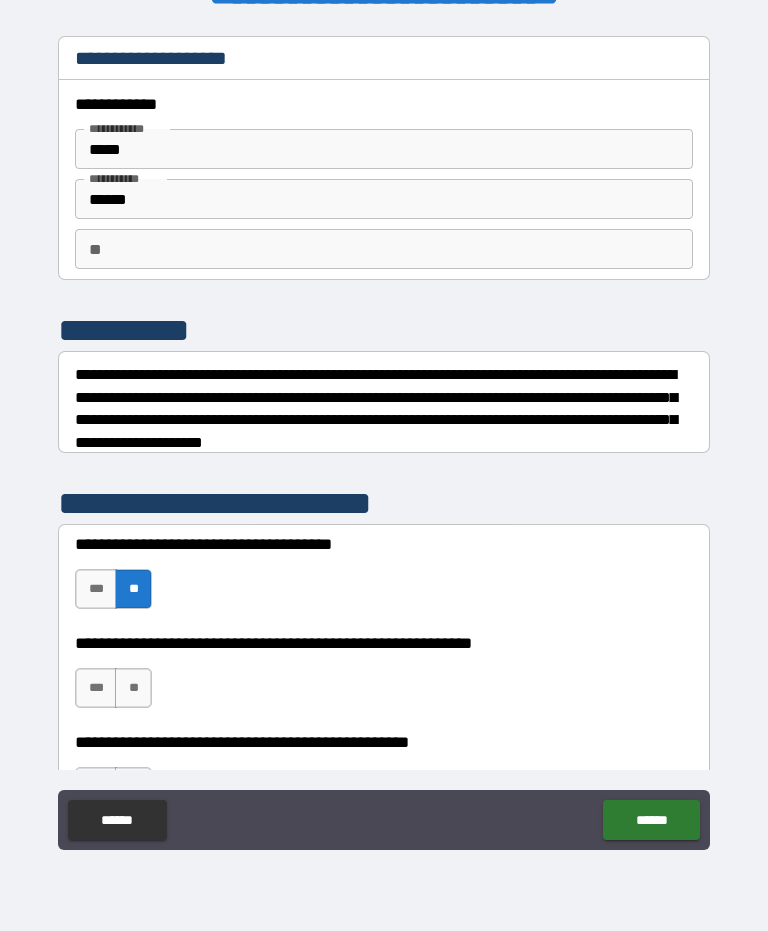 click on "**" at bounding box center [133, 688] 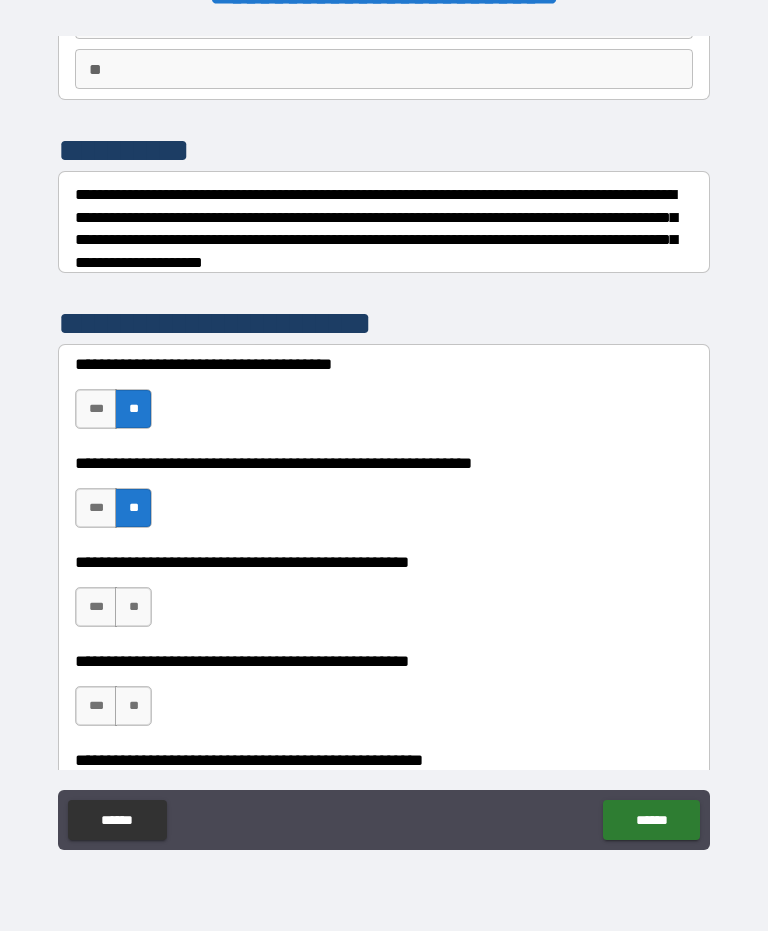 scroll, scrollTop: 181, scrollLeft: 0, axis: vertical 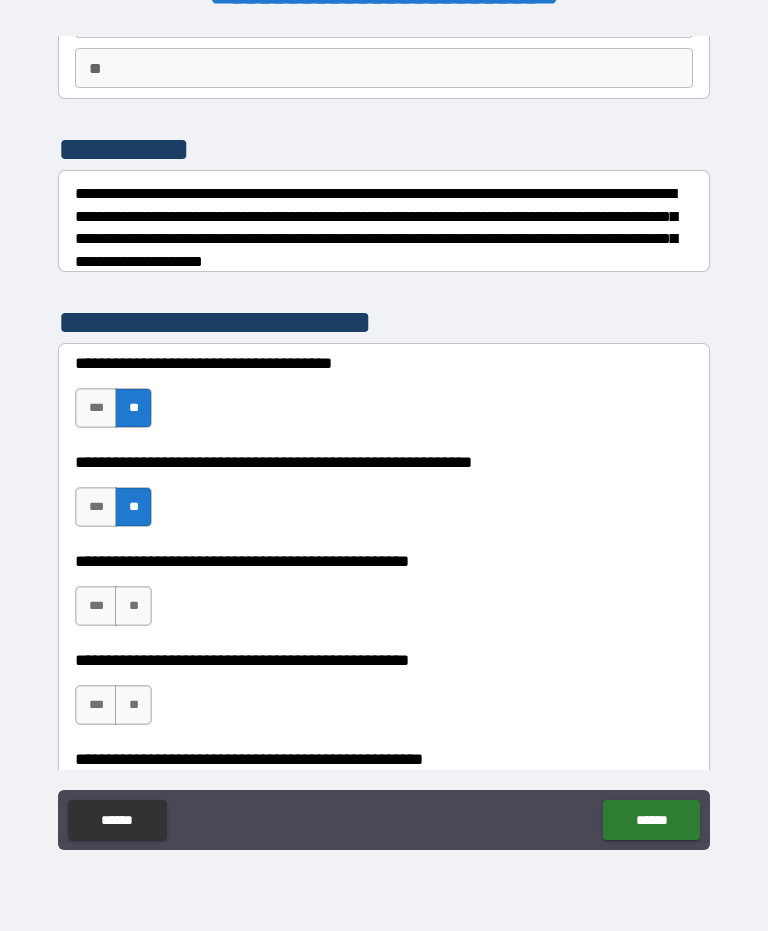 click on "**" at bounding box center (133, 606) 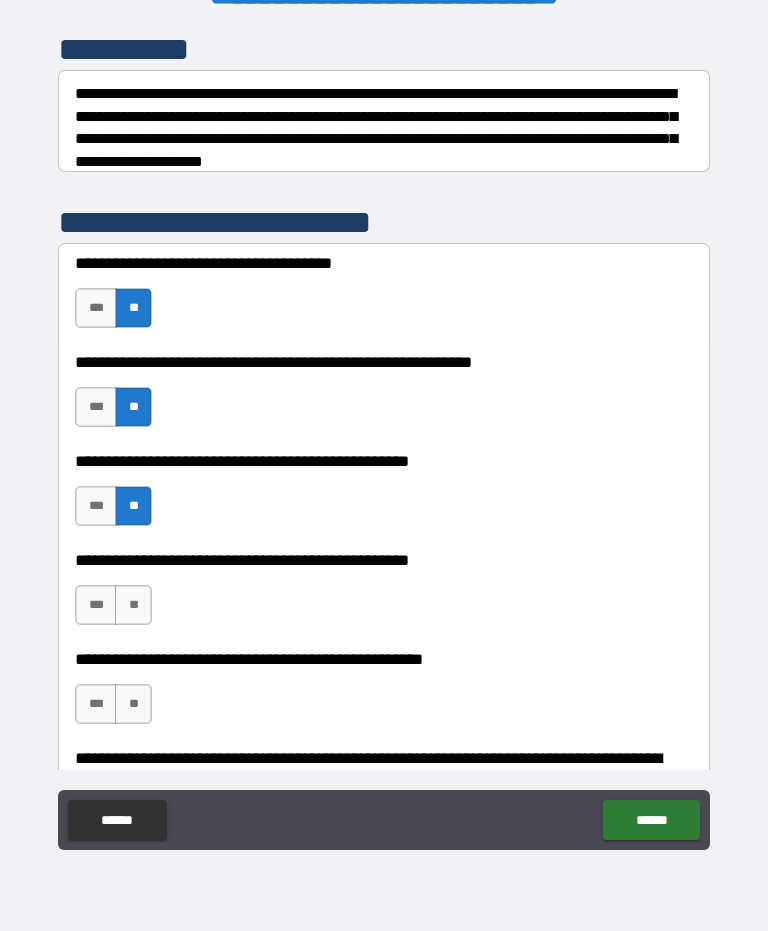 scroll, scrollTop: 286, scrollLeft: 0, axis: vertical 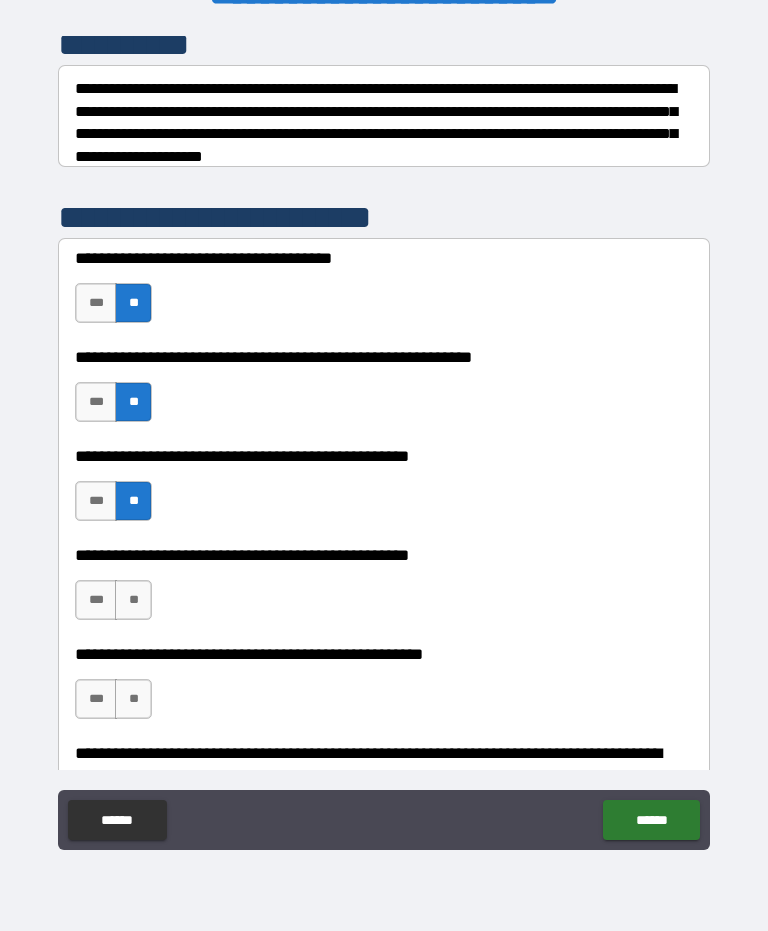 click on "**" at bounding box center (133, 600) 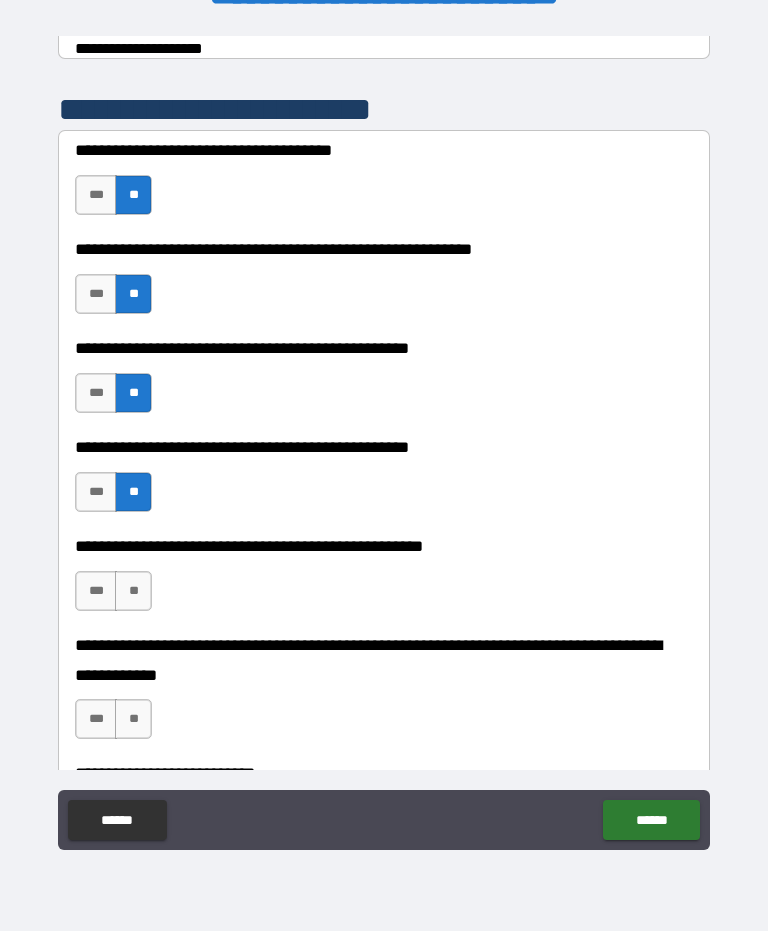scroll, scrollTop: 397, scrollLeft: 0, axis: vertical 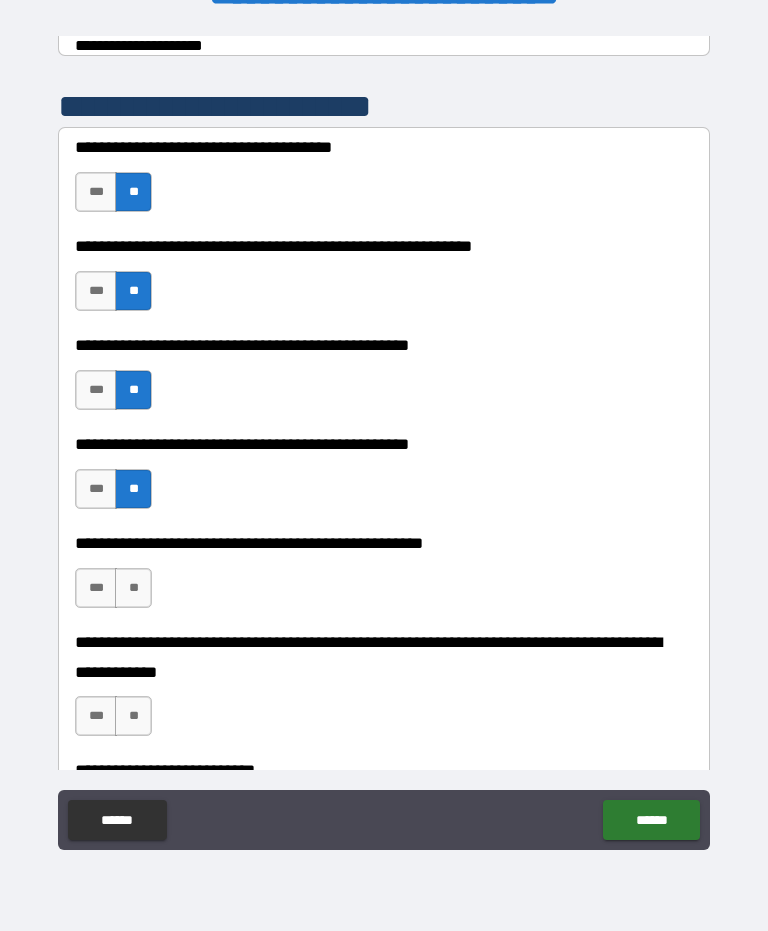 click on "**" at bounding box center [133, 588] 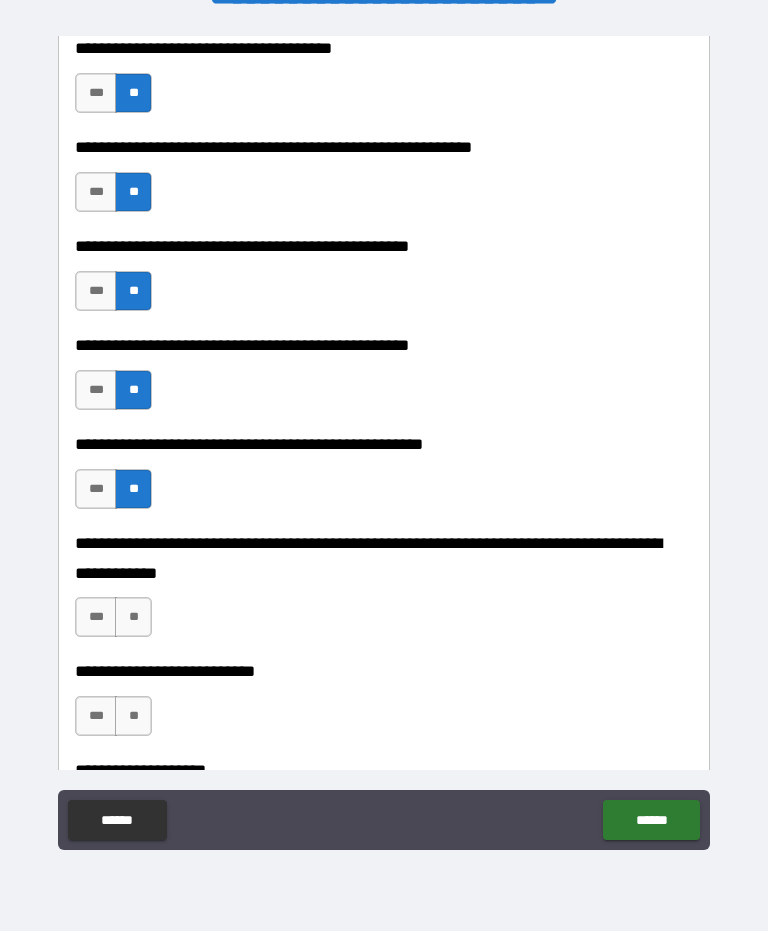 scroll, scrollTop: 496, scrollLeft: 0, axis: vertical 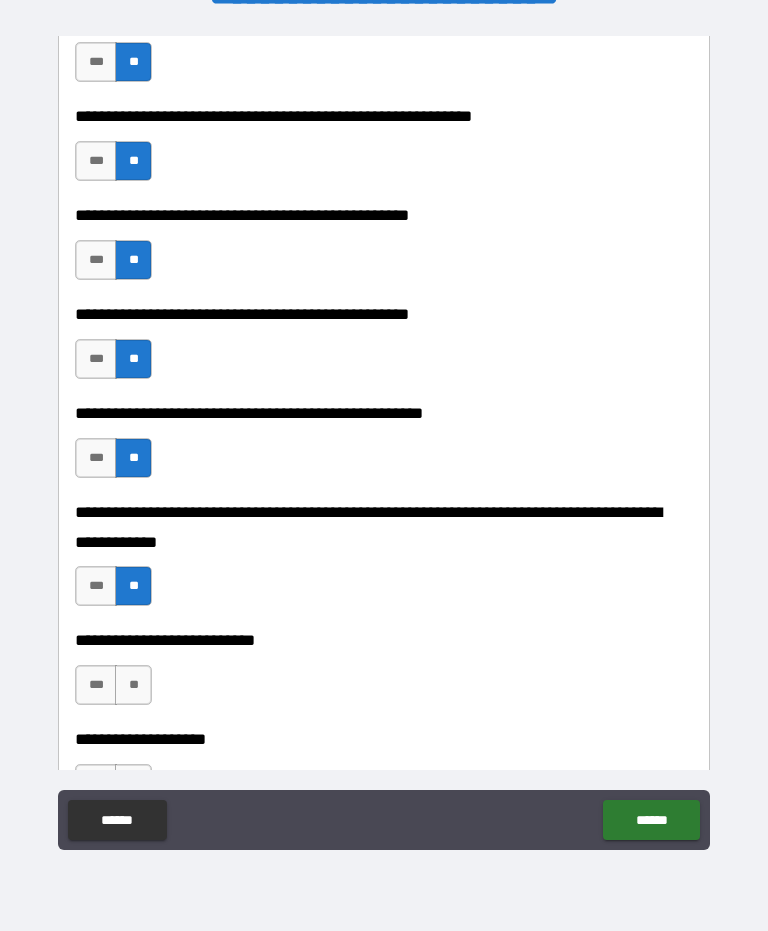 click on "**" at bounding box center [133, 685] 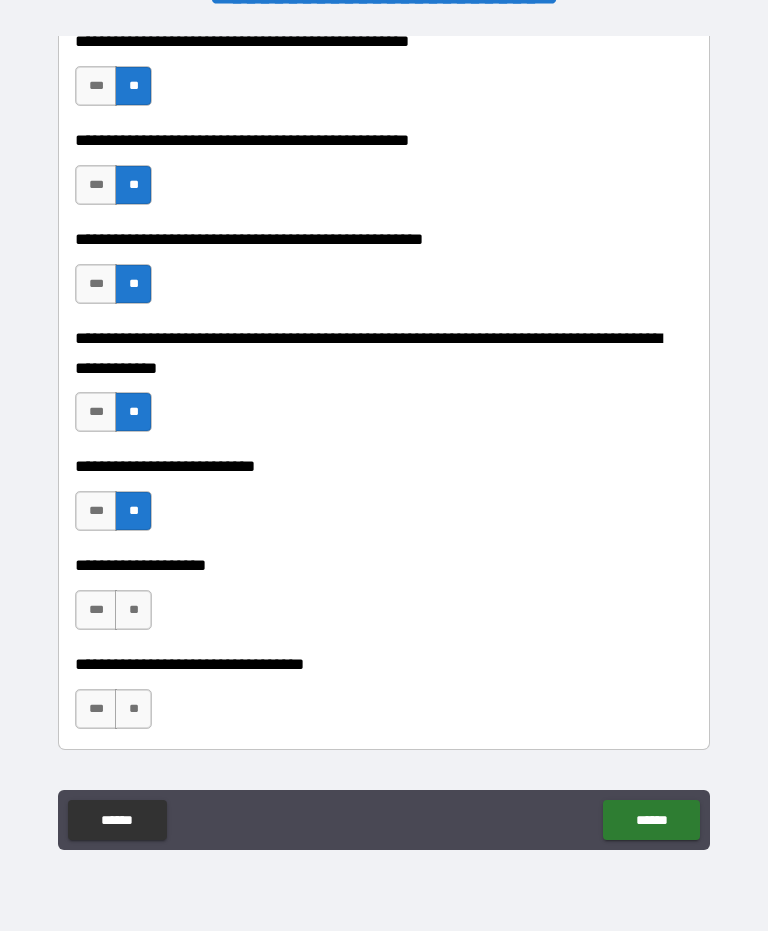scroll, scrollTop: 704, scrollLeft: 0, axis: vertical 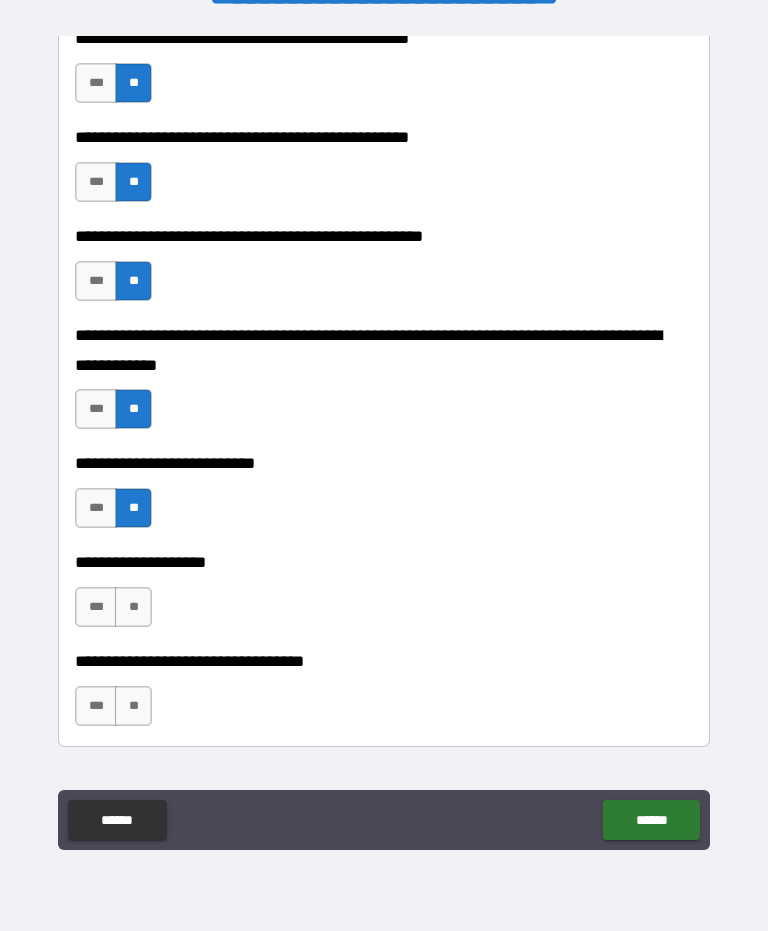 click on "***" at bounding box center [96, 607] 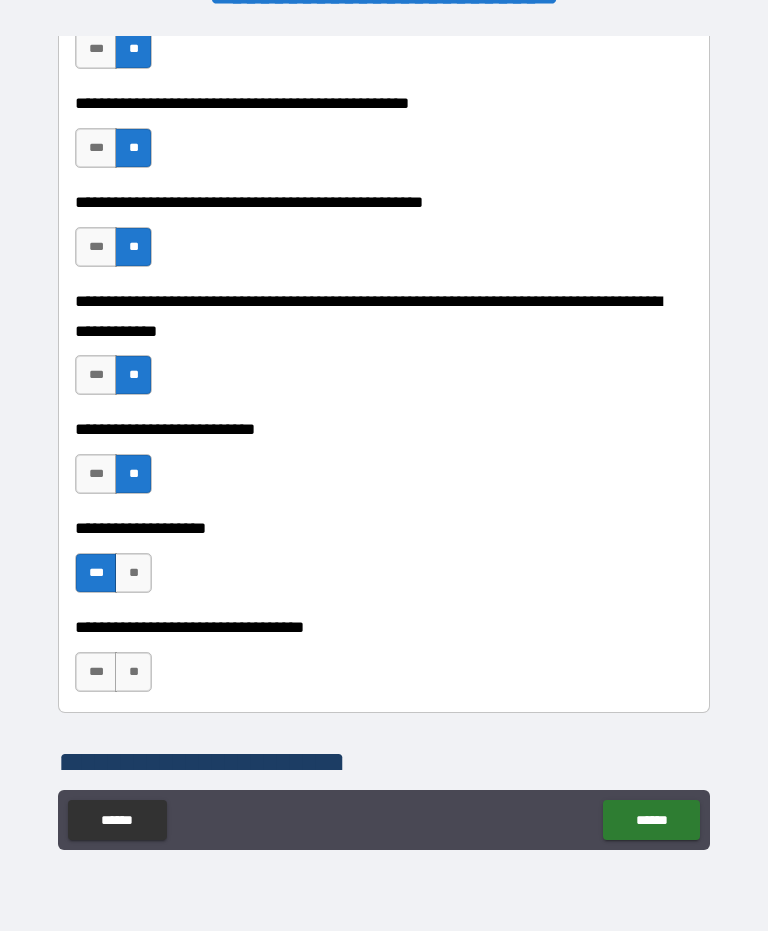 scroll, scrollTop: 740, scrollLeft: 0, axis: vertical 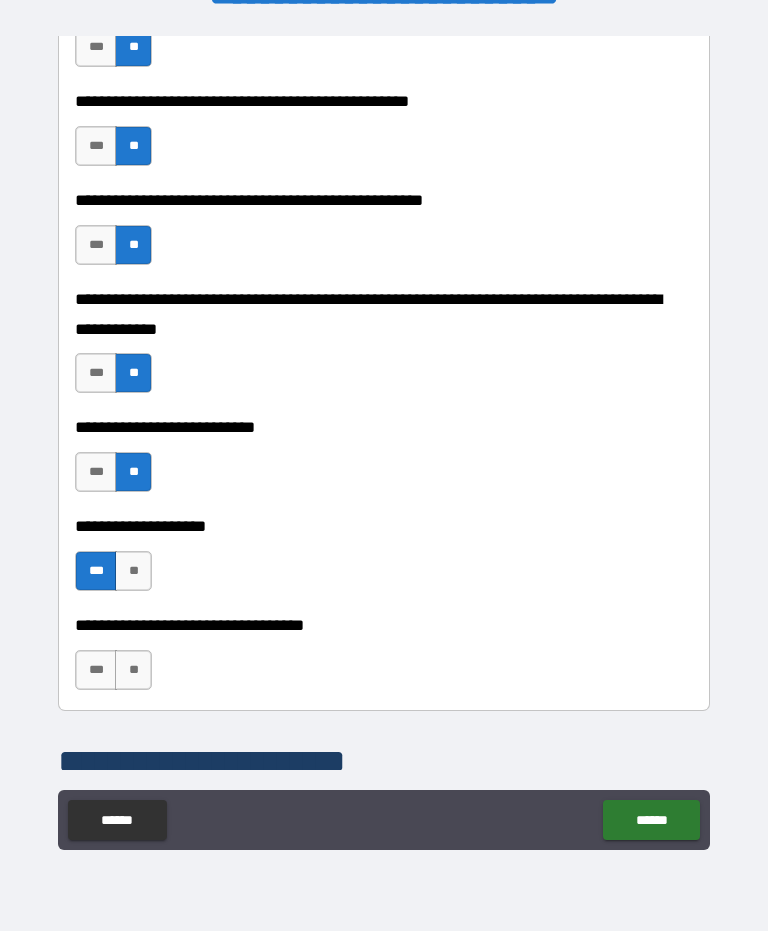 click on "**" at bounding box center (133, 670) 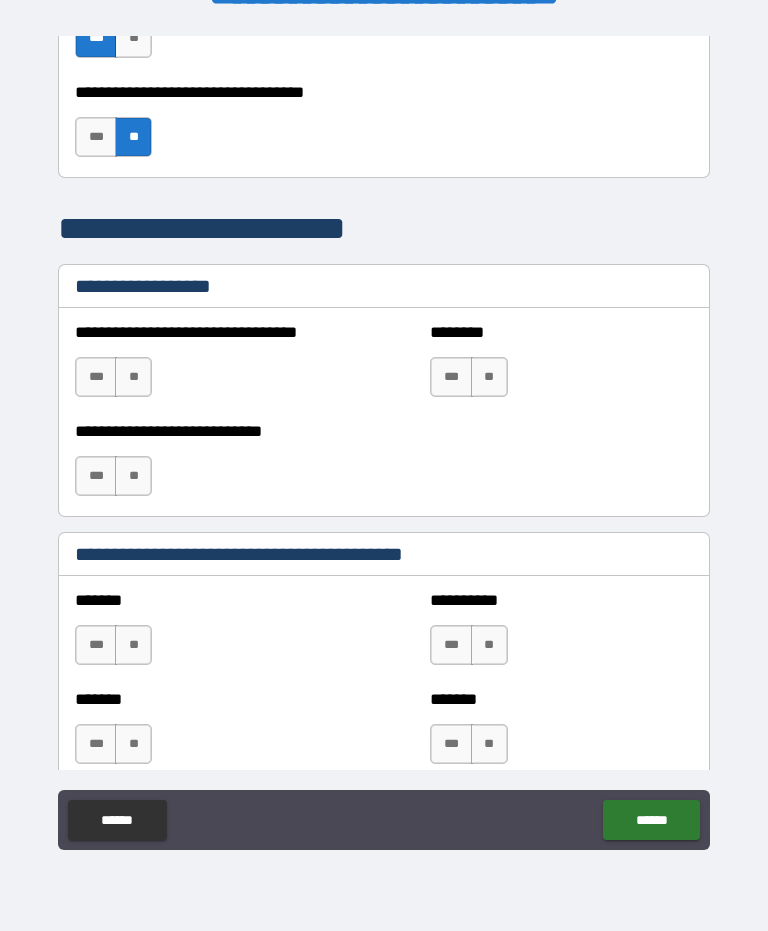 click on "**********" at bounding box center (384, 441) 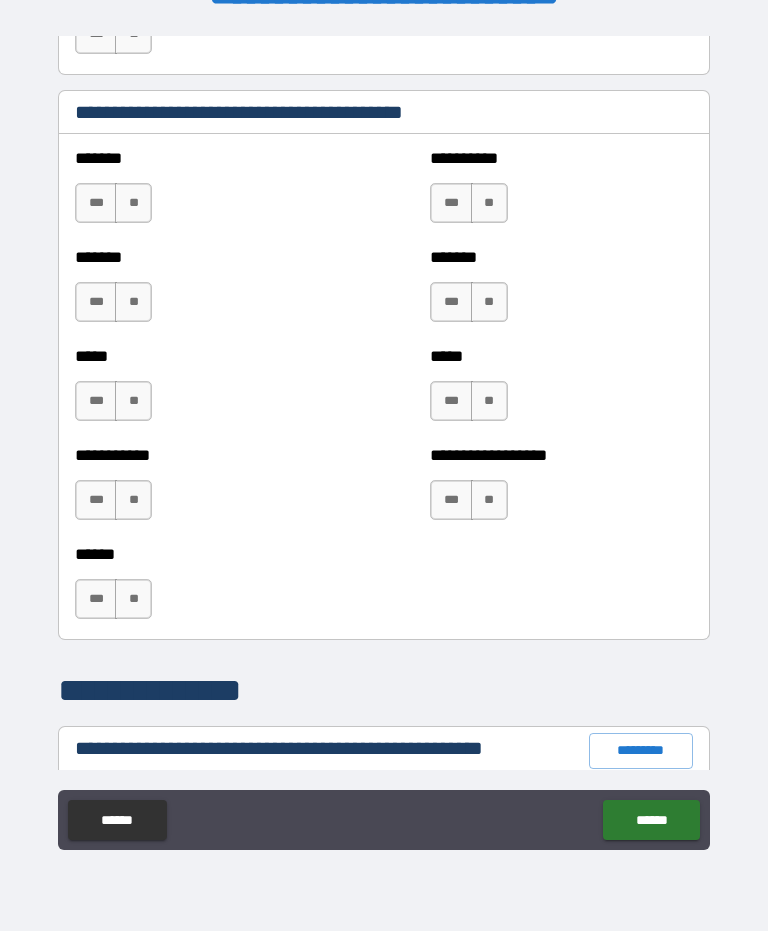 scroll, scrollTop: 1718, scrollLeft: 0, axis: vertical 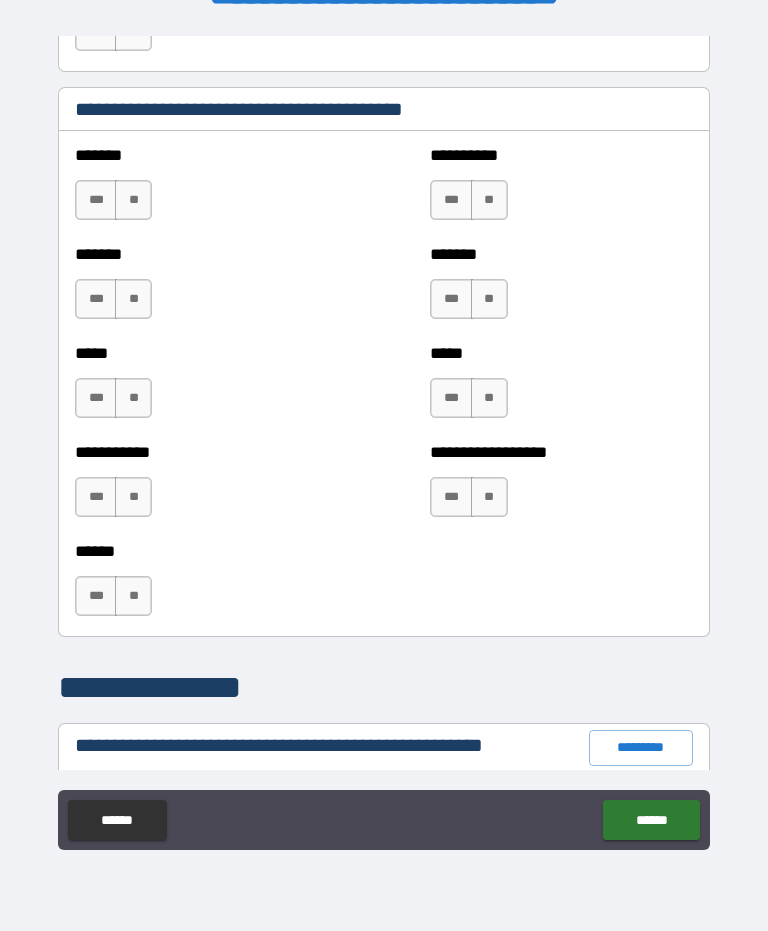 click on "**" at bounding box center (133, 497) 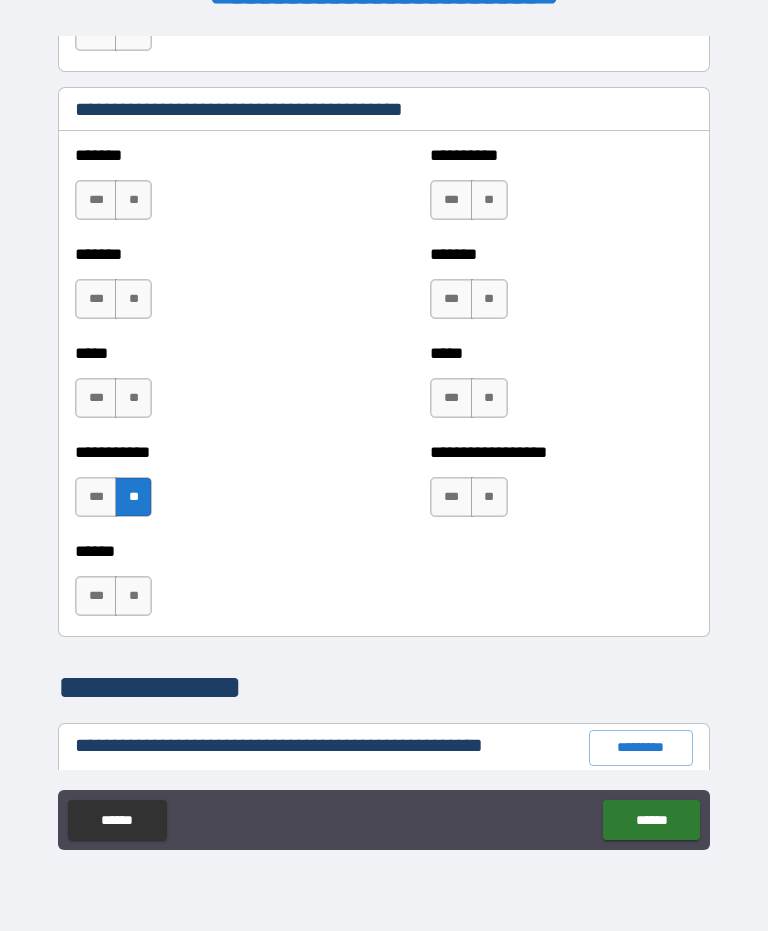 click on "**" at bounding box center (133, 398) 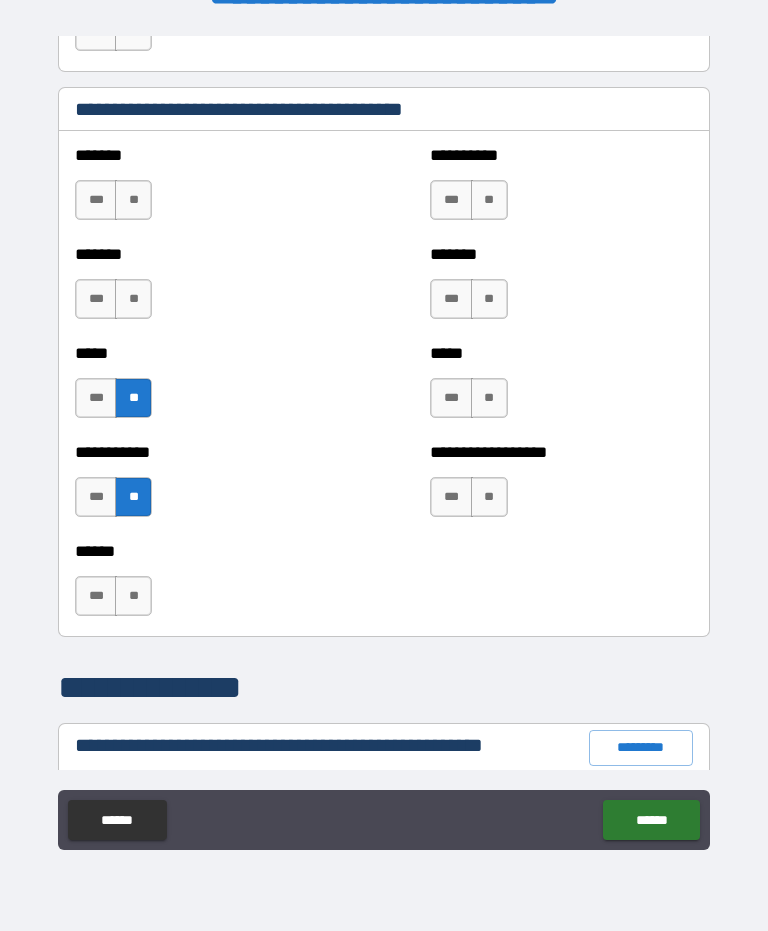 click on "**" at bounding box center (133, 299) 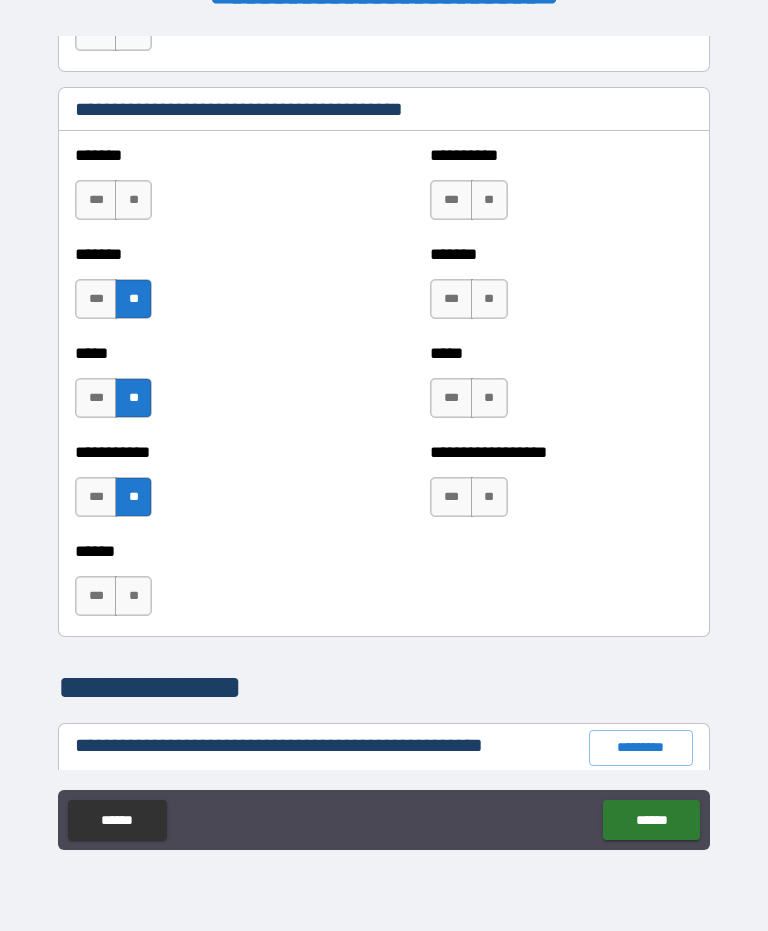 click on "**" at bounding box center [133, 200] 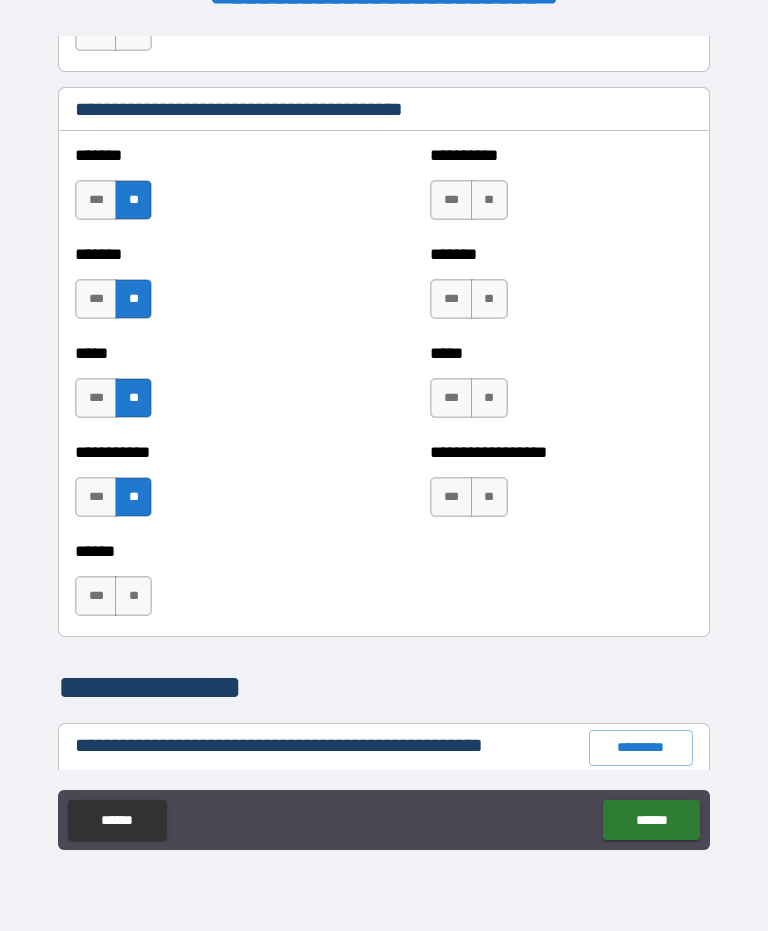 click on "**" at bounding box center [489, 200] 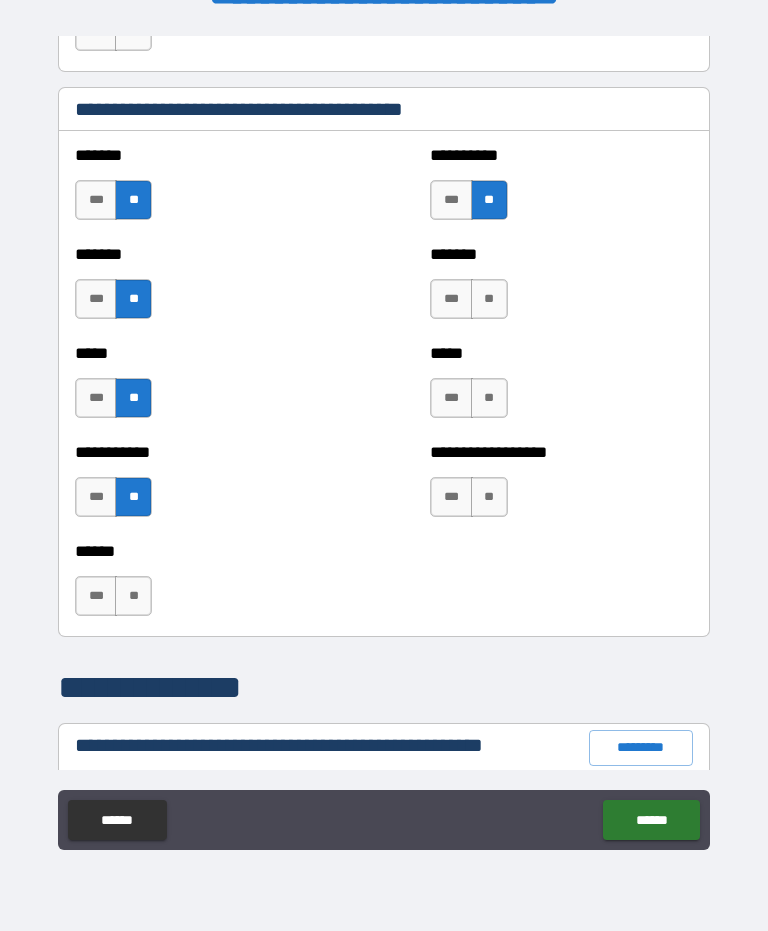 click on "**" at bounding box center [489, 299] 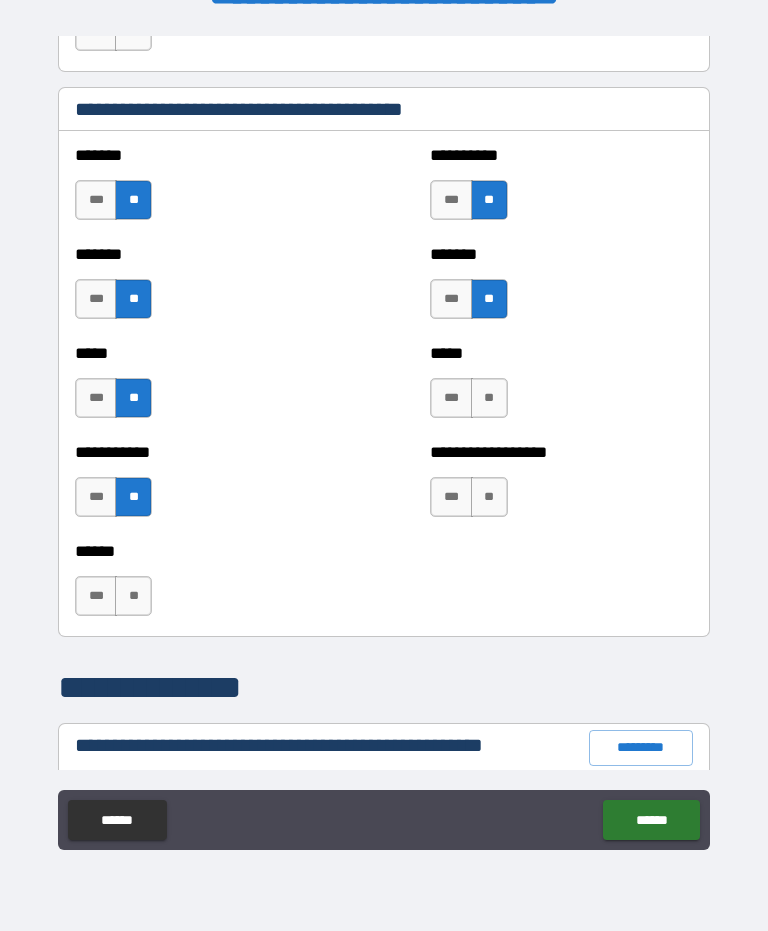 click on "**" at bounding box center (489, 398) 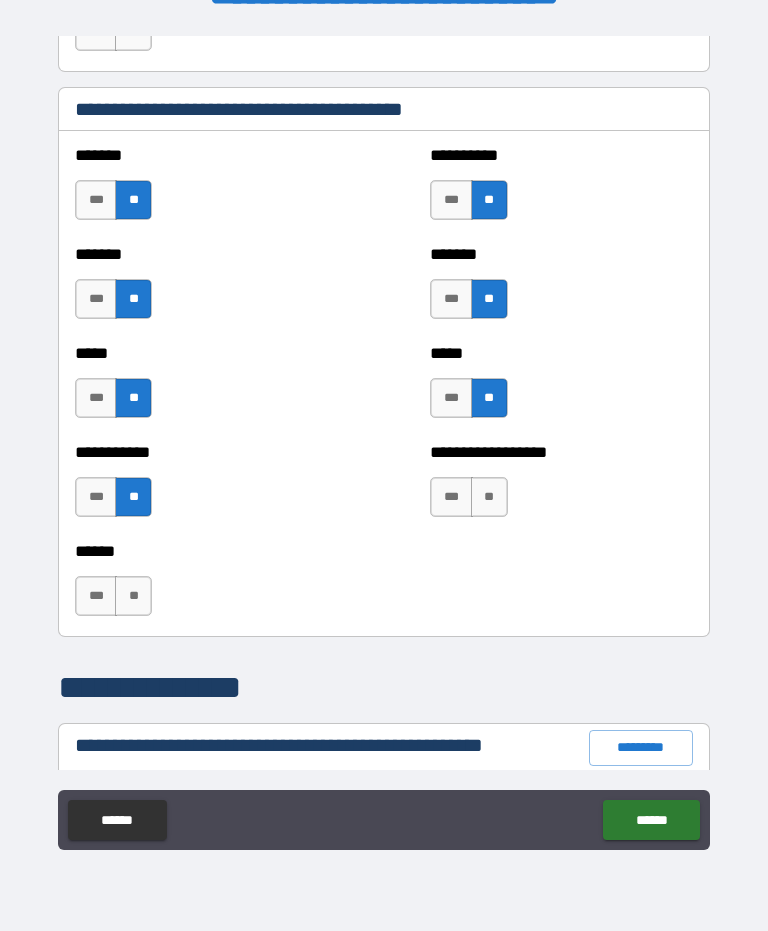 click on "**" at bounding box center (489, 497) 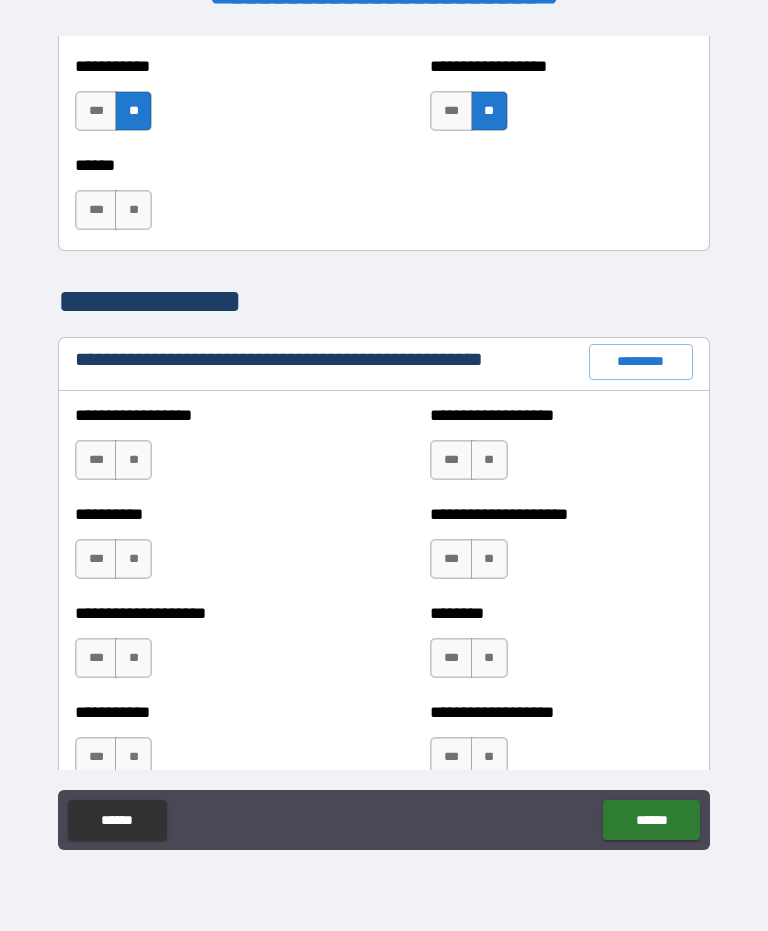 scroll, scrollTop: 2106, scrollLeft: 0, axis: vertical 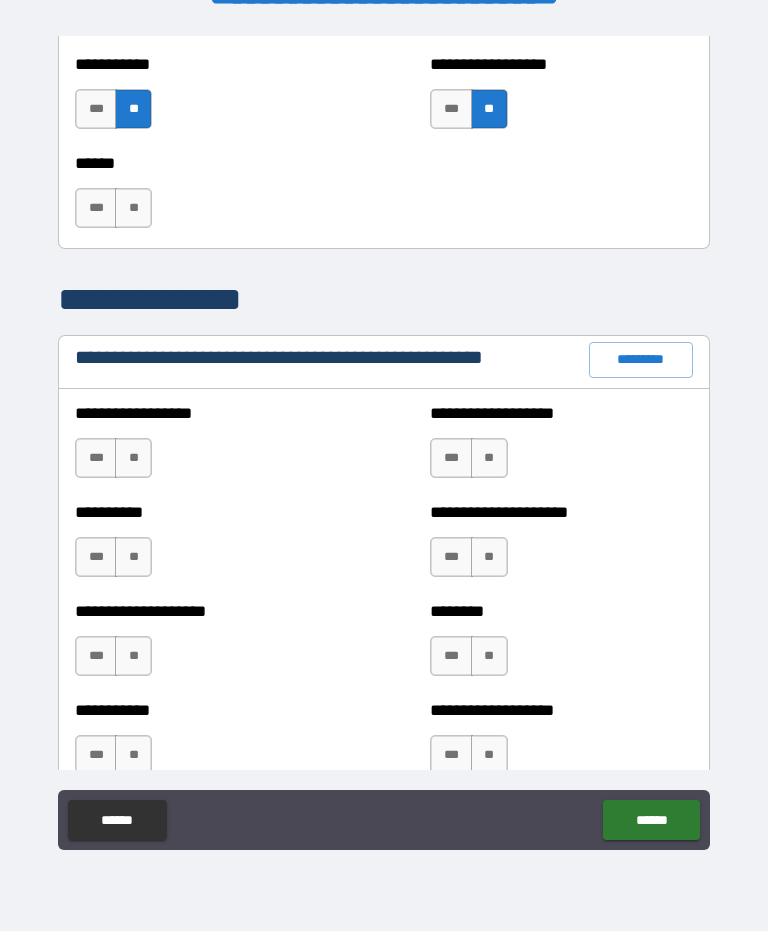 click on "**" at bounding box center [133, 458] 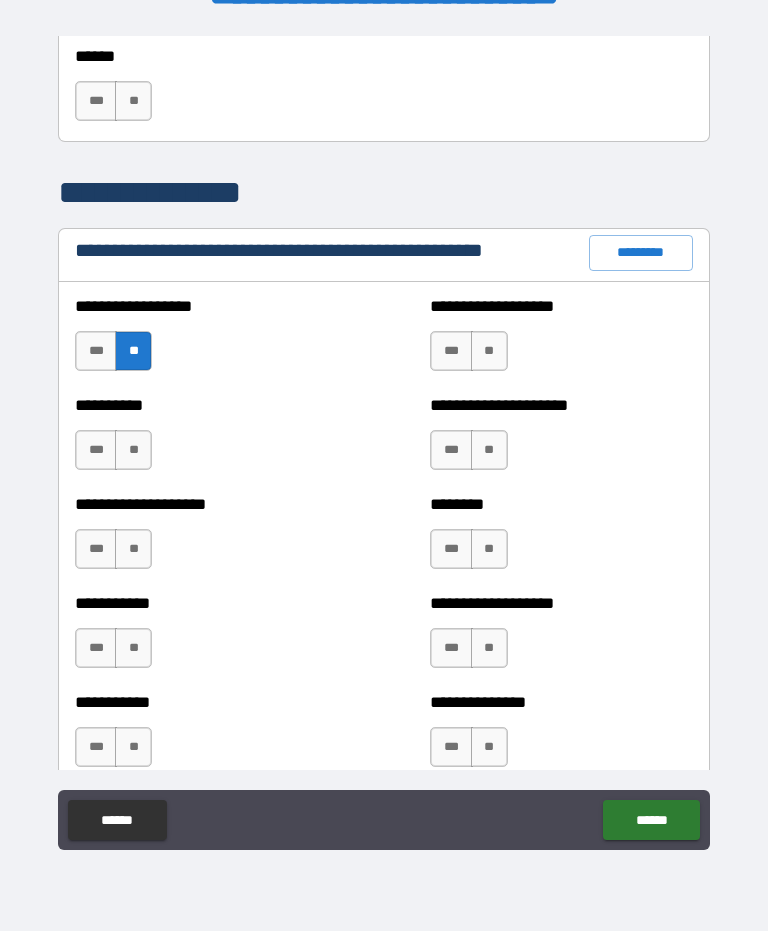scroll, scrollTop: 2217, scrollLeft: 0, axis: vertical 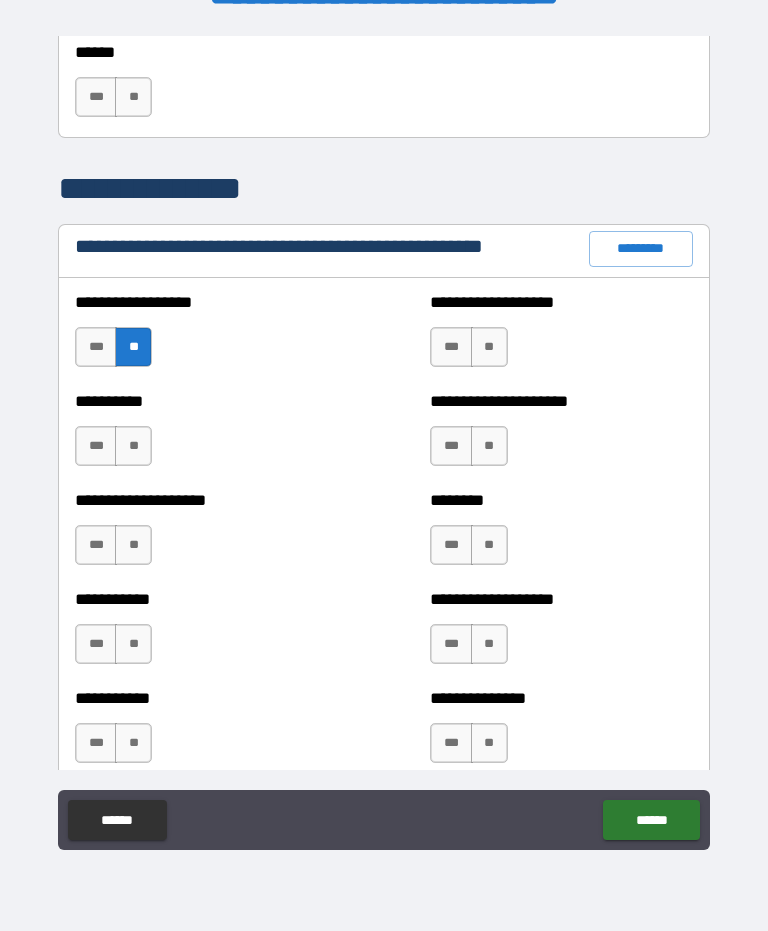 click on "**" at bounding box center [489, 347] 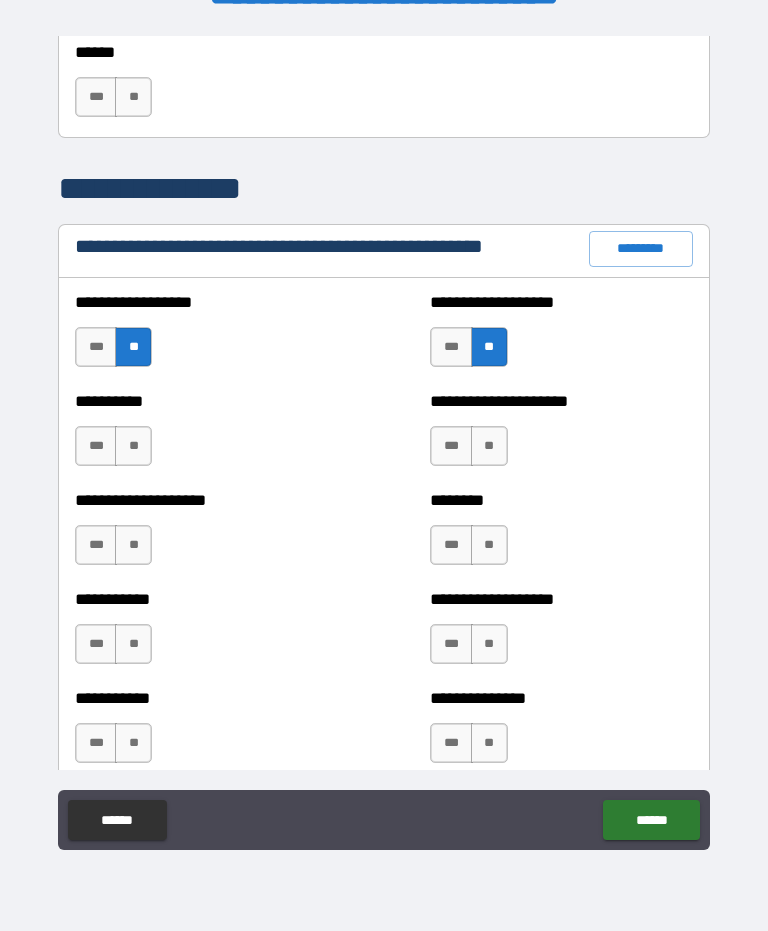 click on "**" at bounding box center [489, 446] 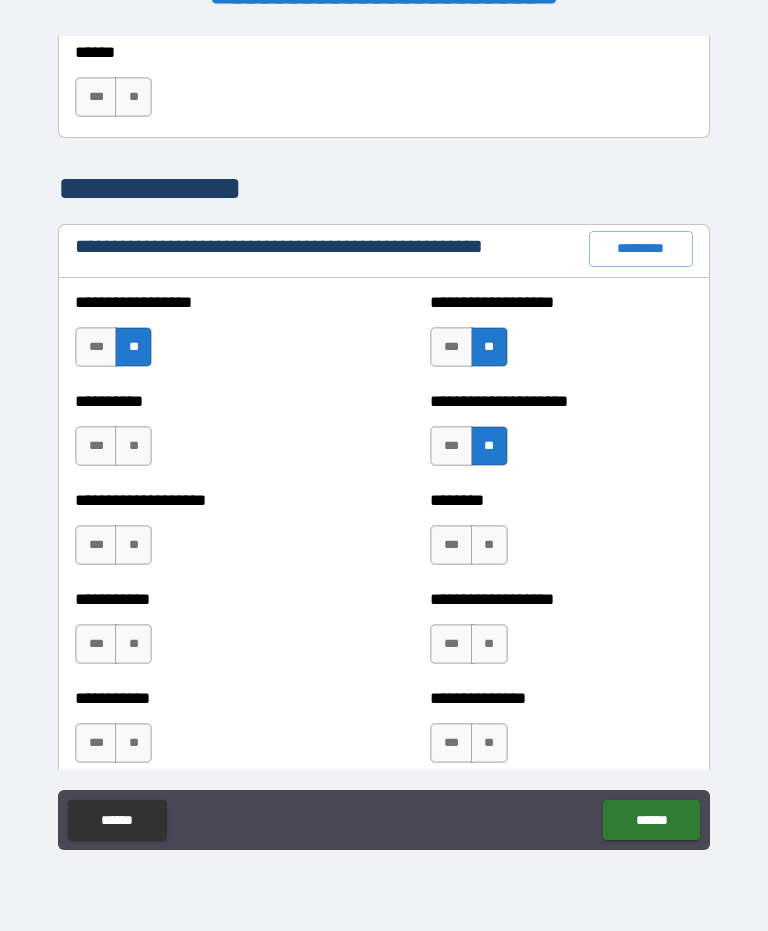 click on "**" at bounding box center [133, 446] 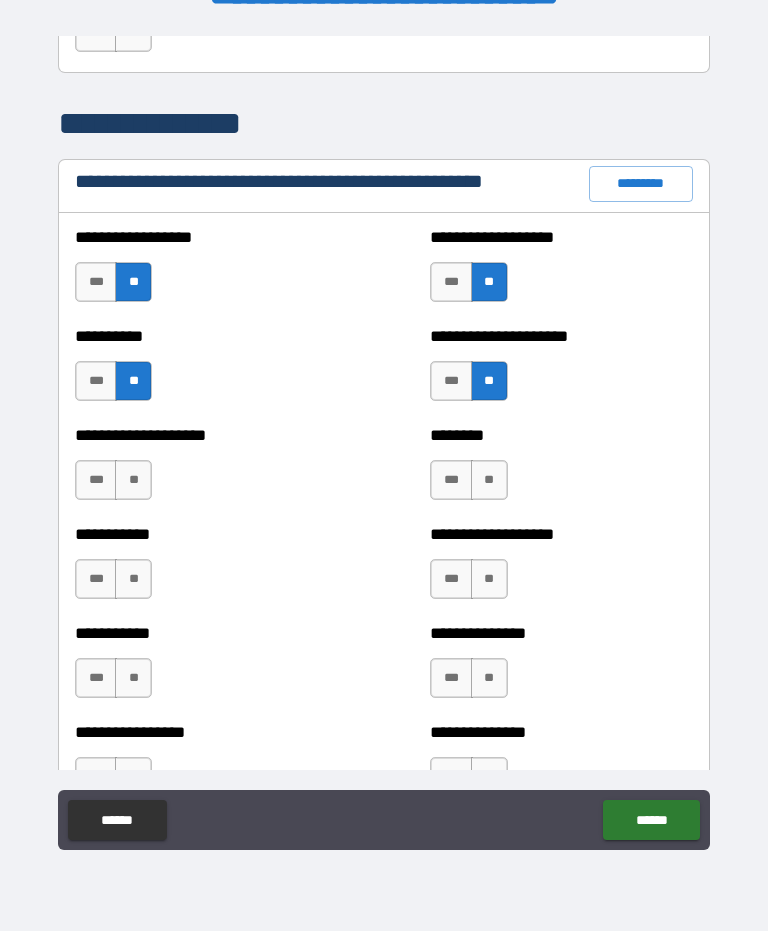 scroll, scrollTop: 2283, scrollLeft: 0, axis: vertical 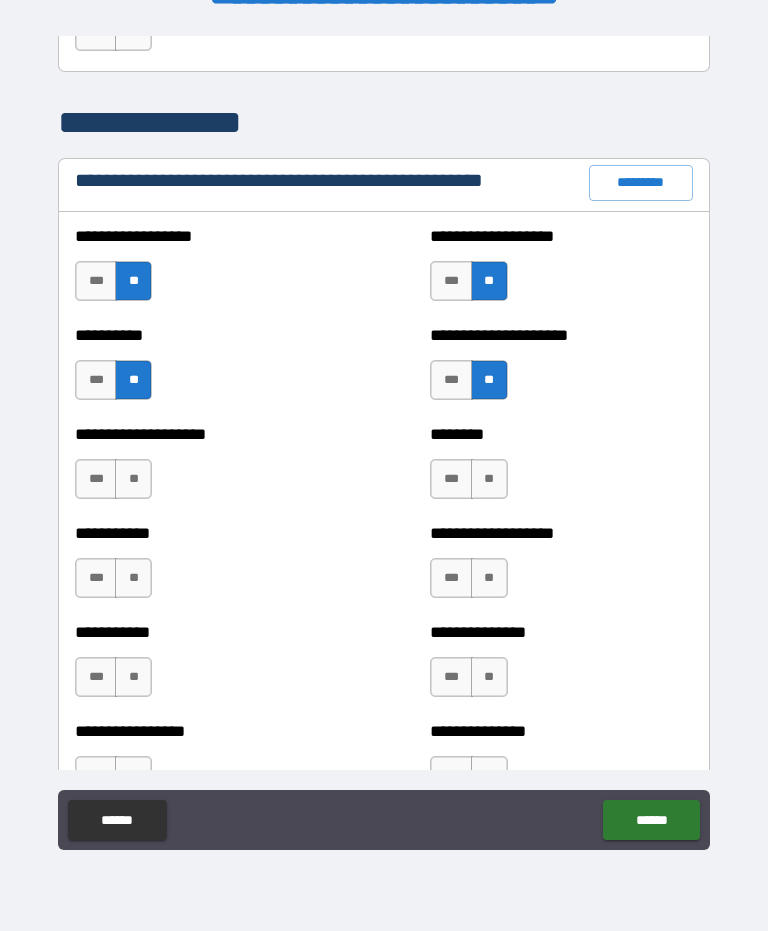 click on "**" at bounding box center [133, 479] 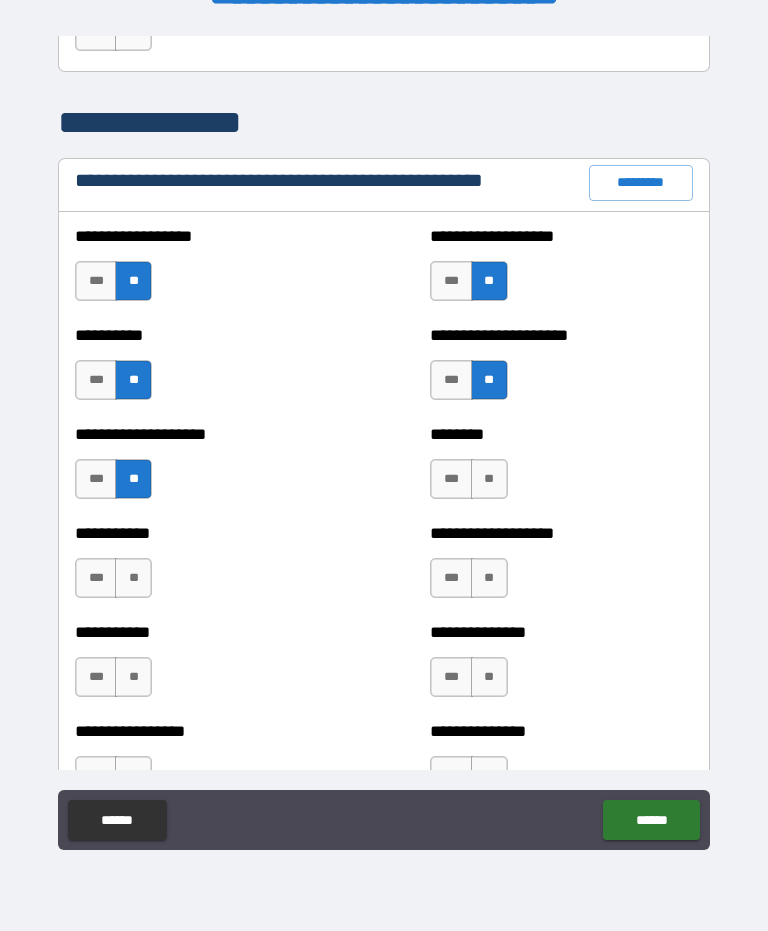 click on "**" at bounding box center (489, 479) 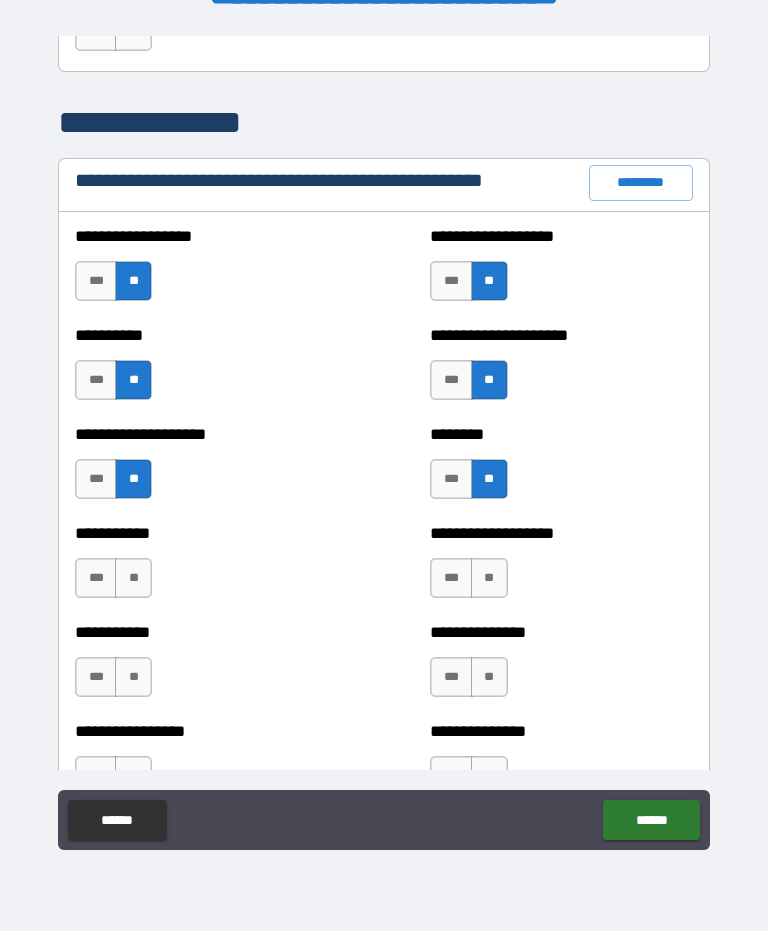 click on "**" at bounding box center [133, 578] 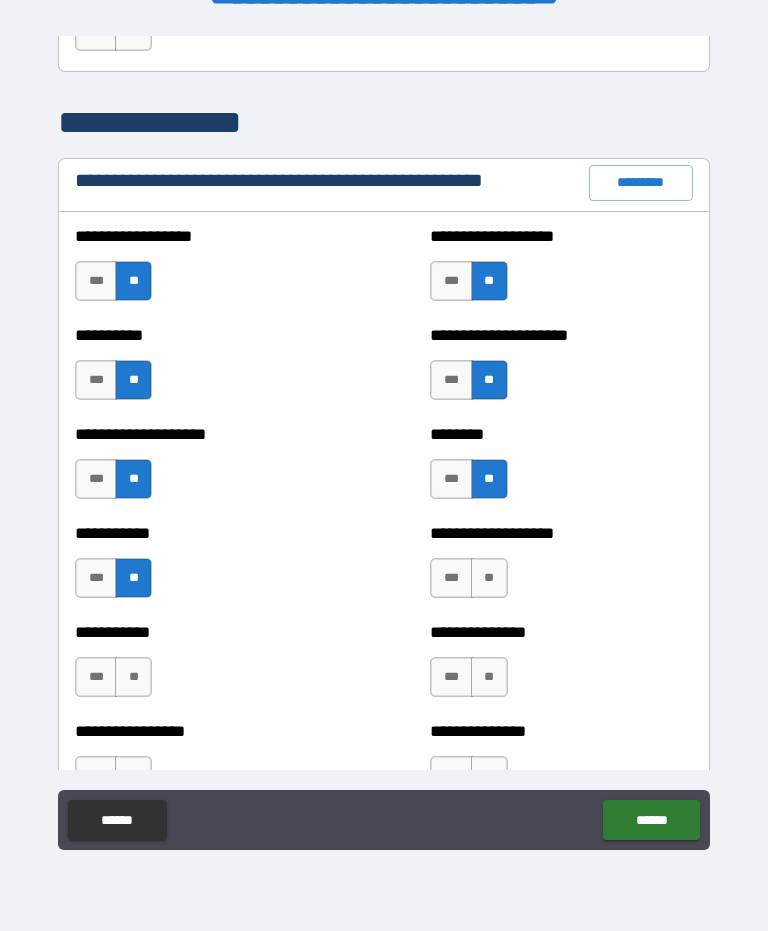 click on "**" at bounding box center (489, 578) 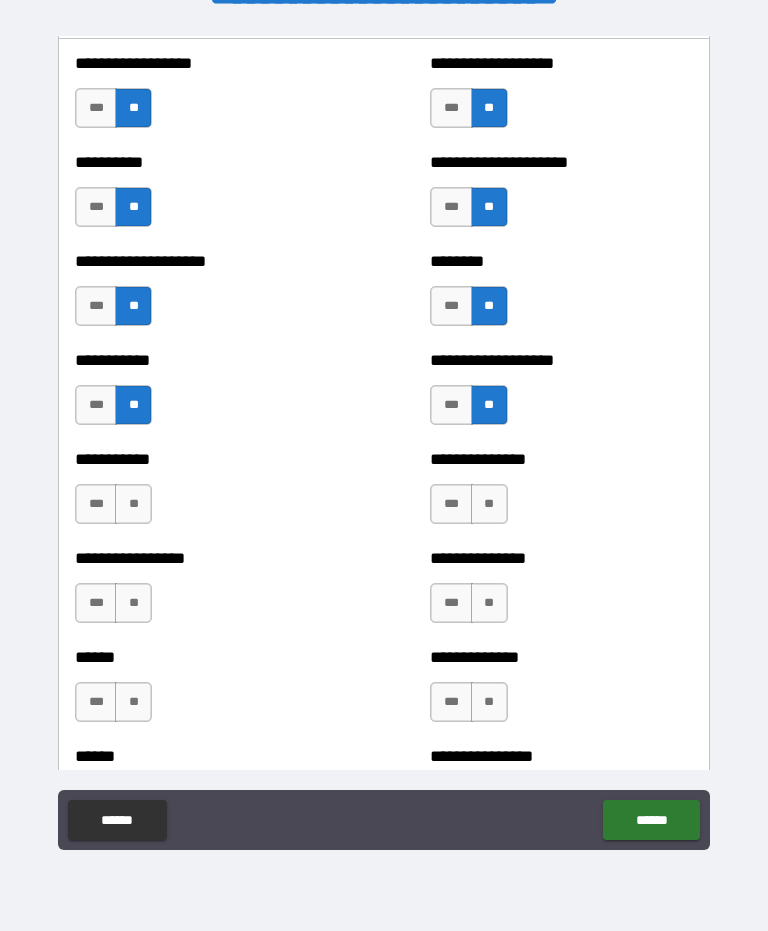 scroll, scrollTop: 2457, scrollLeft: 0, axis: vertical 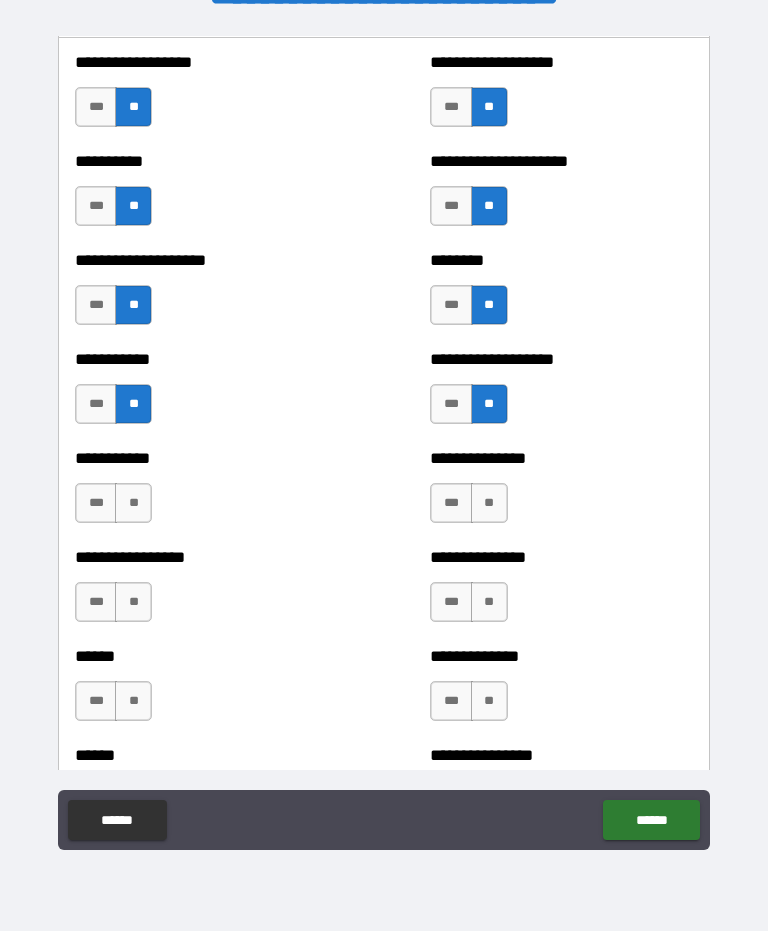 click on "**" at bounding box center [133, 503] 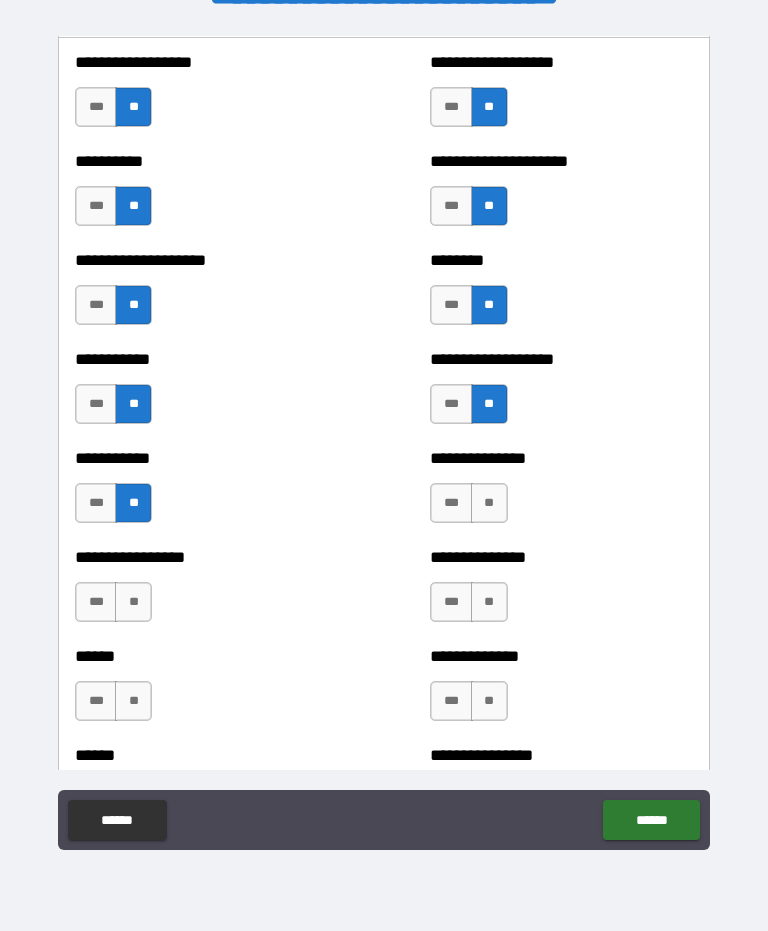 click on "**" at bounding box center (489, 503) 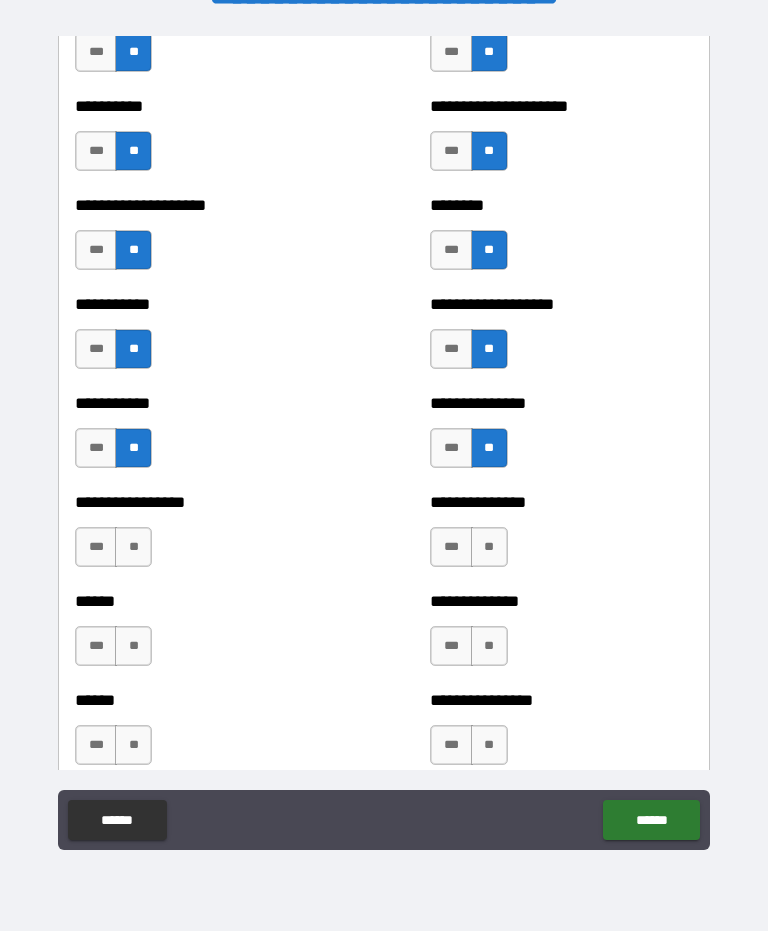 scroll, scrollTop: 2514, scrollLeft: 0, axis: vertical 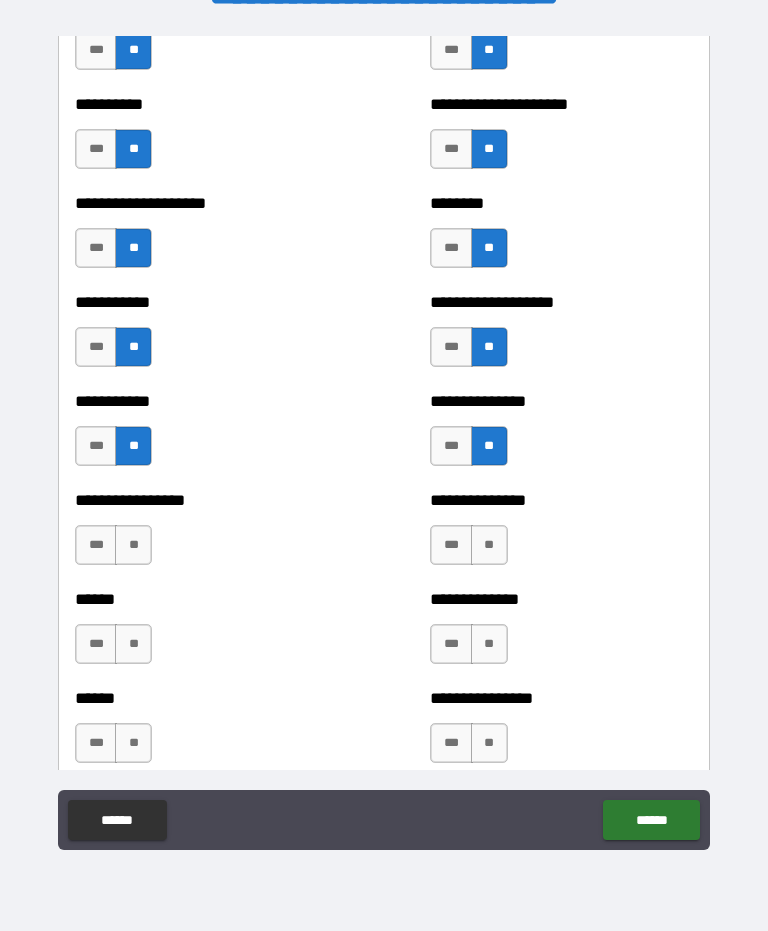 click on "**" at bounding box center (133, 545) 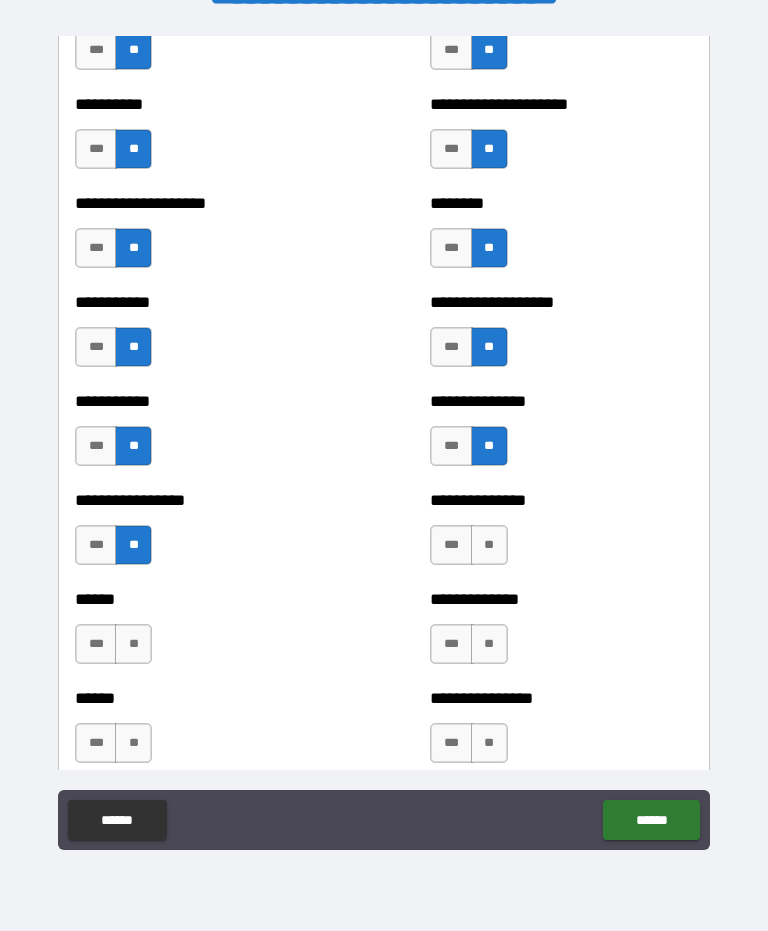 click on "**" at bounding box center [489, 545] 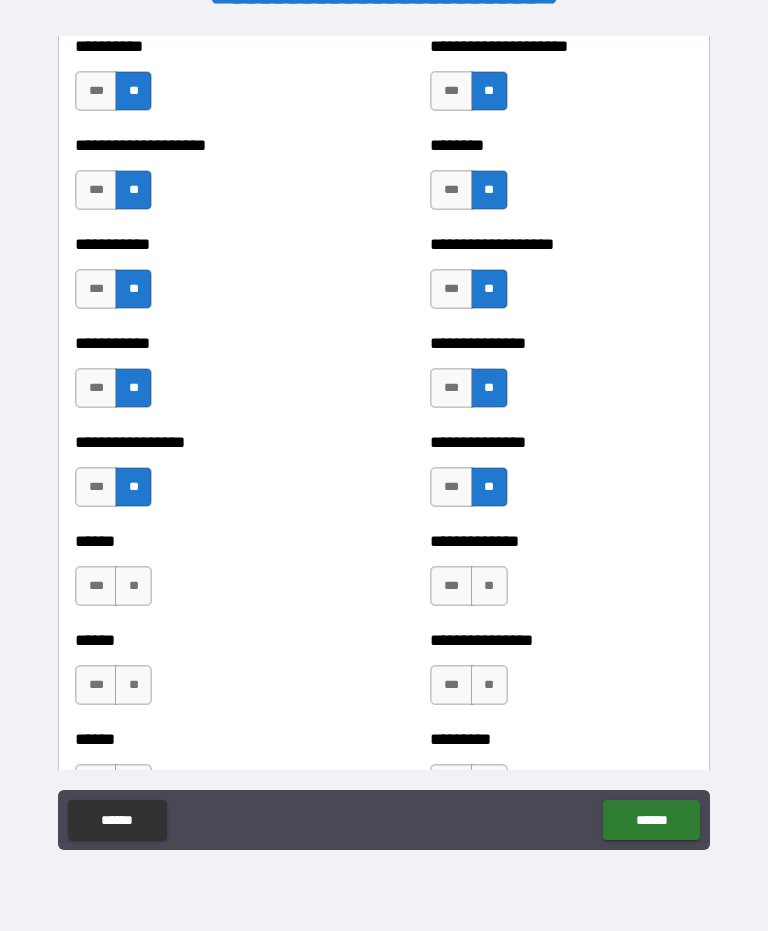 scroll, scrollTop: 2573, scrollLeft: 0, axis: vertical 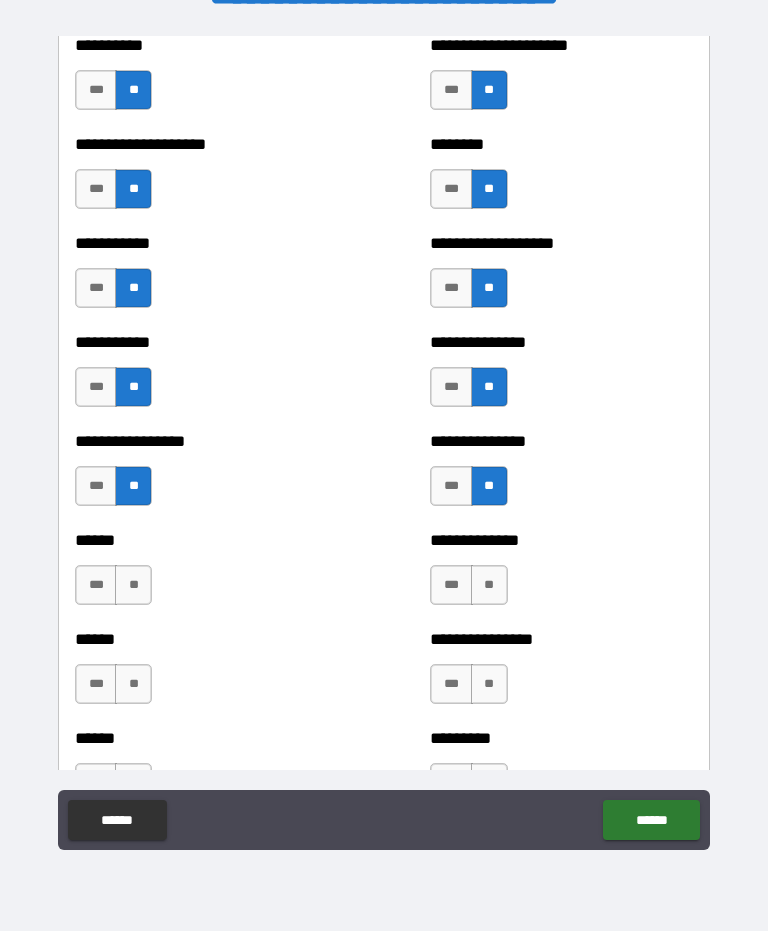 click on "**" at bounding box center [133, 585] 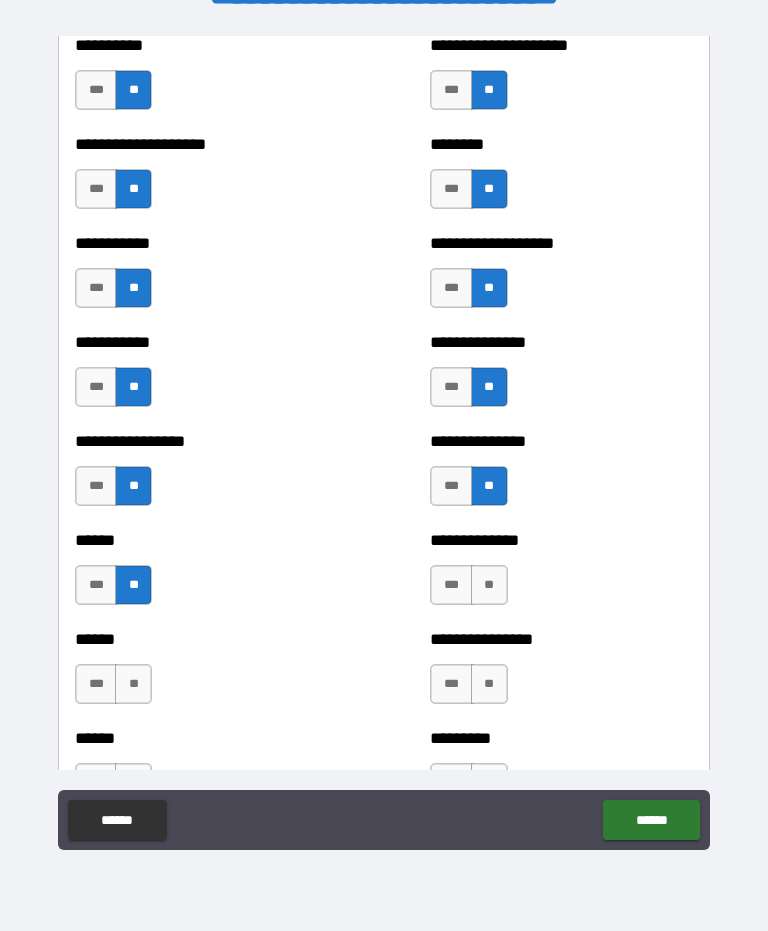 click on "**" at bounding box center (489, 585) 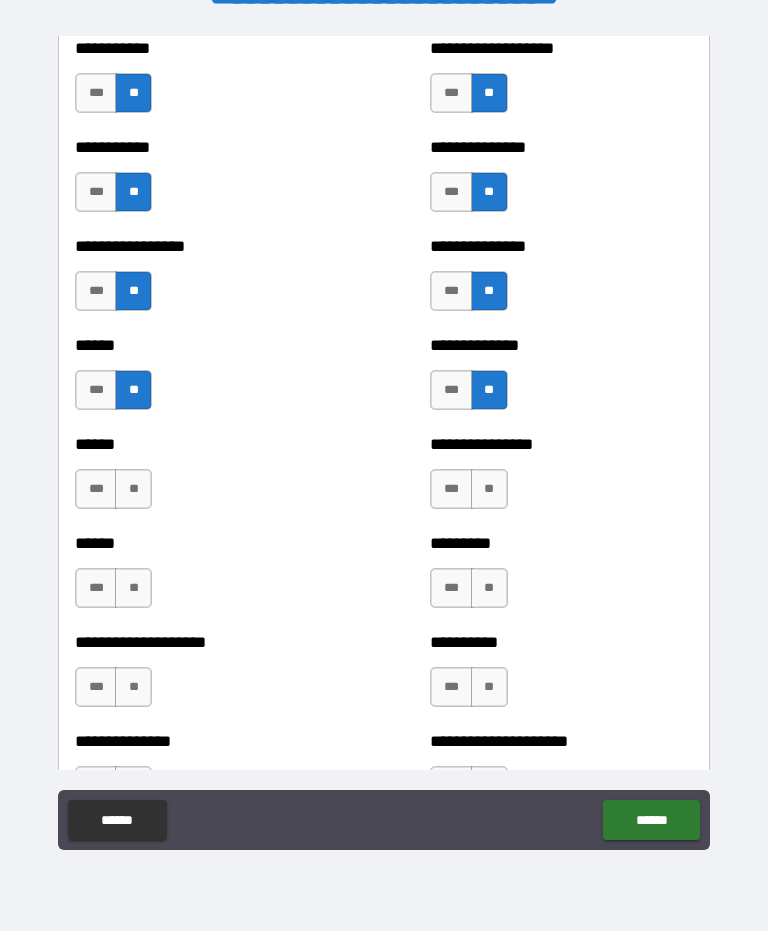 scroll, scrollTop: 2770, scrollLeft: 0, axis: vertical 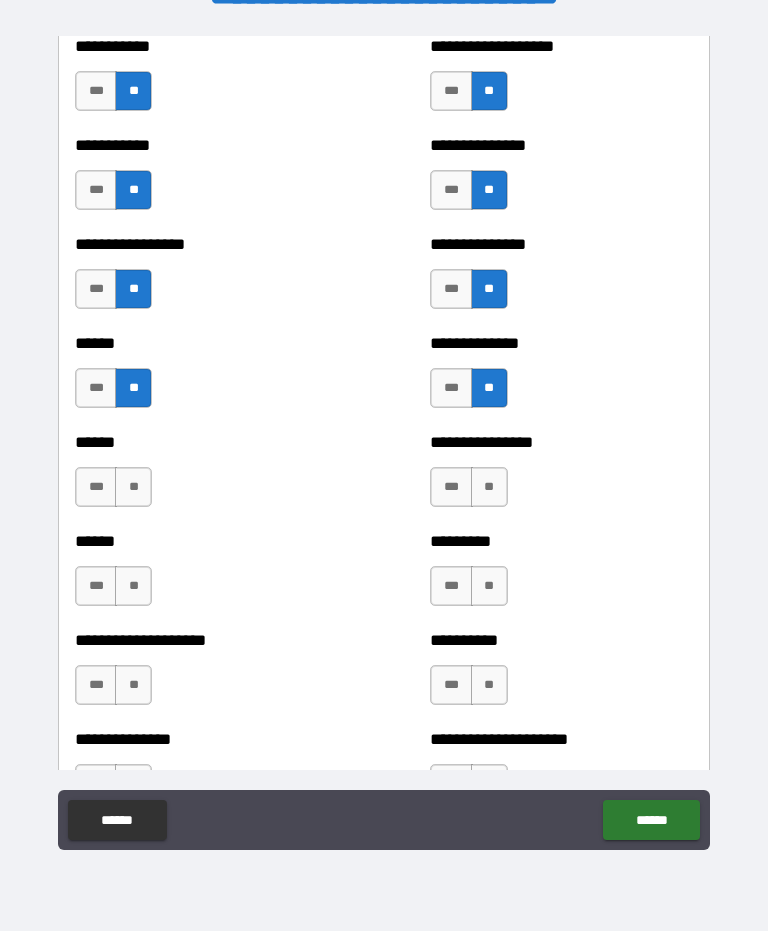 click on "**" at bounding box center (133, 487) 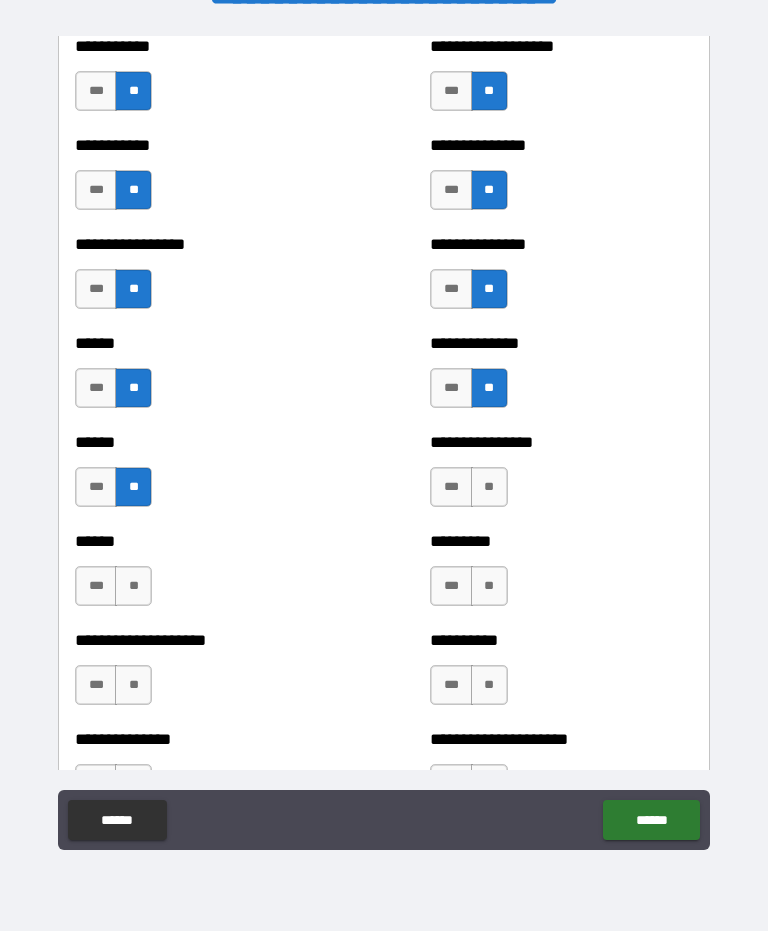 click on "**" at bounding box center (489, 487) 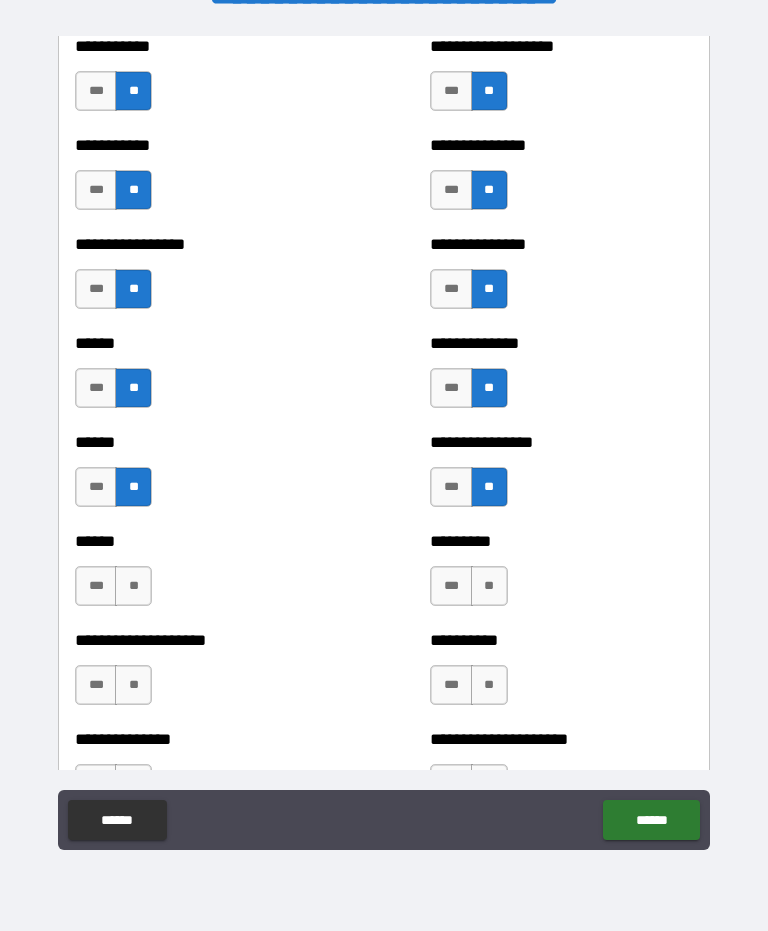 click on "**" at bounding box center [133, 586] 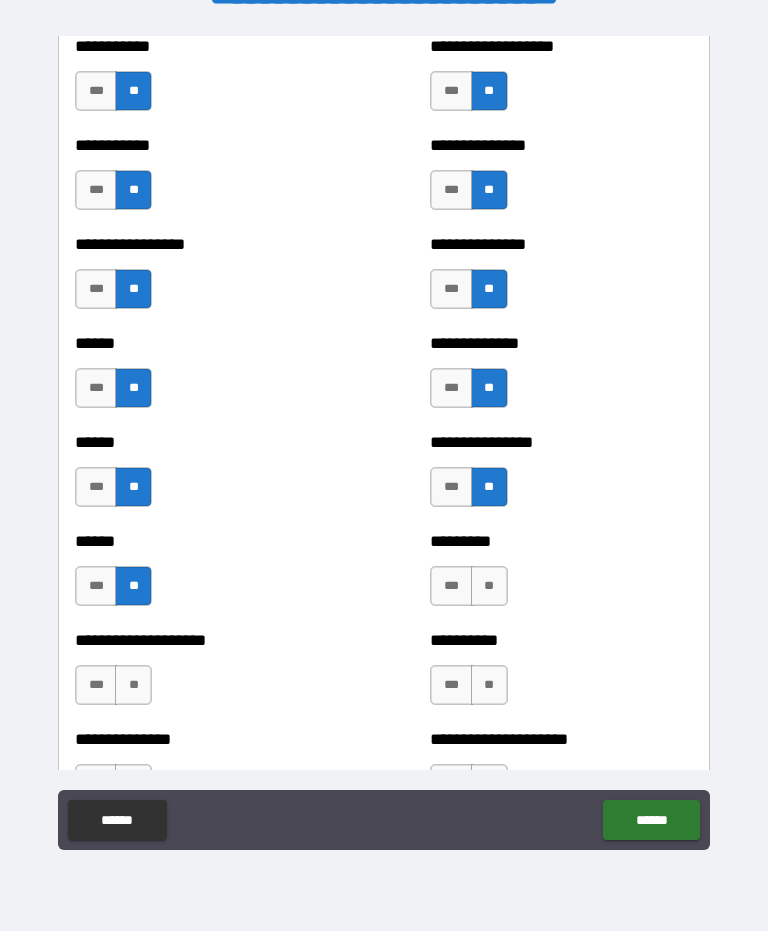 click on "**" at bounding box center (489, 586) 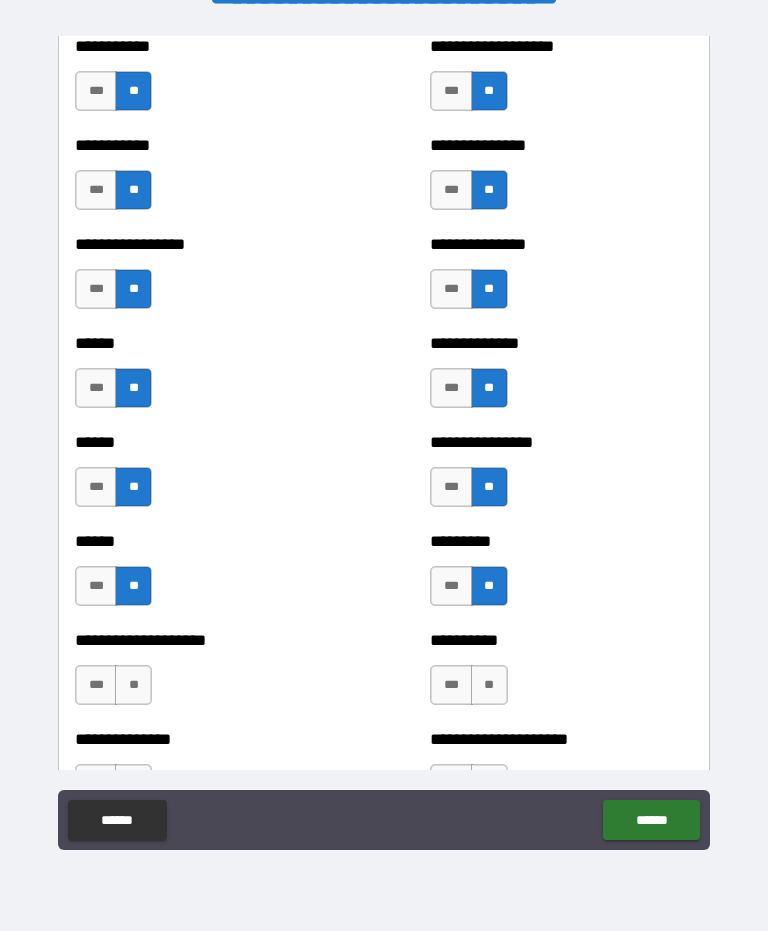 click on "**********" at bounding box center (206, 640) 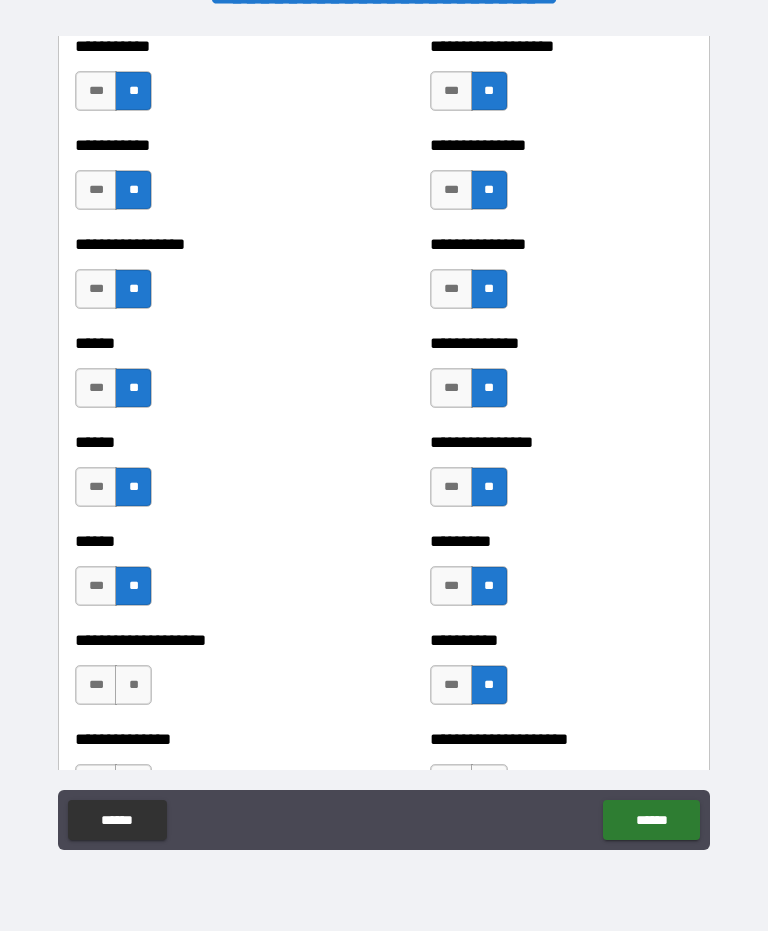 click on "**" at bounding box center [133, 685] 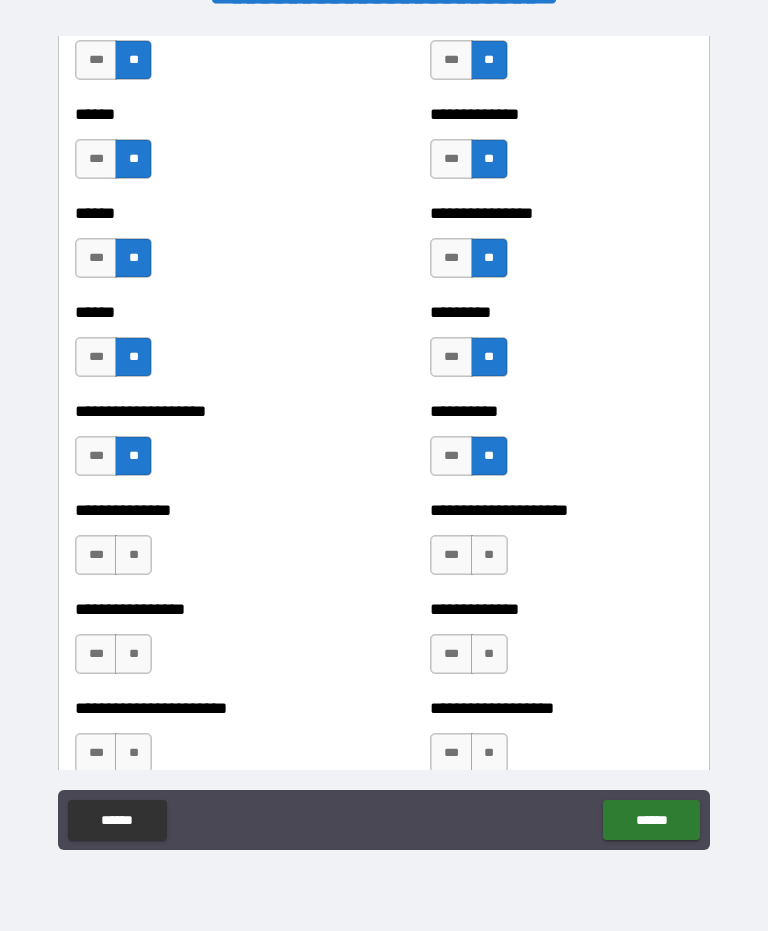 scroll, scrollTop: 3003, scrollLeft: 0, axis: vertical 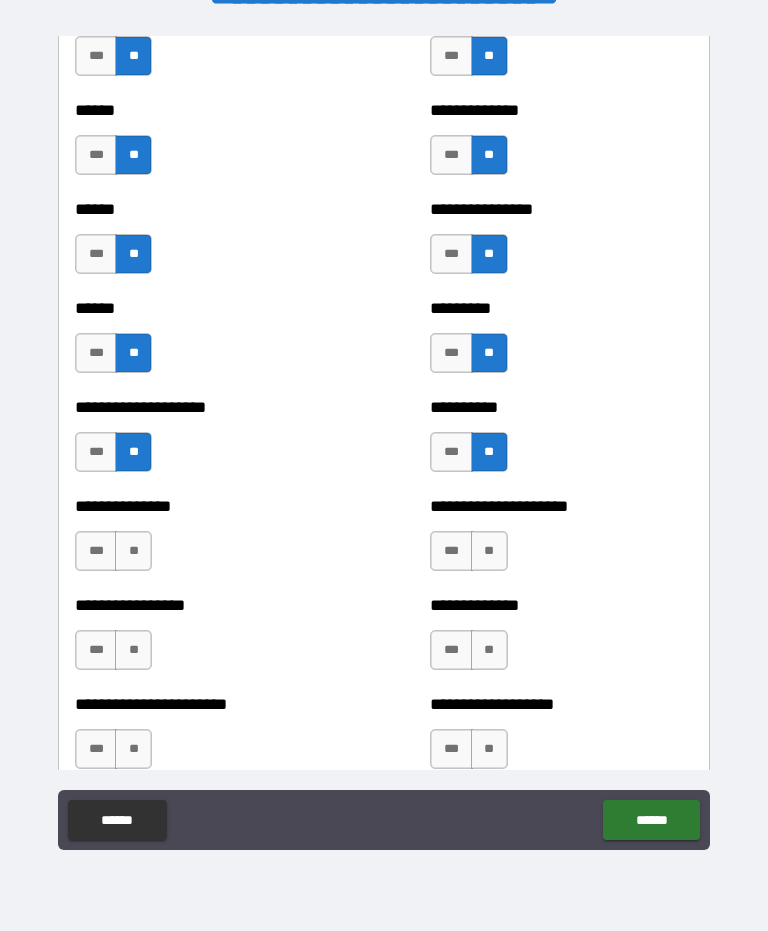 click on "**" at bounding box center [133, 551] 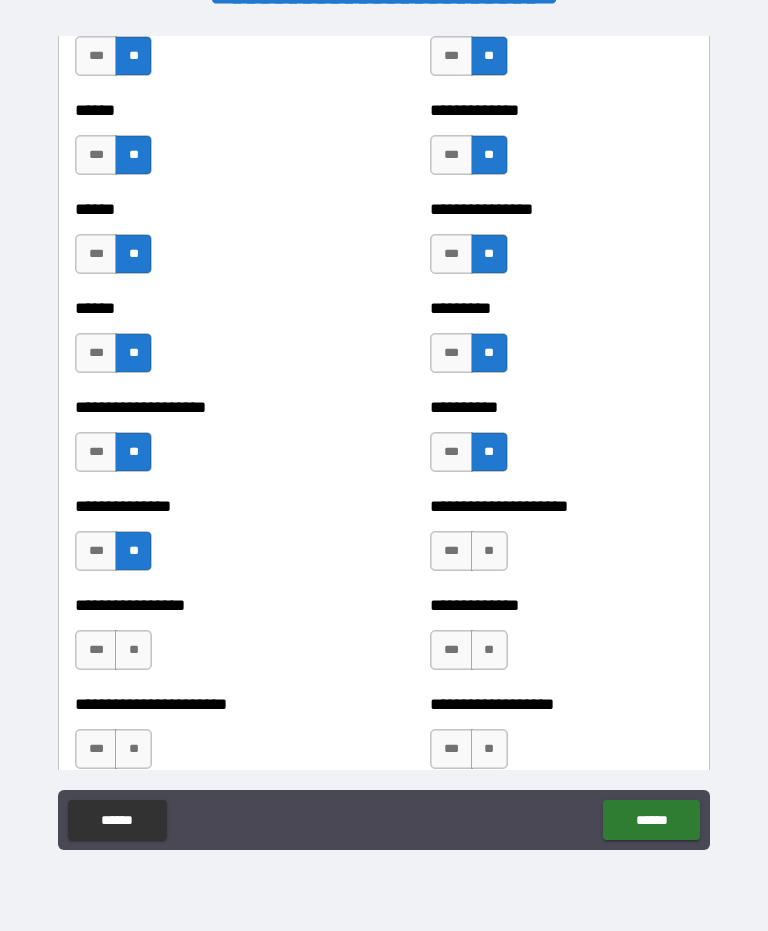 click on "**" at bounding box center (489, 551) 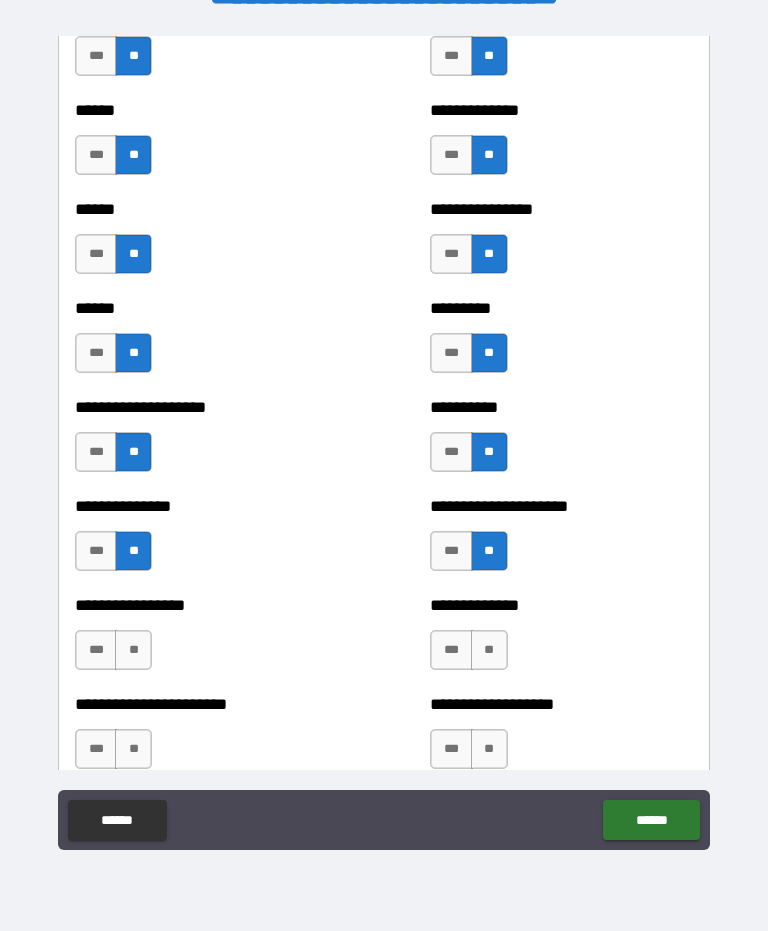 click on "**" at bounding box center (133, 650) 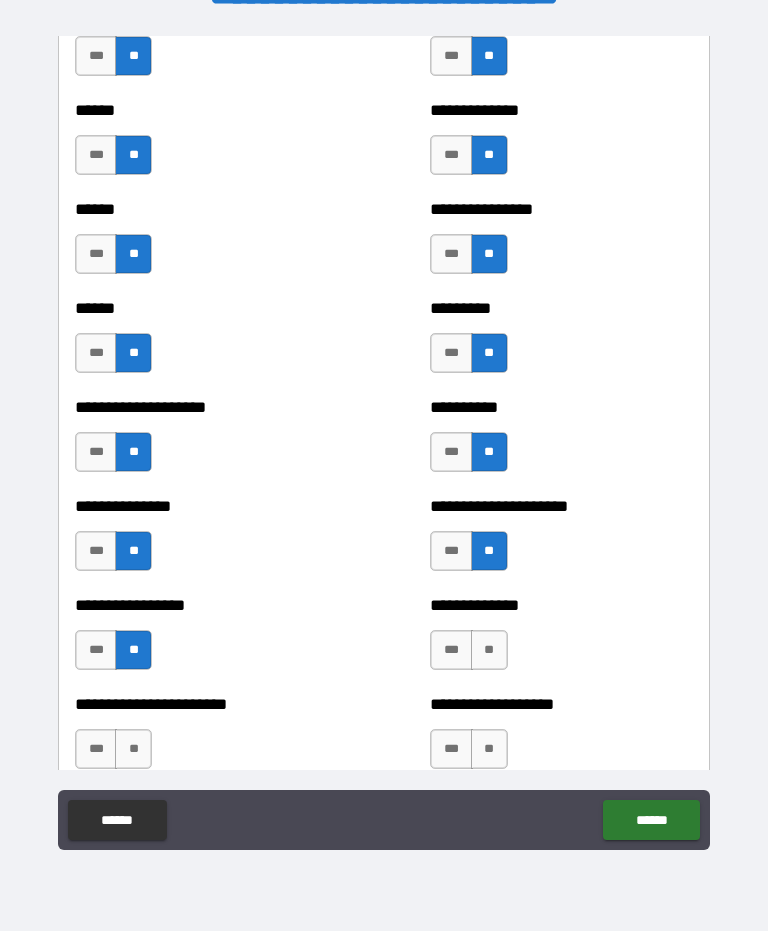 click on "**" at bounding box center [489, 650] 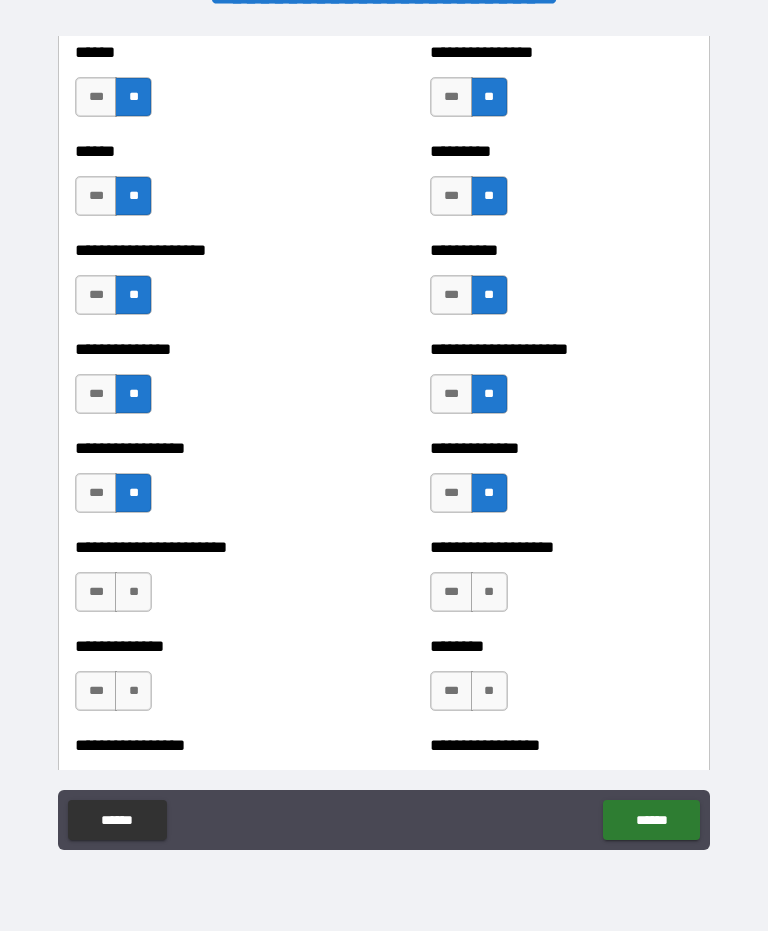 scroll, scrollTop: 3161, scrollLeft: 0, axis: vertical 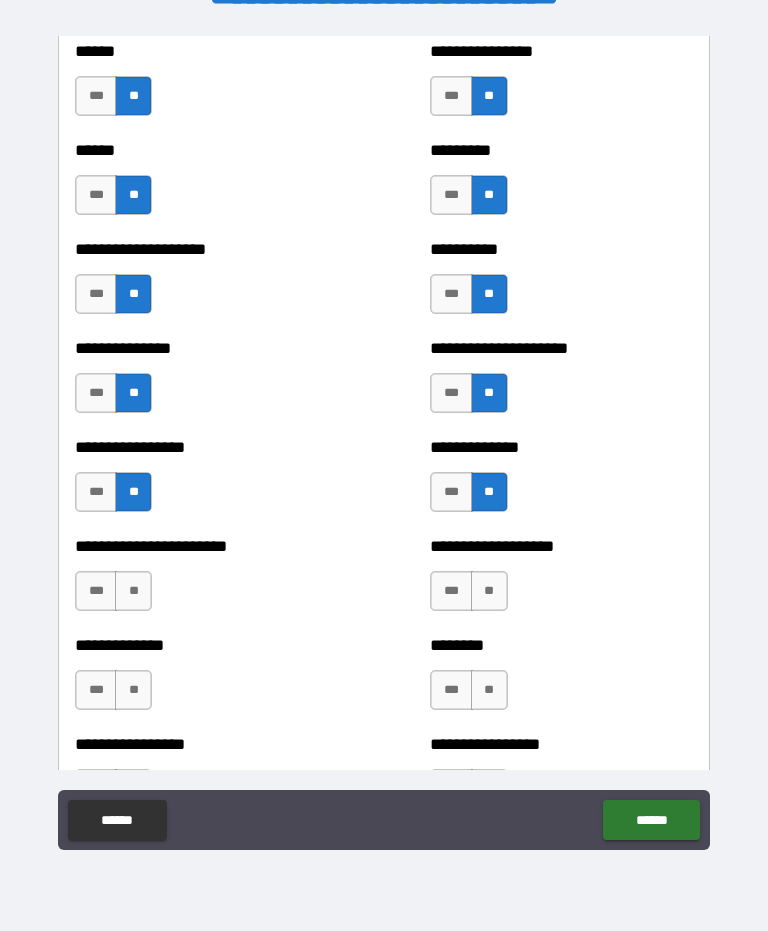click on "**" at bounding box center [133, 591] 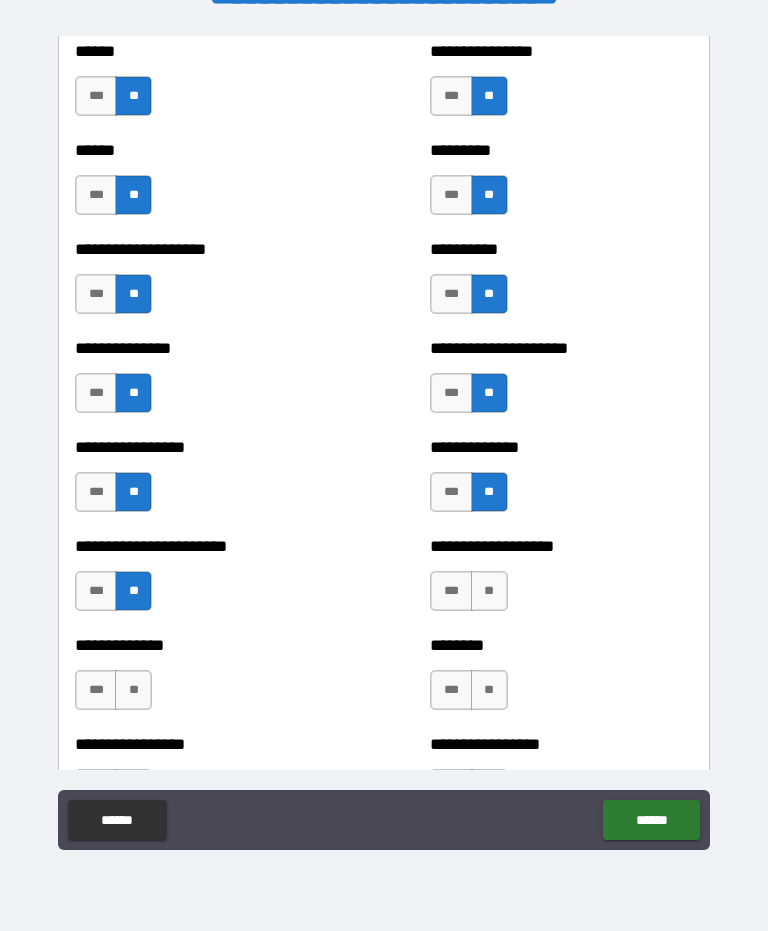 click on "**" at bounding box center [489, 591] 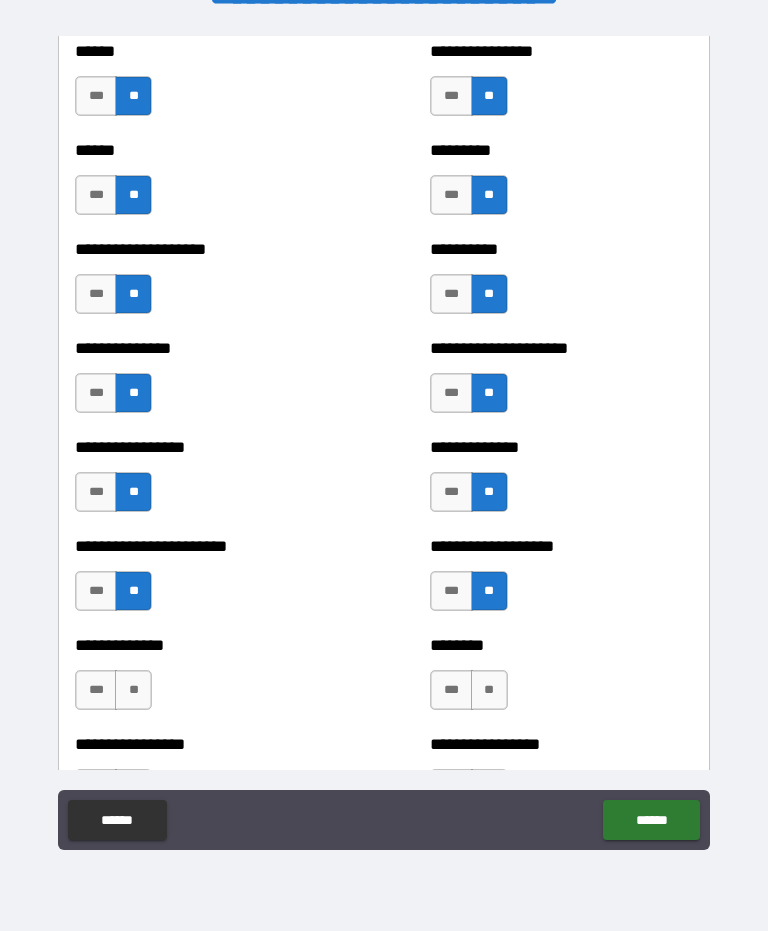 click on "**" at bounding box center (133, 690) 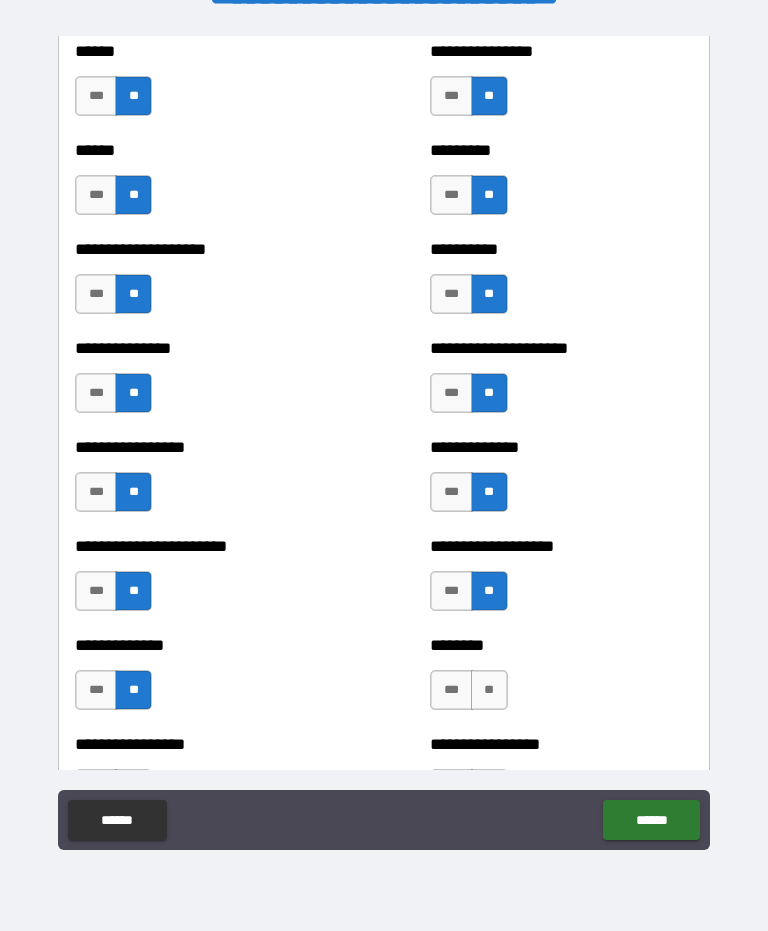 click on "**" at bounding box center (489, 690) 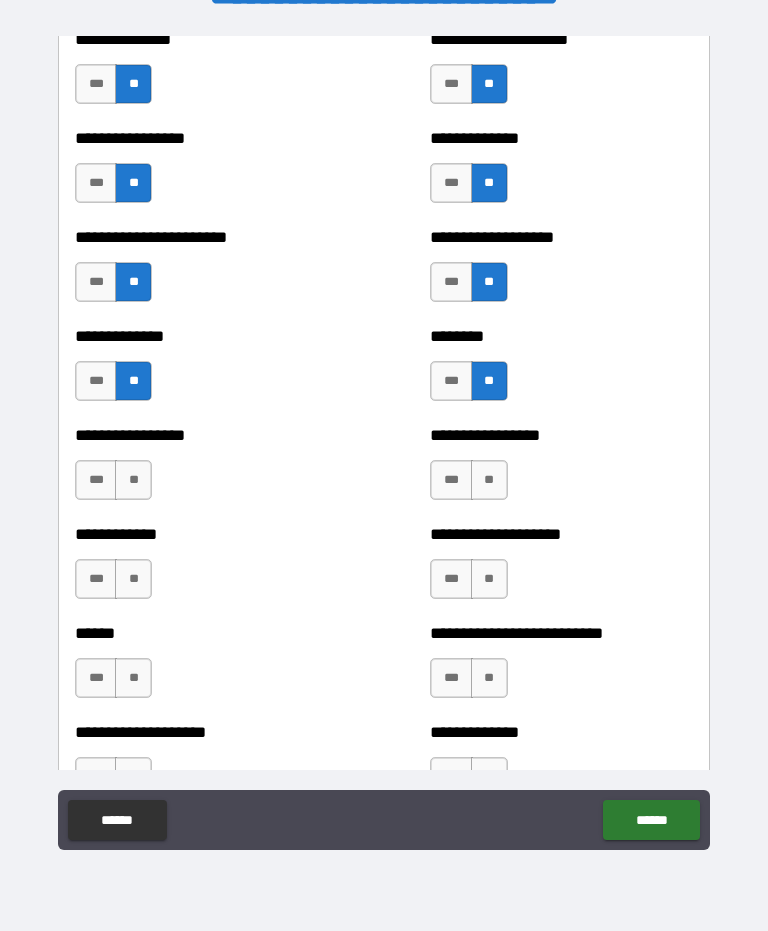 scroll, scrollTop: 3471, scrollLeft: 0, axis: vertical 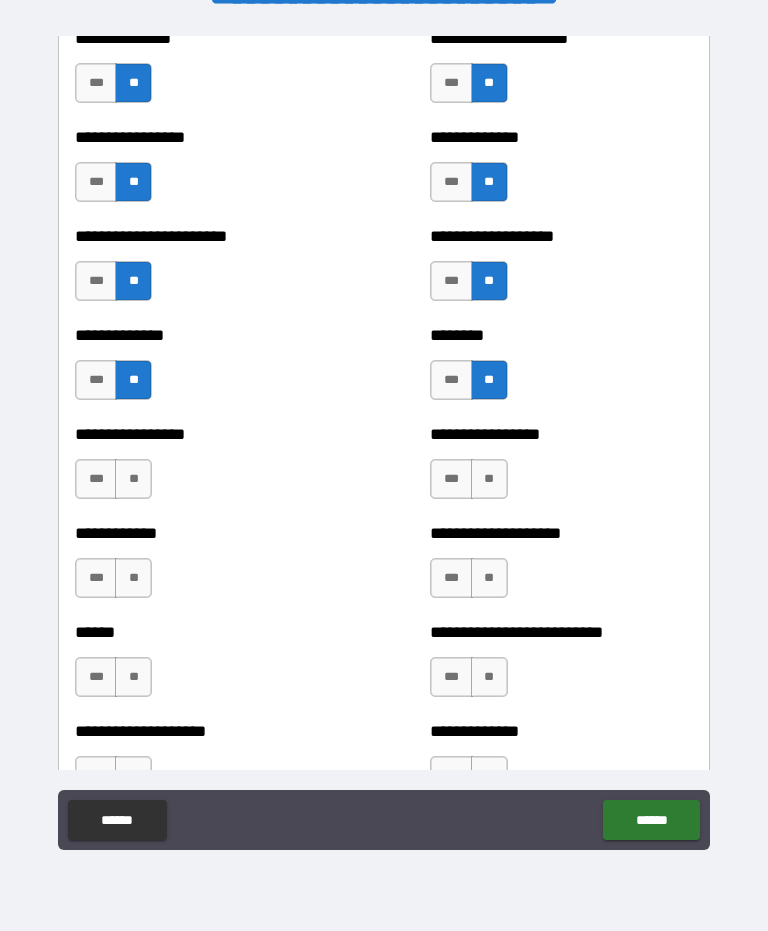 click on "**" at bounding box center (133, 479) 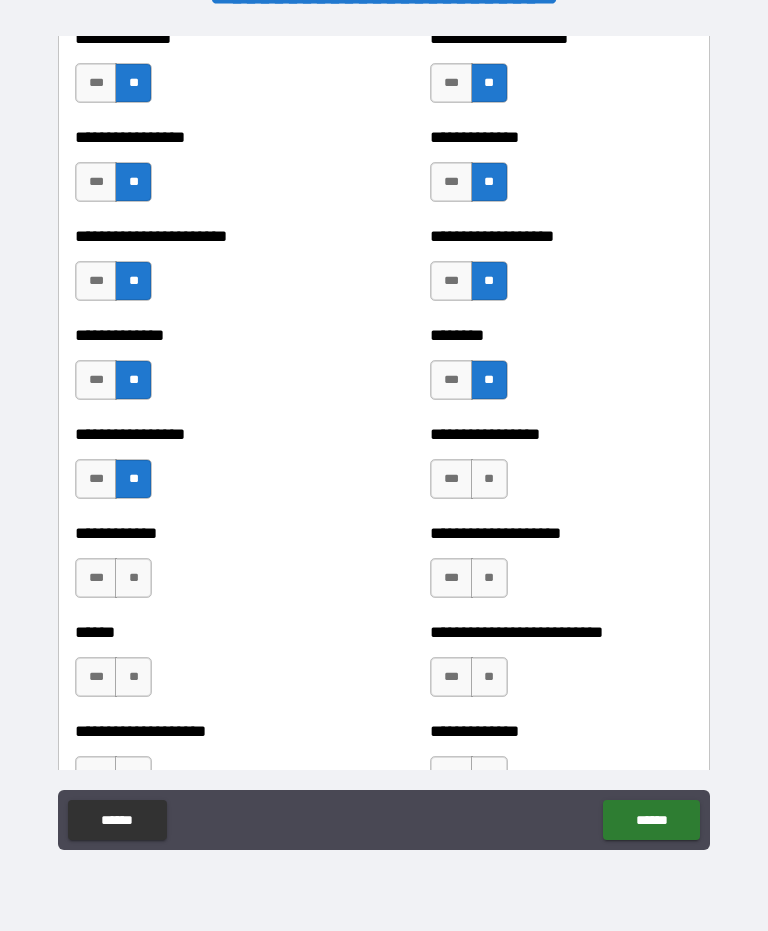 click on "**" at bounding box center (489, 479) 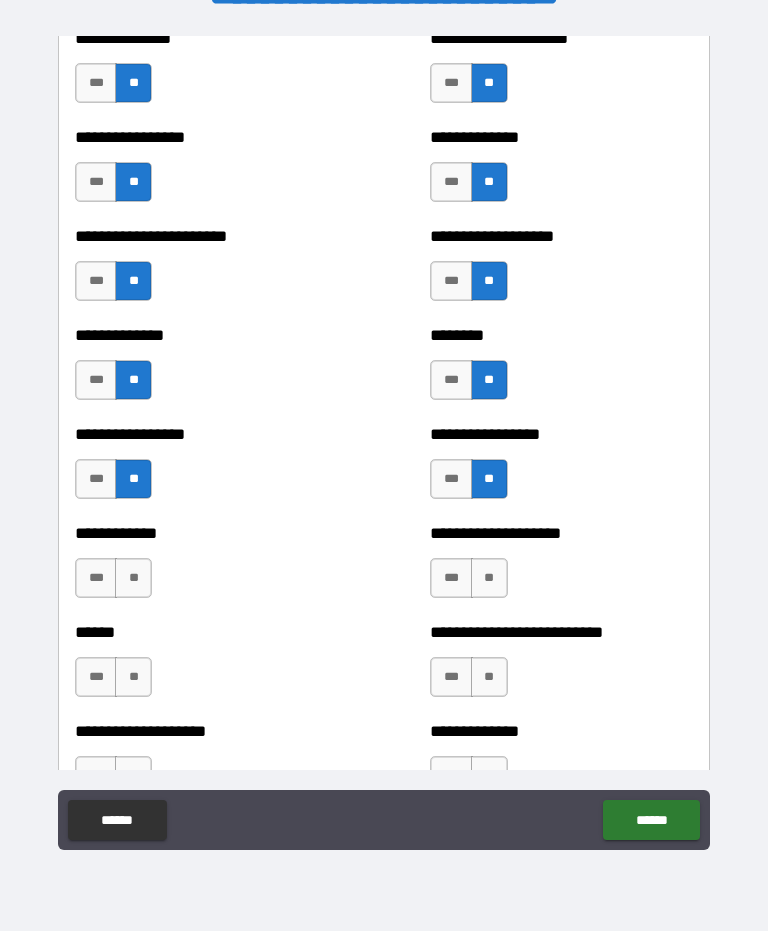 click on "**" at bounding box center (133, 578) 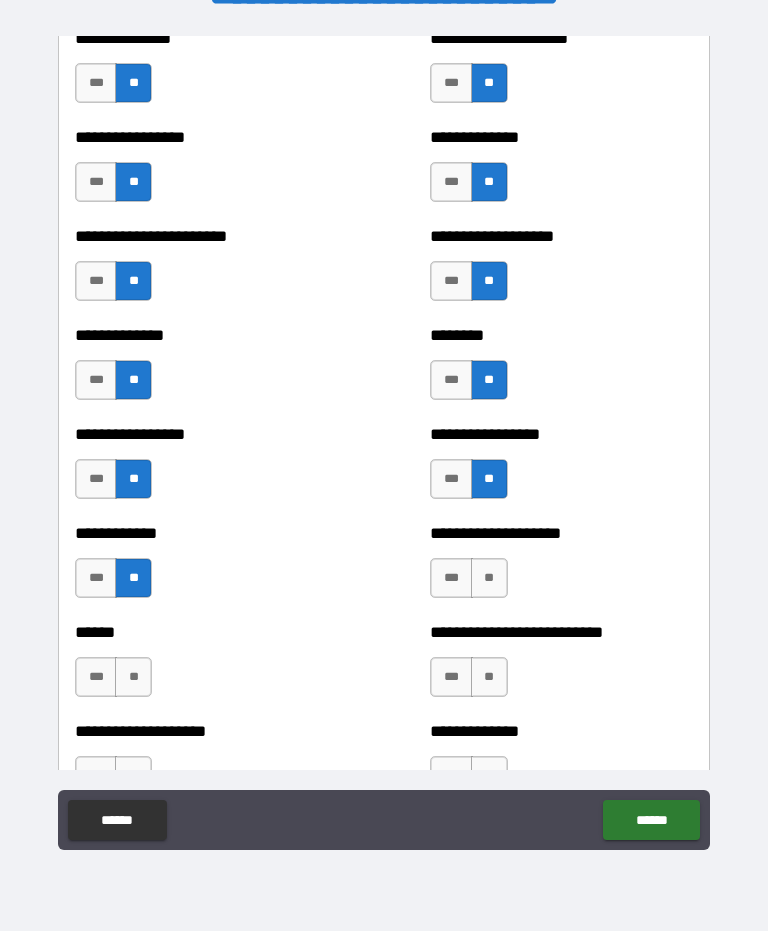 click on "**" at bounding box center (489, 578) 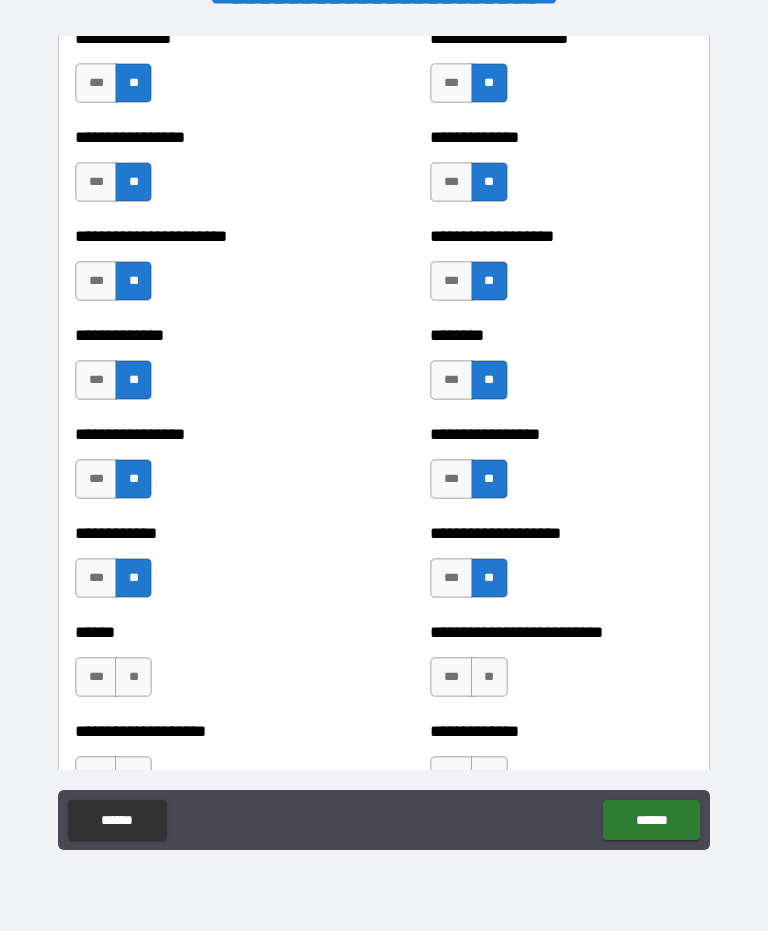 click on "**" at bounding box center [133, 677] 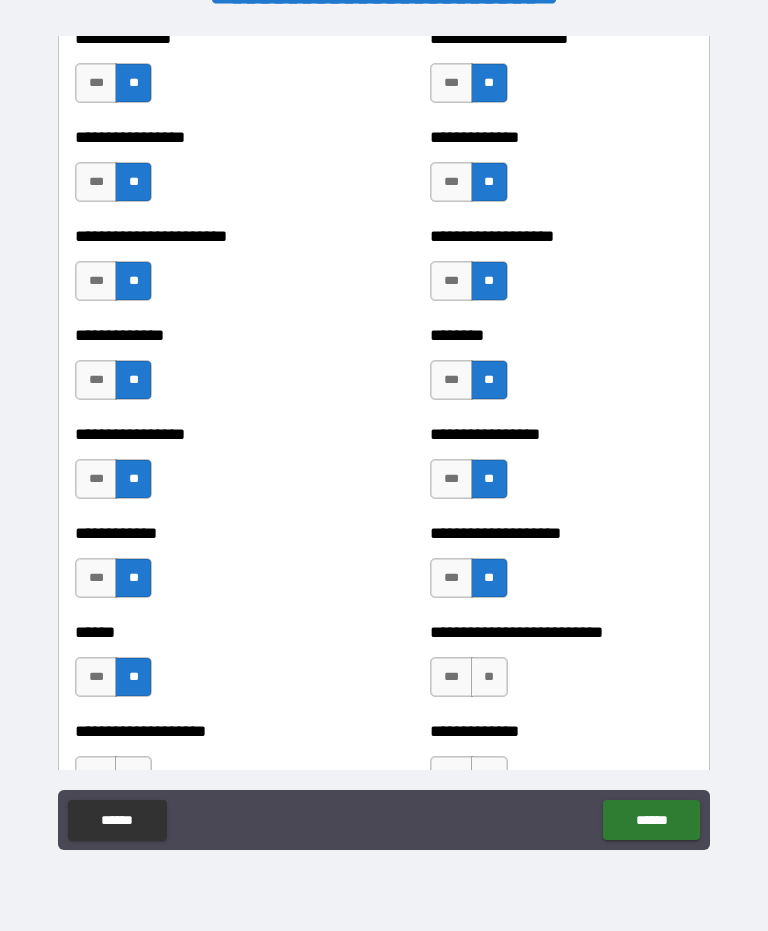 click on "**" at bounding box center (489, 677) 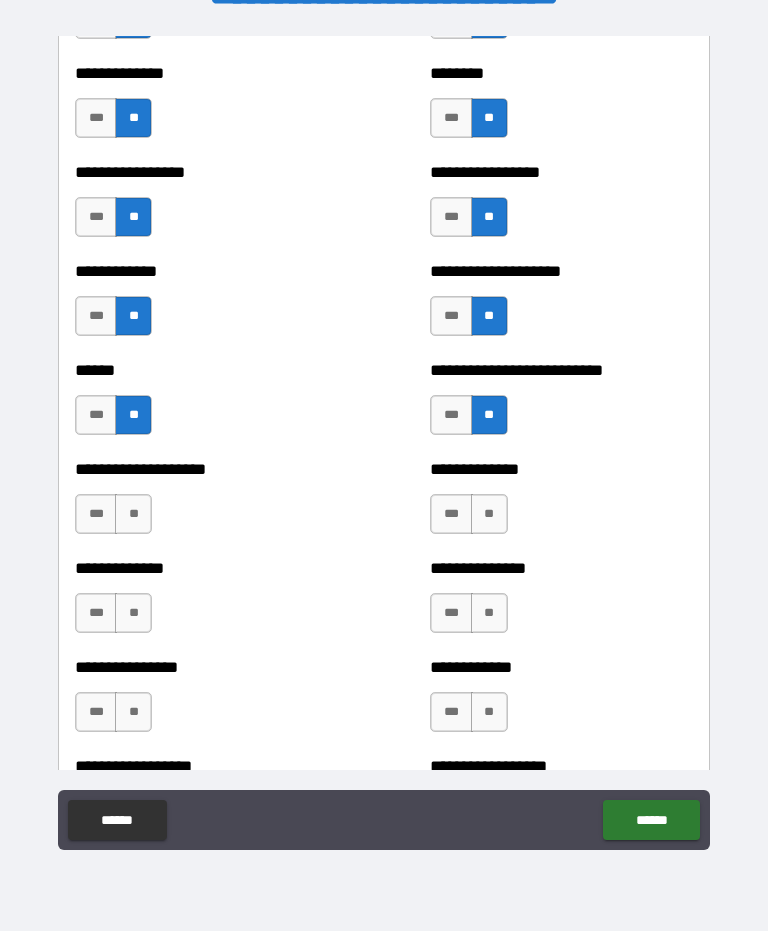 scroll, scrollTop: 3736, scrollLeft: 0, axis: vertical 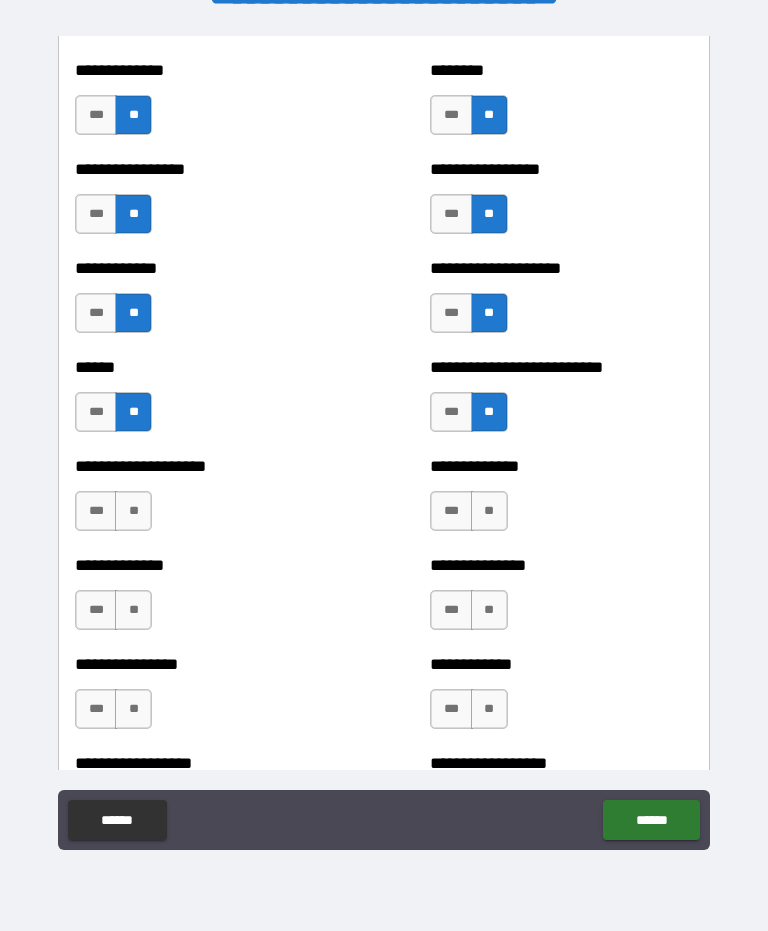 click on "**" at bounding box center (133, 511) 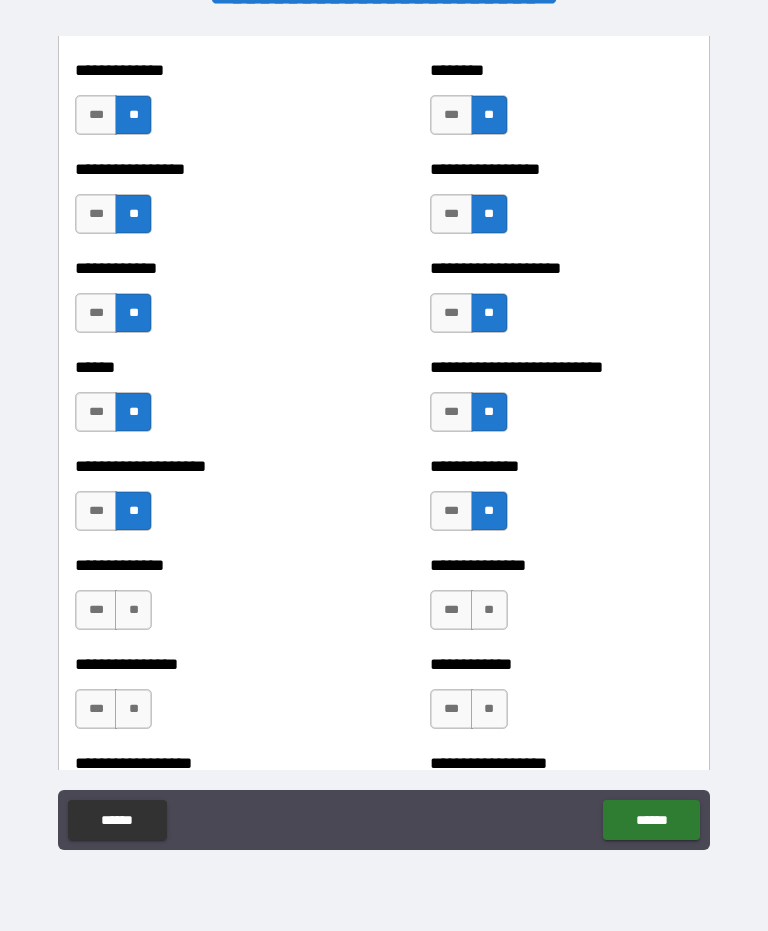 click on "**" at bounding box center (133, 610) 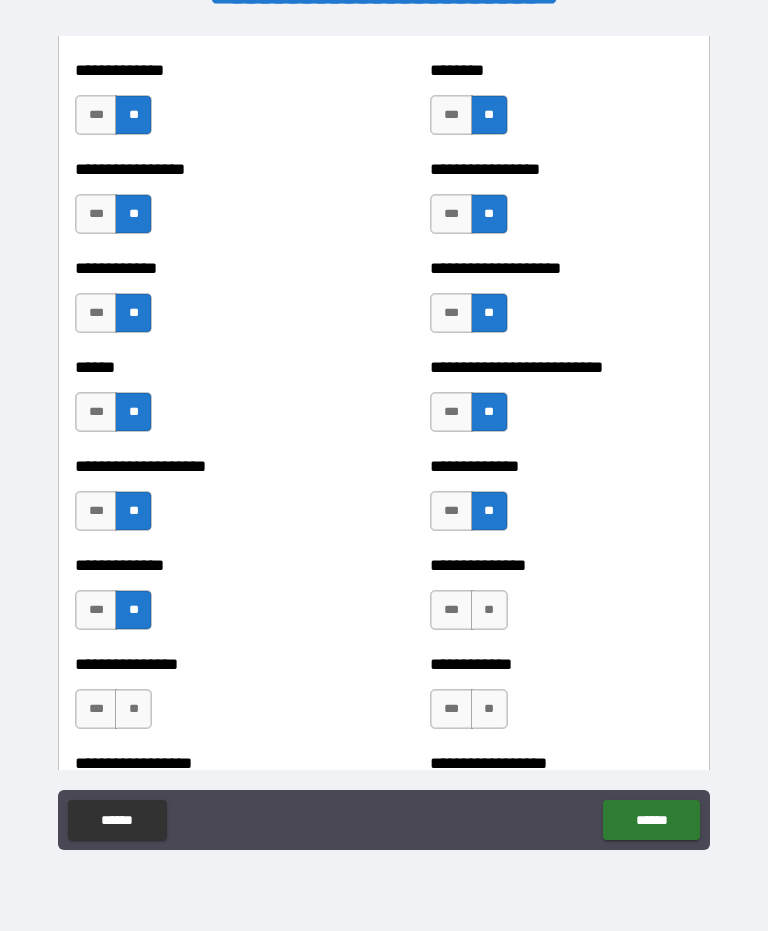 click on "**" at bounding box center (489, 610) 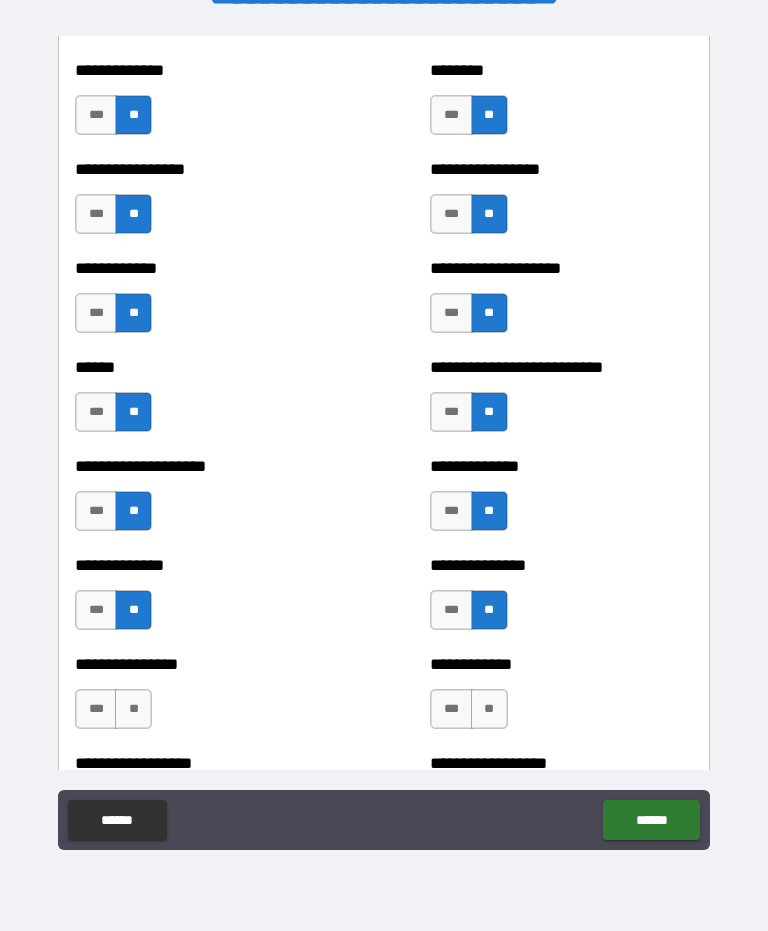 click on "**" at bounding box center (133, 709) 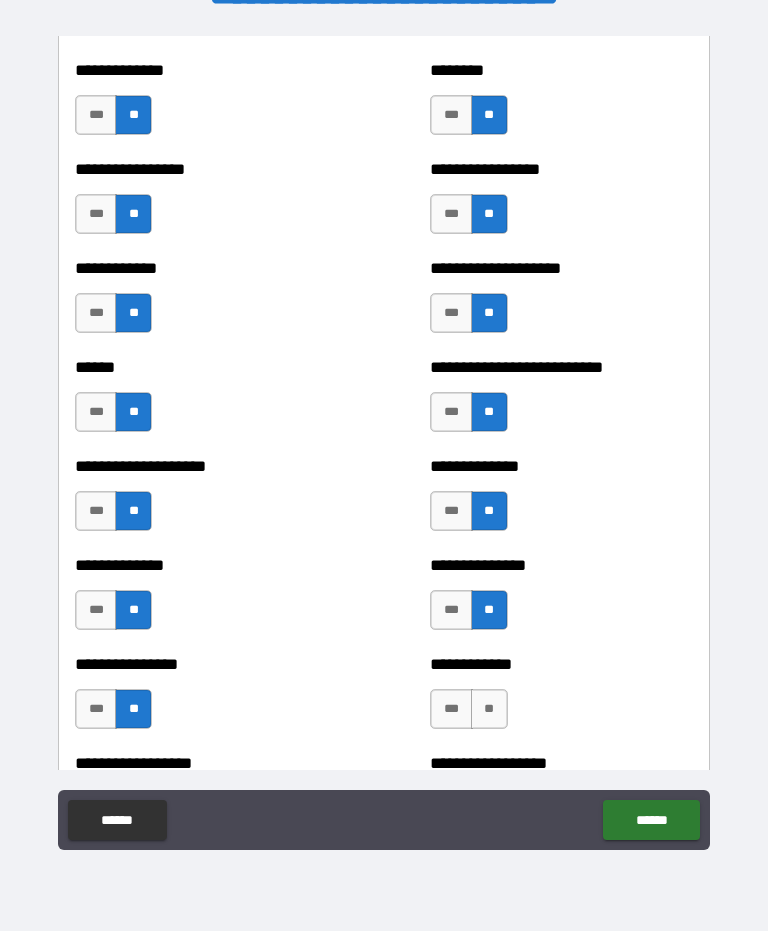 click on "**" at bounding box center (489, 709) 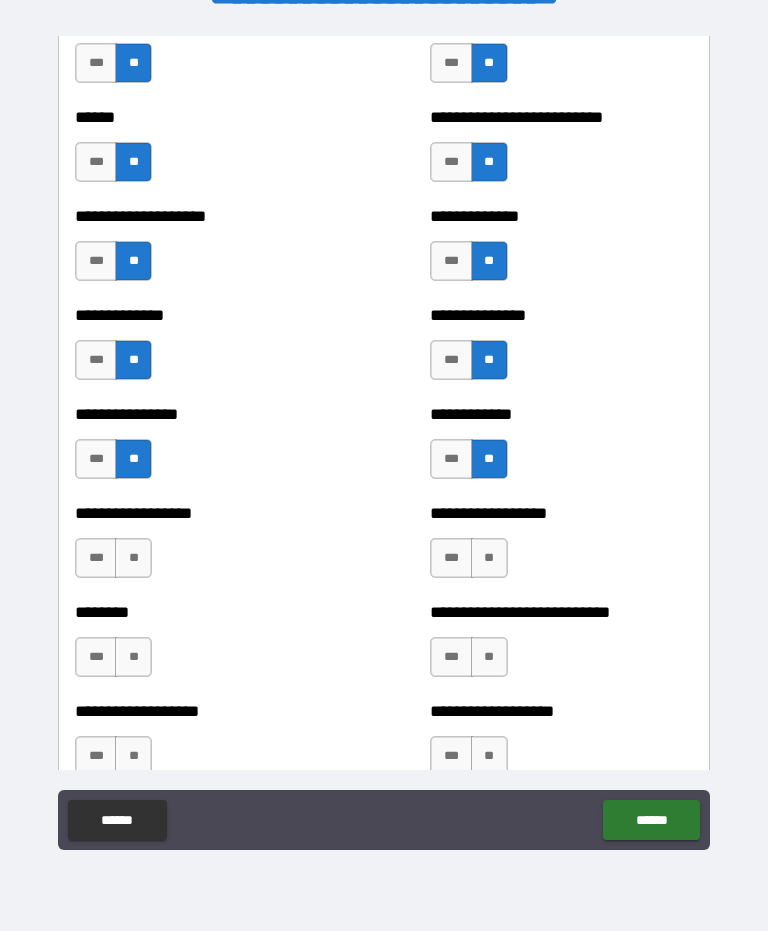 scroll, scrollTop: 3986, scrollLeft: 0, axis: vertical 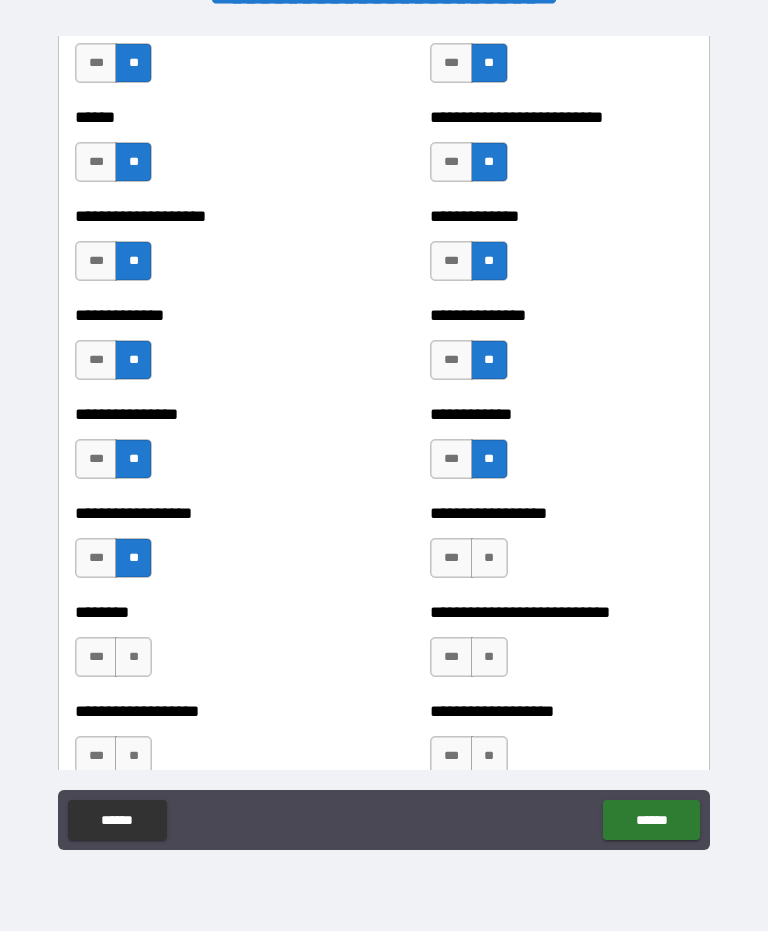 click on "**" at bounding box center [489, 558] 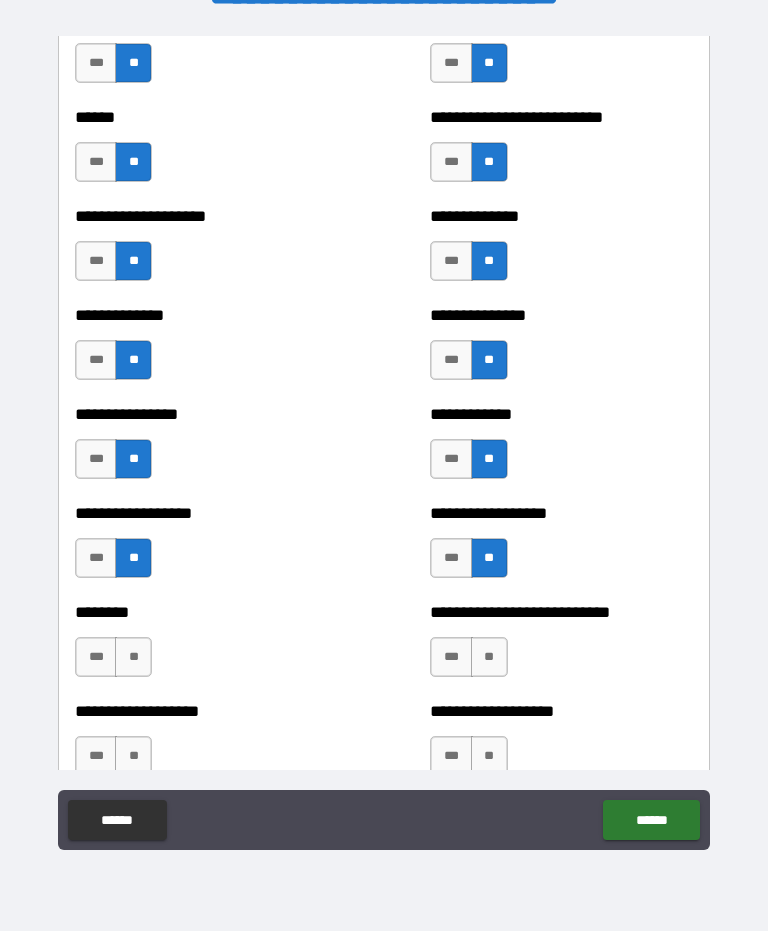 click on "**" at bounding box center (133, 657) 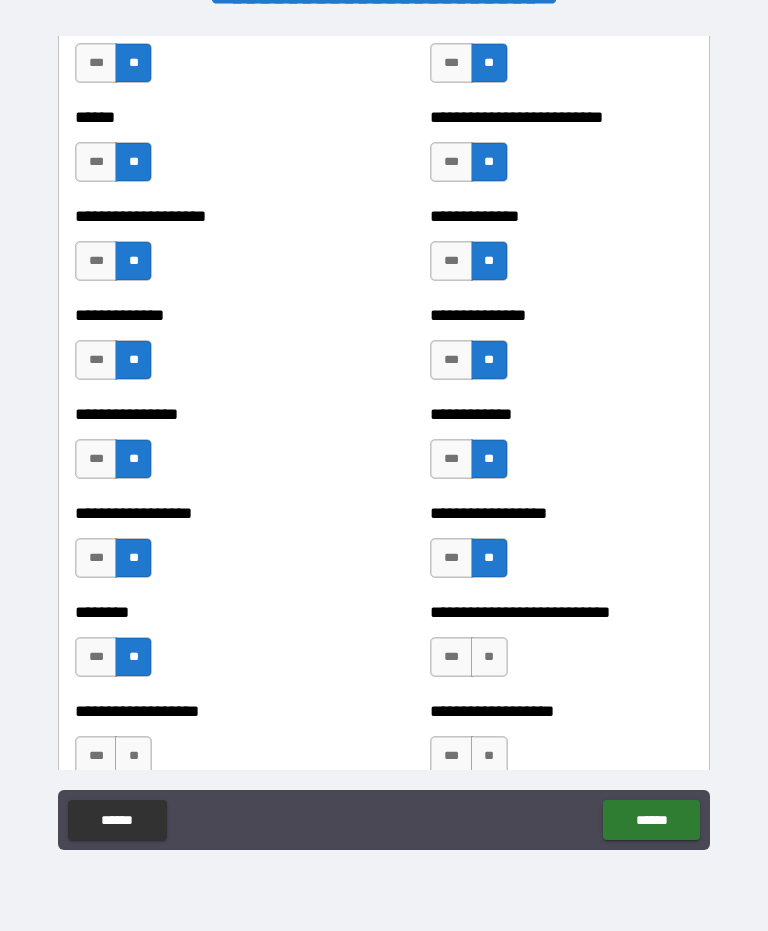 click on "**" at bounding box center [489, 657] 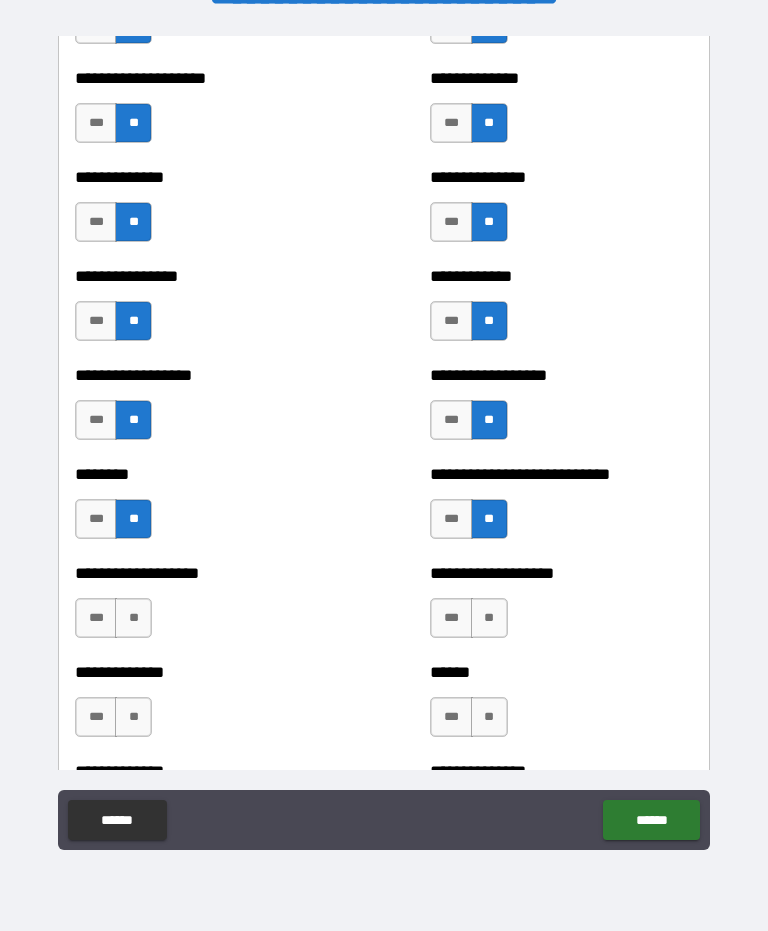 scroll, scrollTop: 4125, scrollLeft: 0, axis: vertical 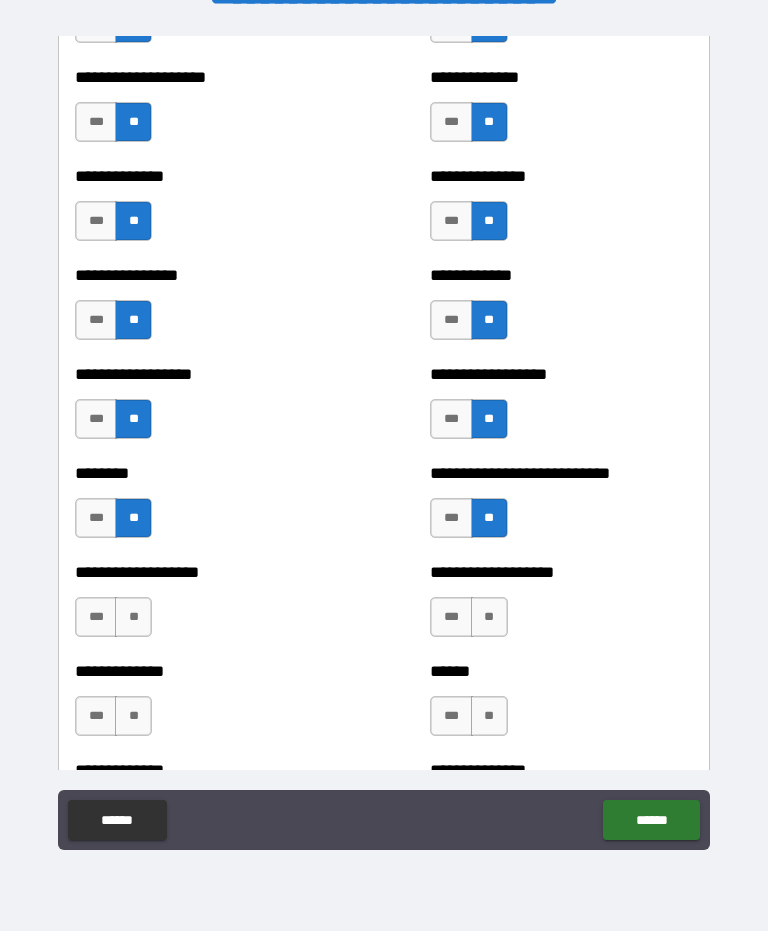click on "**" at bounding box center (133, 617) 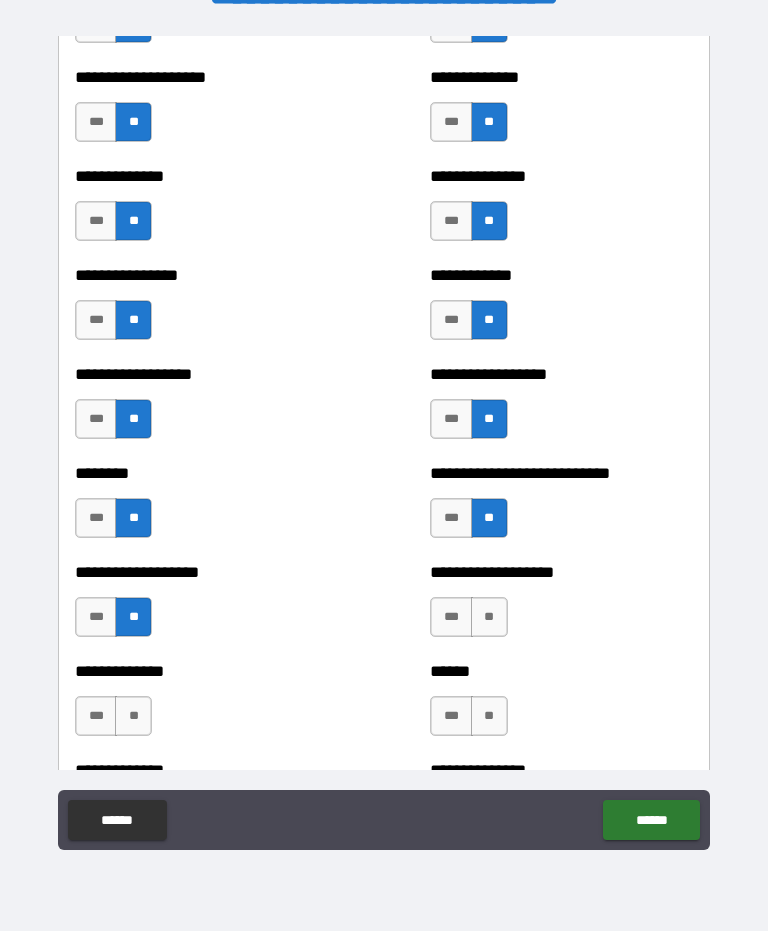 click on "**" at bounding box center [489, 617] 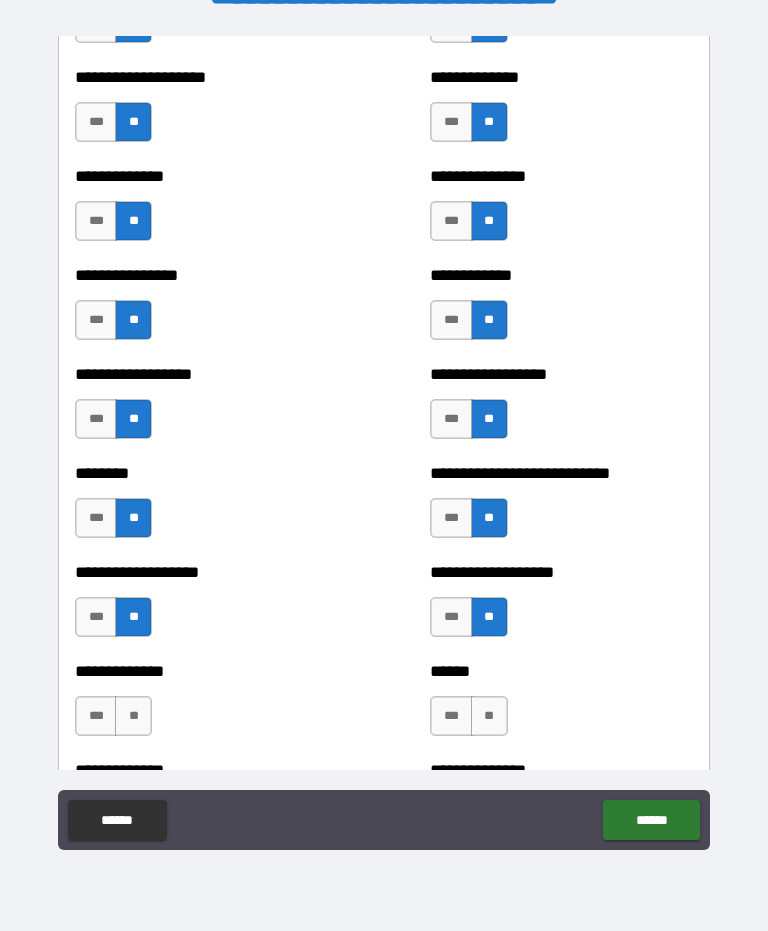 click on "**********" at bounding box center [206, 706] 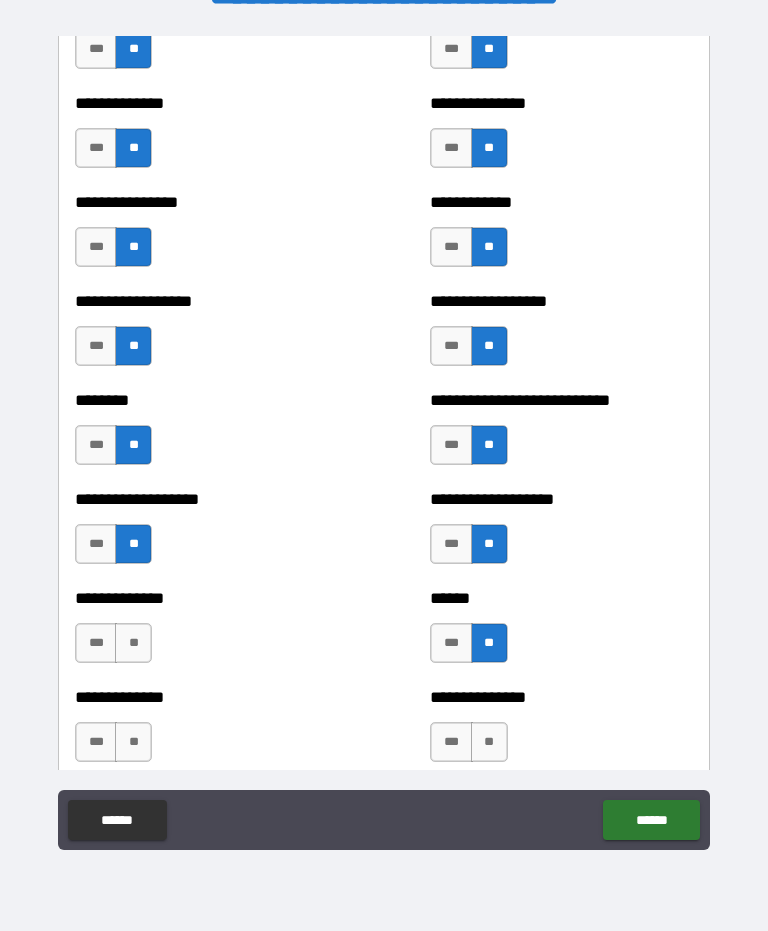 scroll, scrollTop: 4199, scrollLeft: 0, axis: vertical 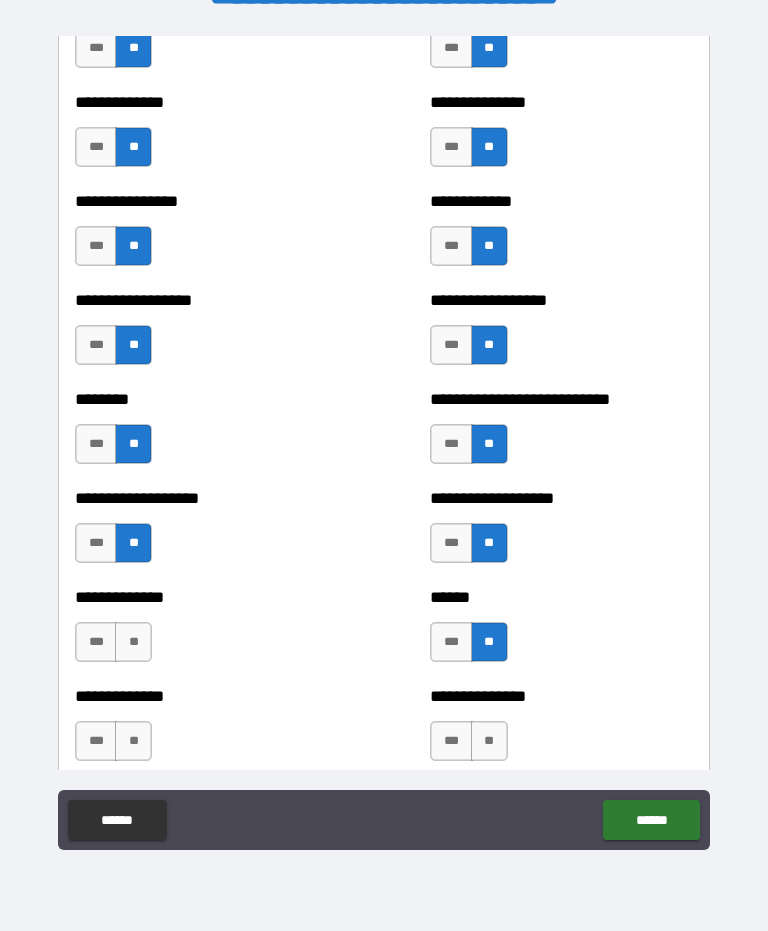 click on "**" at bounding box center [133, 642] 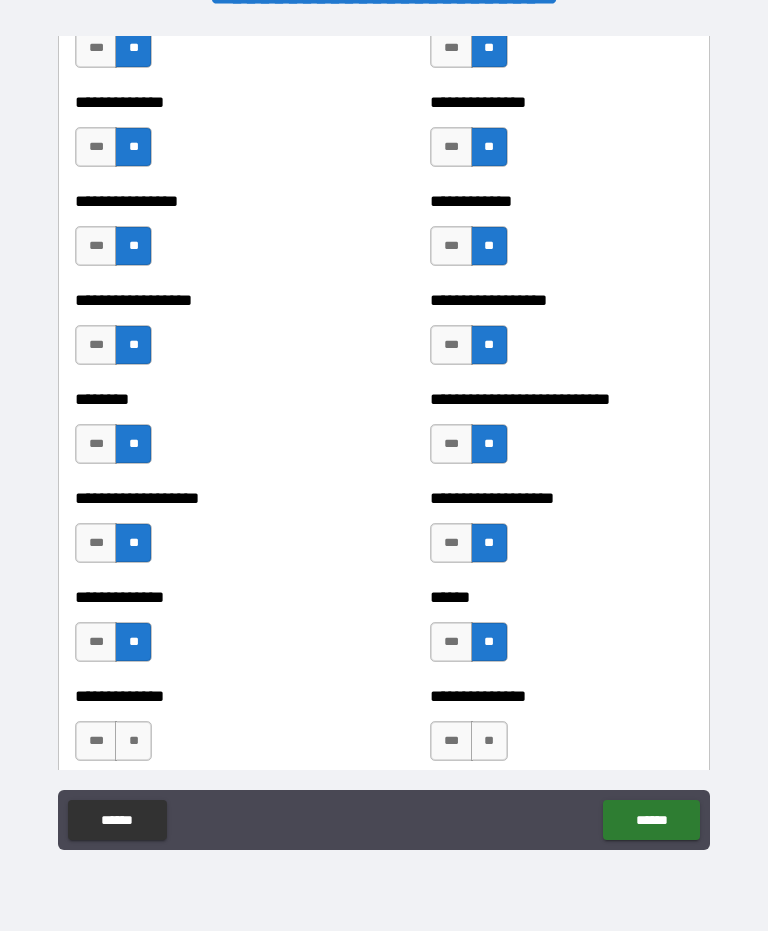 click on "**" at bounding box center [489, 741] 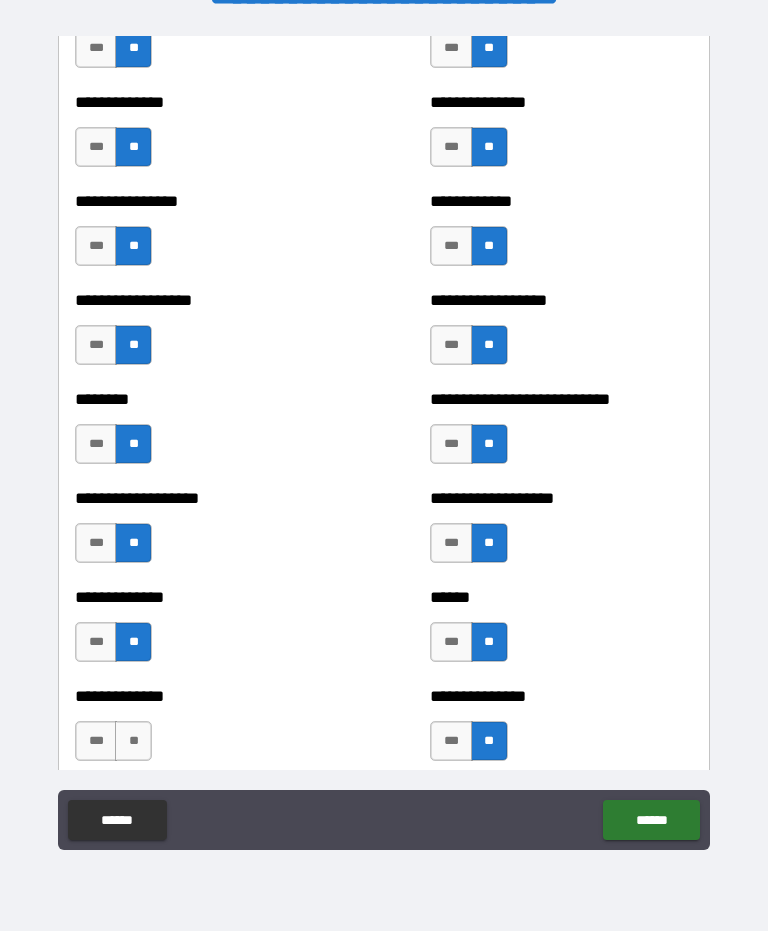 click on "**" at bounding box center [133, 741] 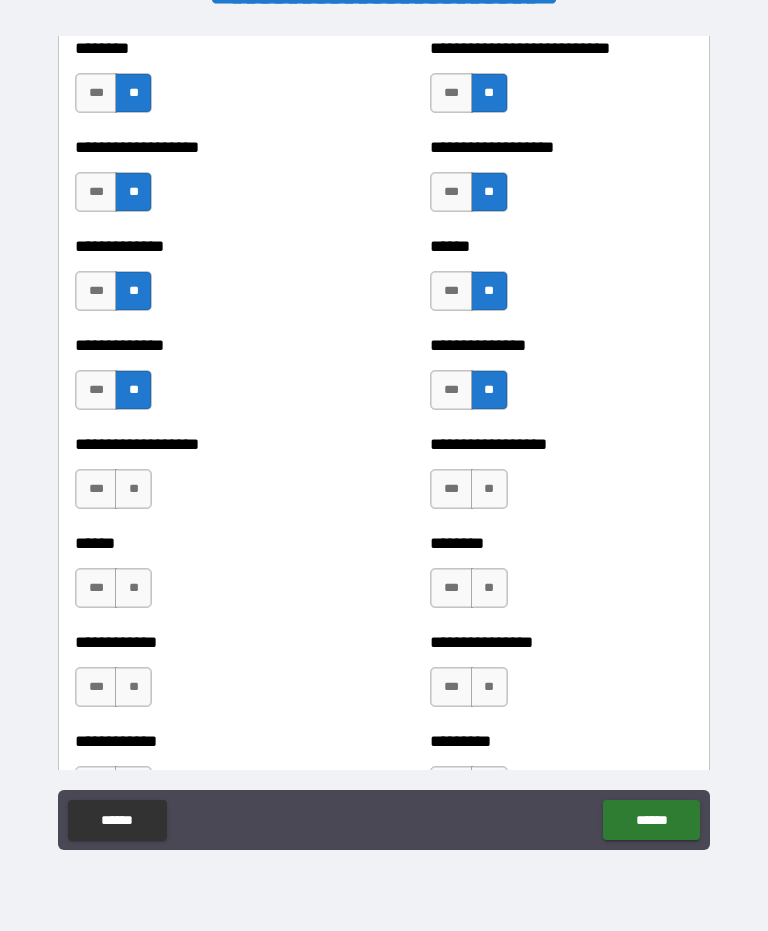 scroll, scrollTop: 4557, scrollLeft: 0, axis: vertical 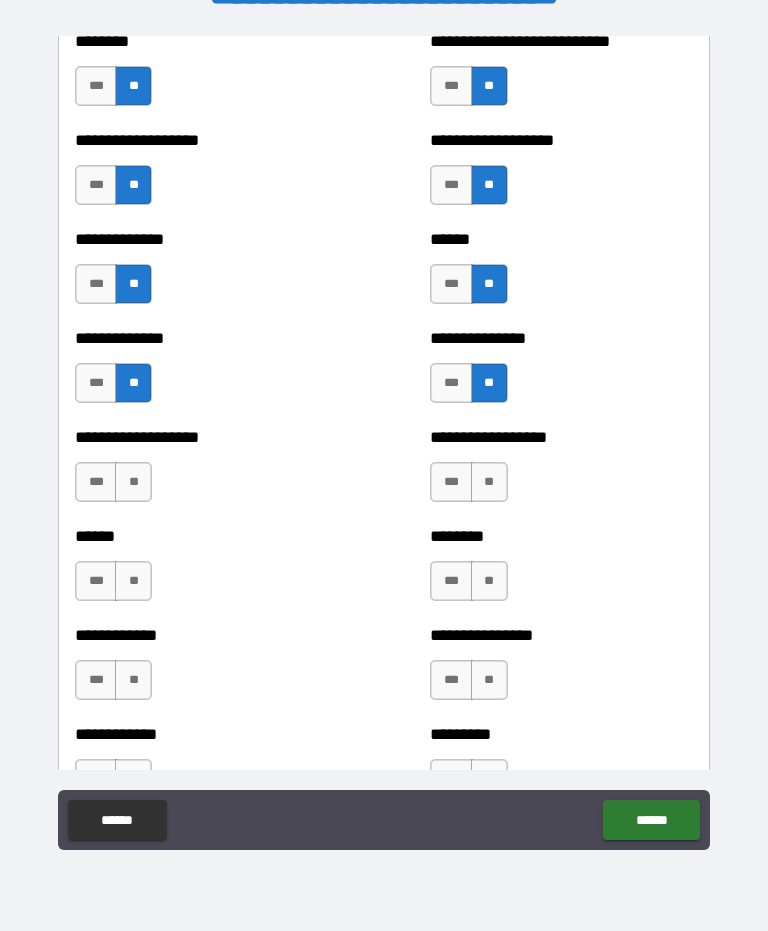 click on "**" at bounding box center [133, 482] 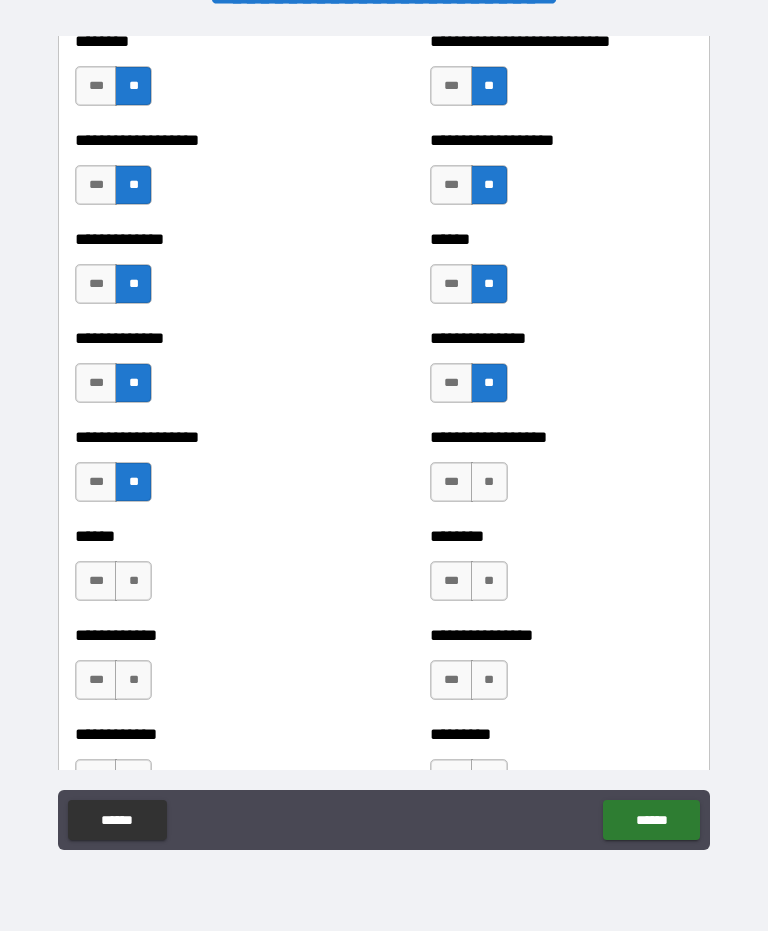 click on "**" at bounding box center [133, 581] 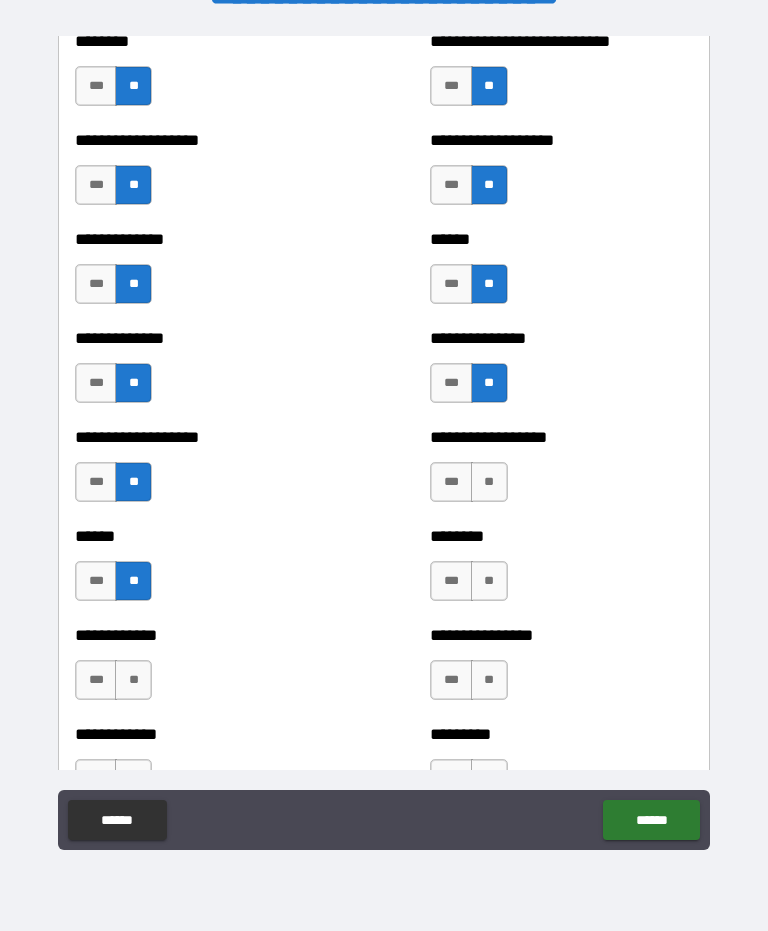 click on "**********" at bounding box center (206, 670) 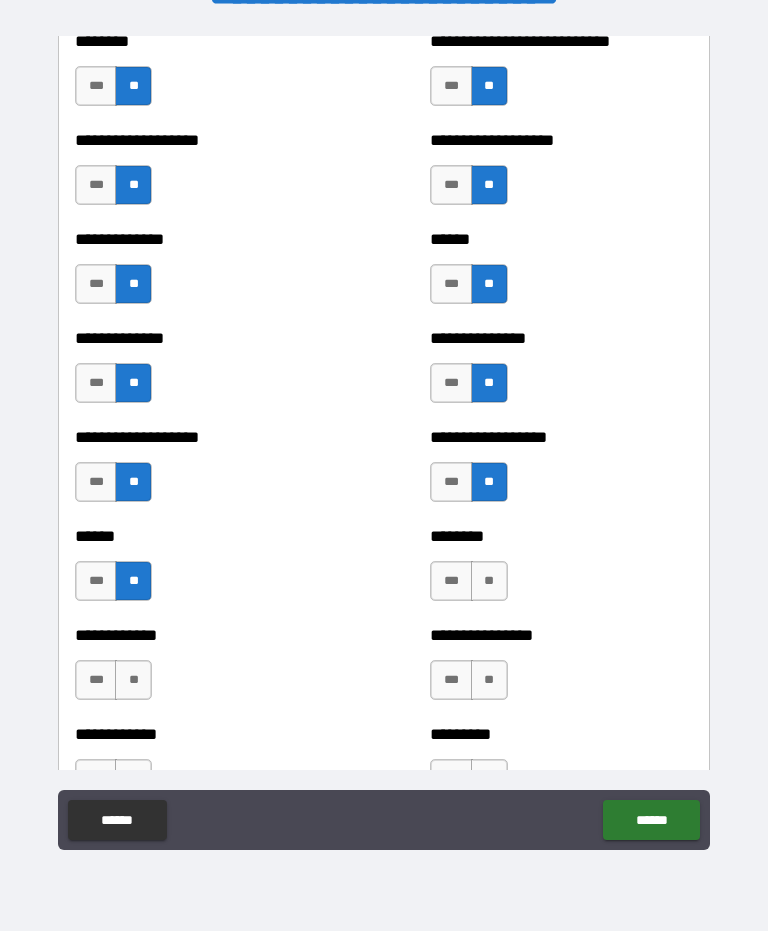 click on "**" at bounding box center [133, 680] 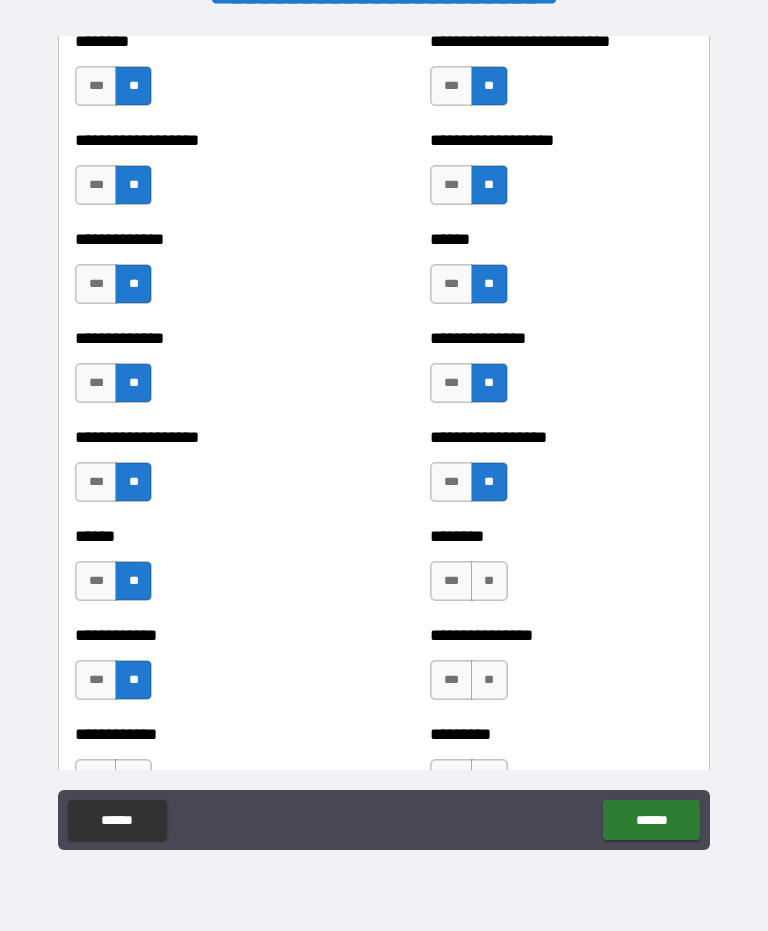 click on "**" at bounding box center (489, 680) 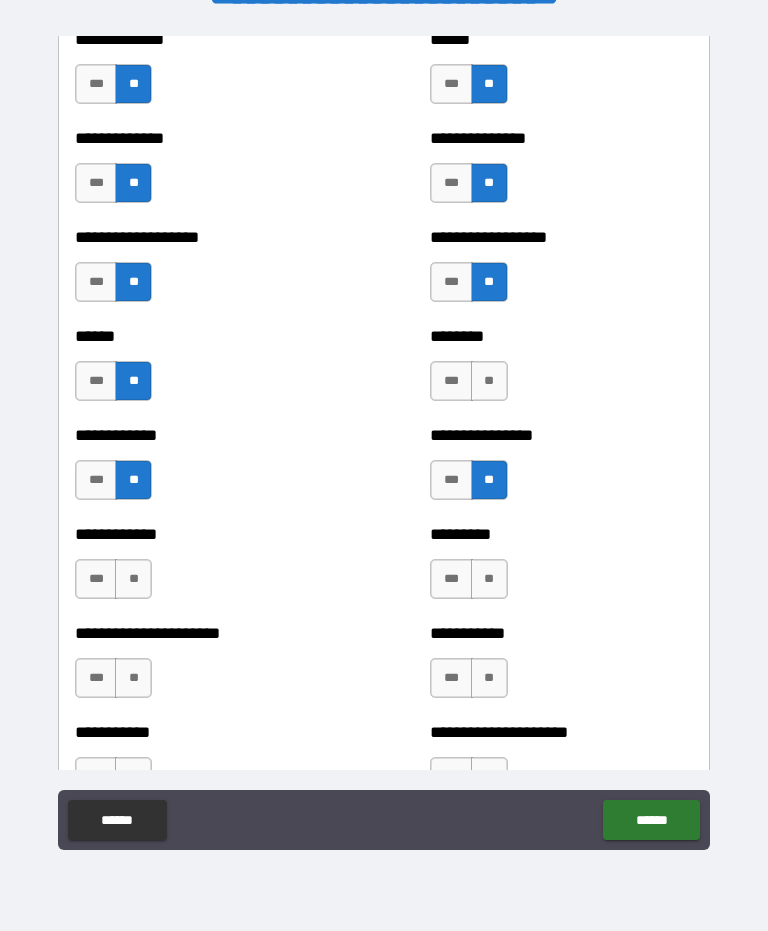 scroll, scrollTop: 4764, scrollLeft: 0, axis: vertical 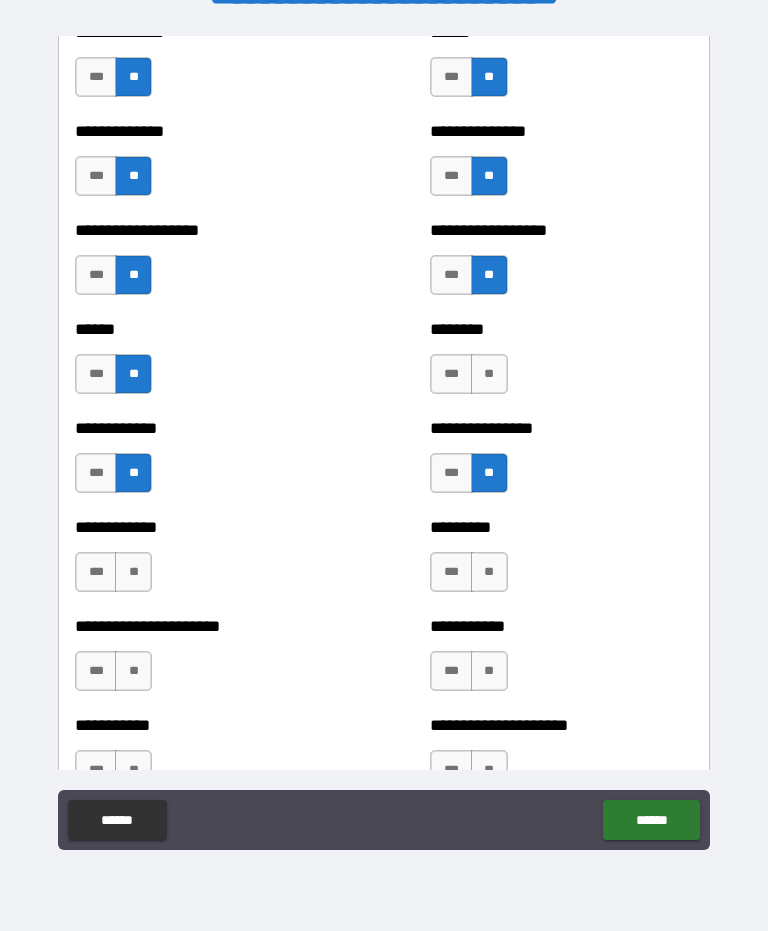 click on "***" at bounding box center [96, 572] 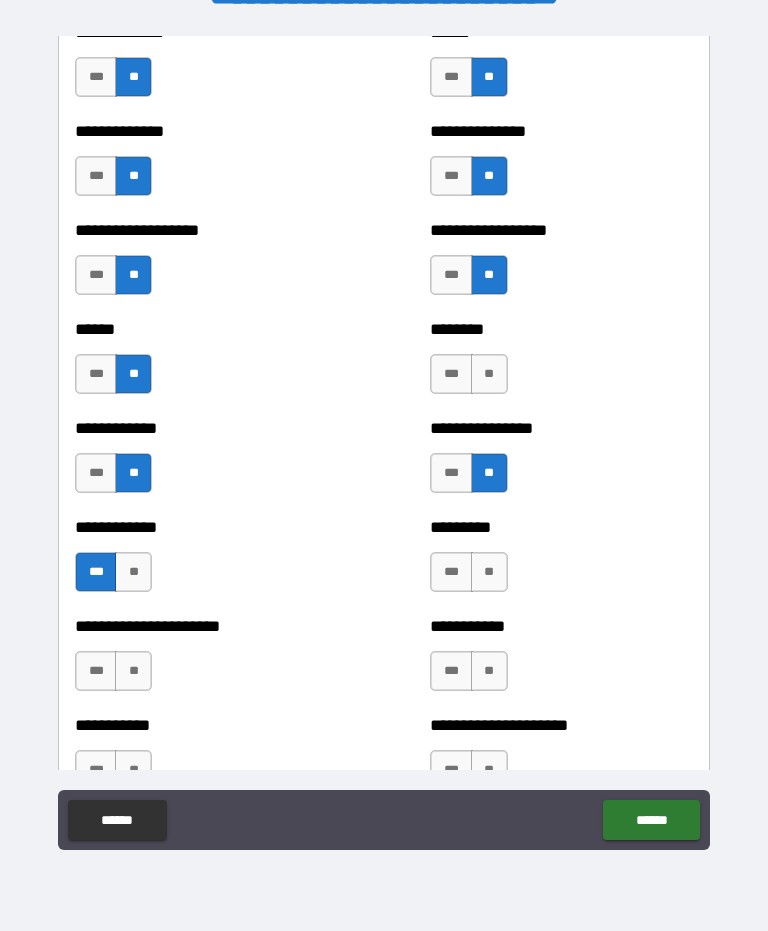 click on "**" at bounding box center (489, 572) 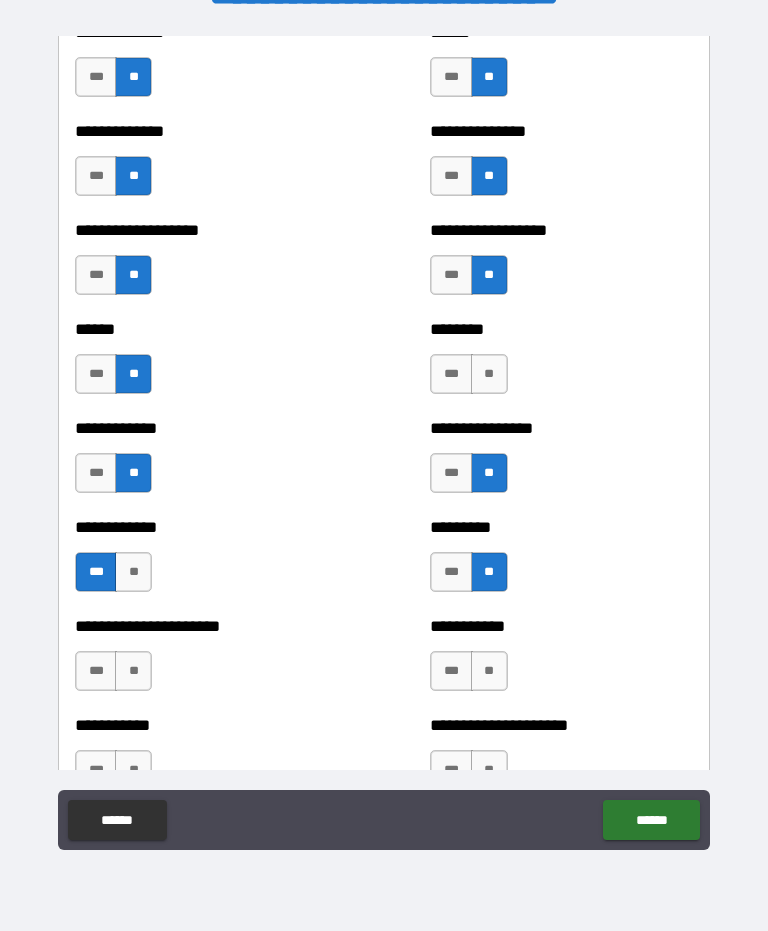 click on "**" at bounding box center [133, 671] 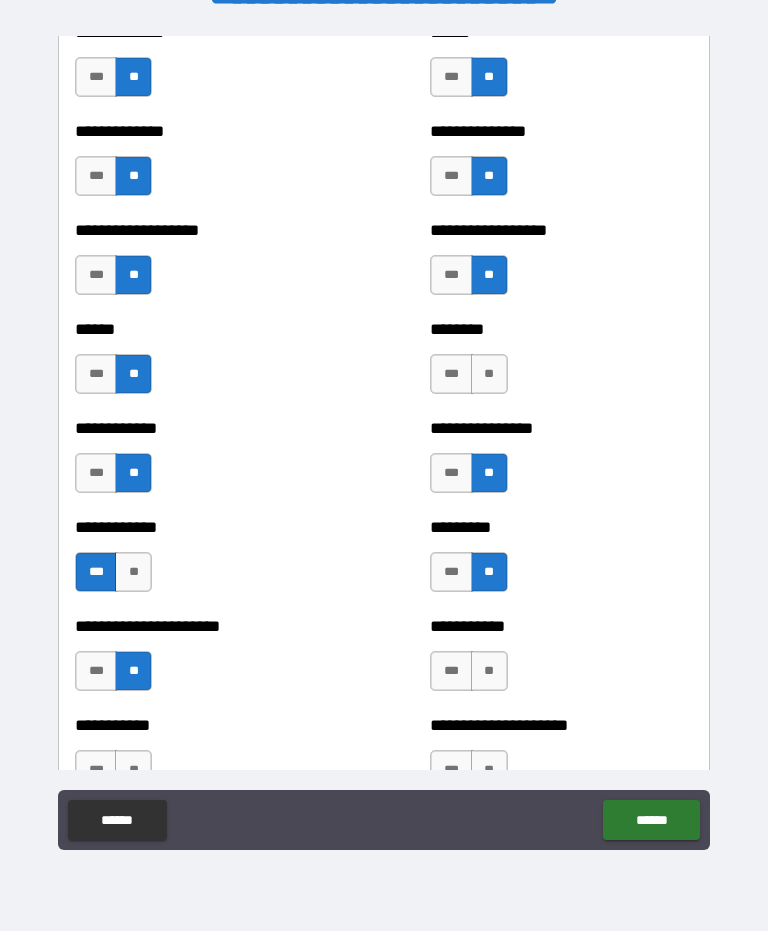 click on "**" at bounding box center (489, 671) 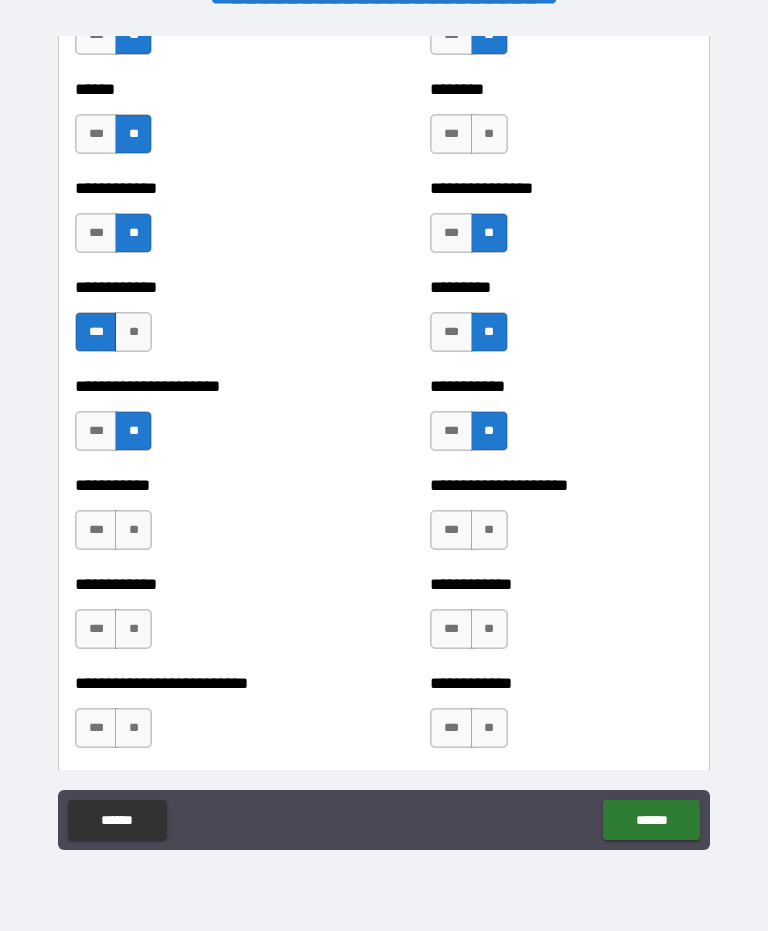 scroll, scrollTop: 5005, scrollLeft: 0, axis: vertical 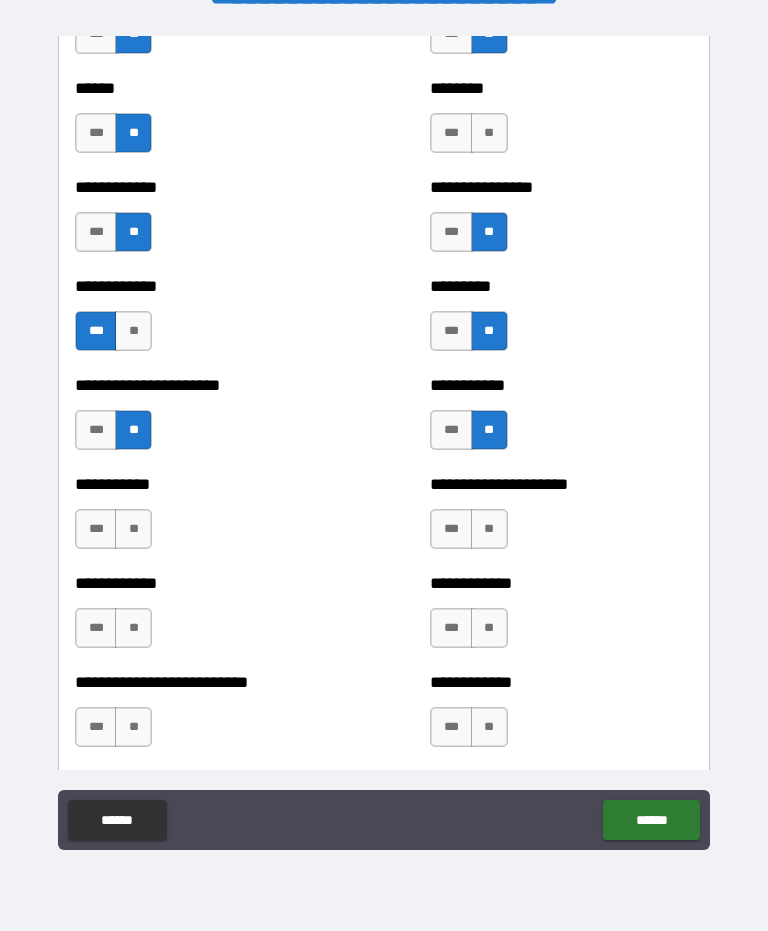 click on "**" at bounding box center (133, 529) 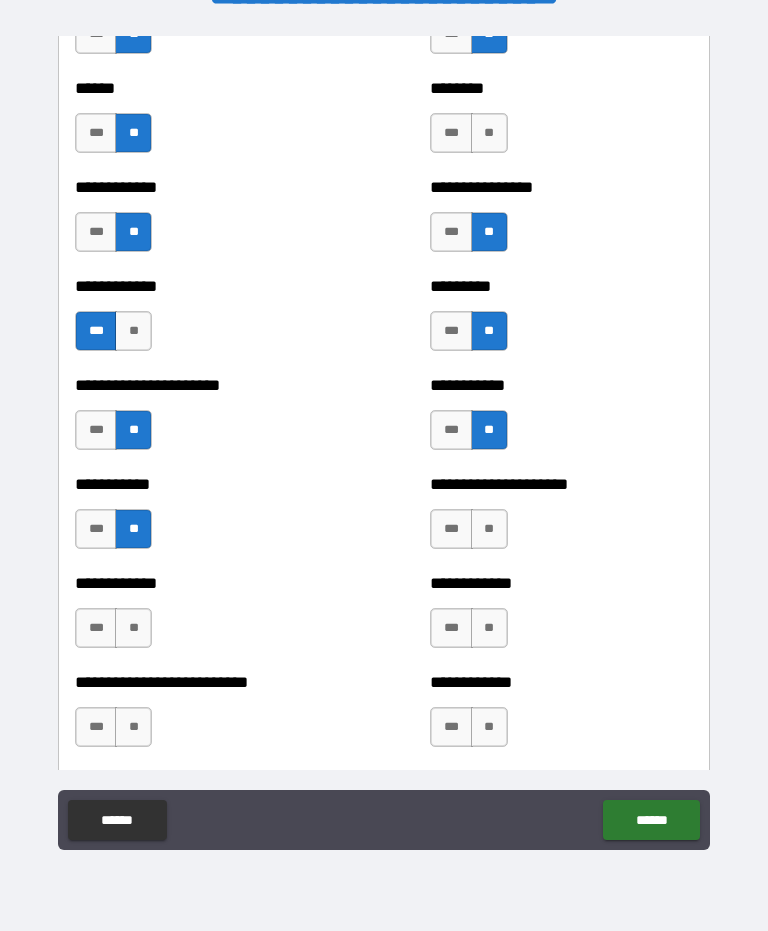 click on "**" at bounding box center (489, 529) 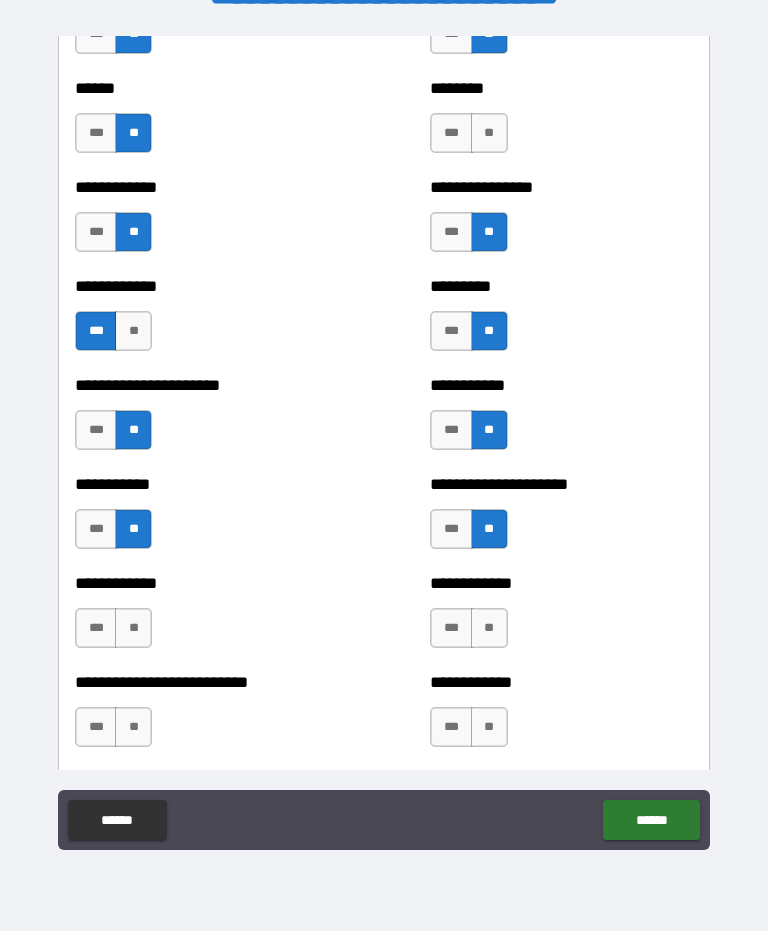 click on "**" at bounding box center (133, 628) 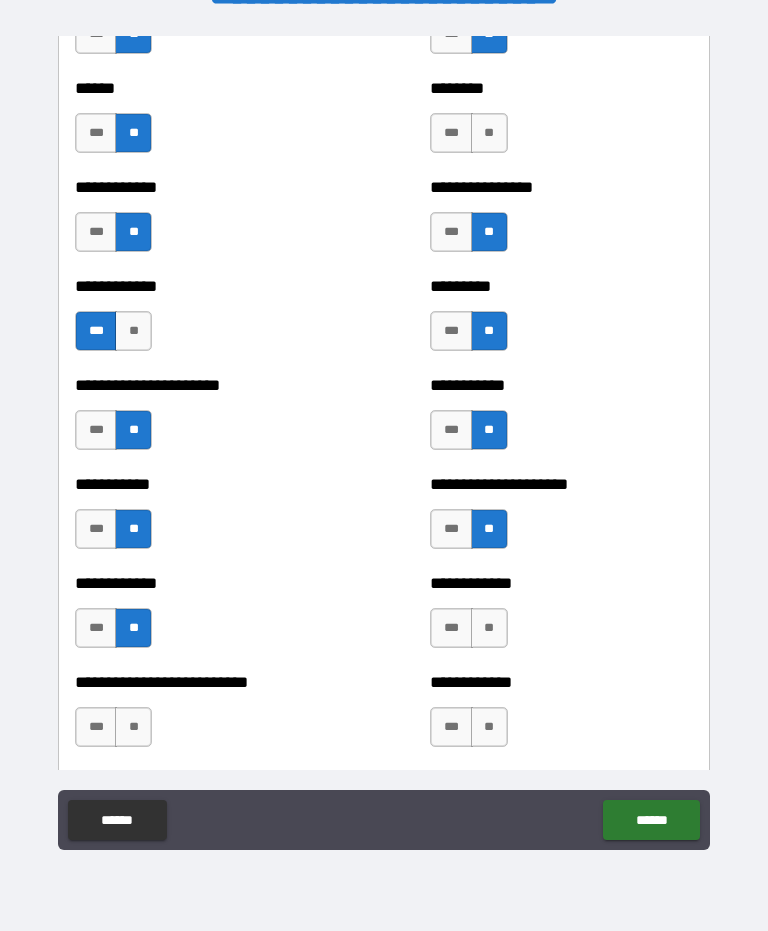 click on "**" at bounding box center (489, 727) 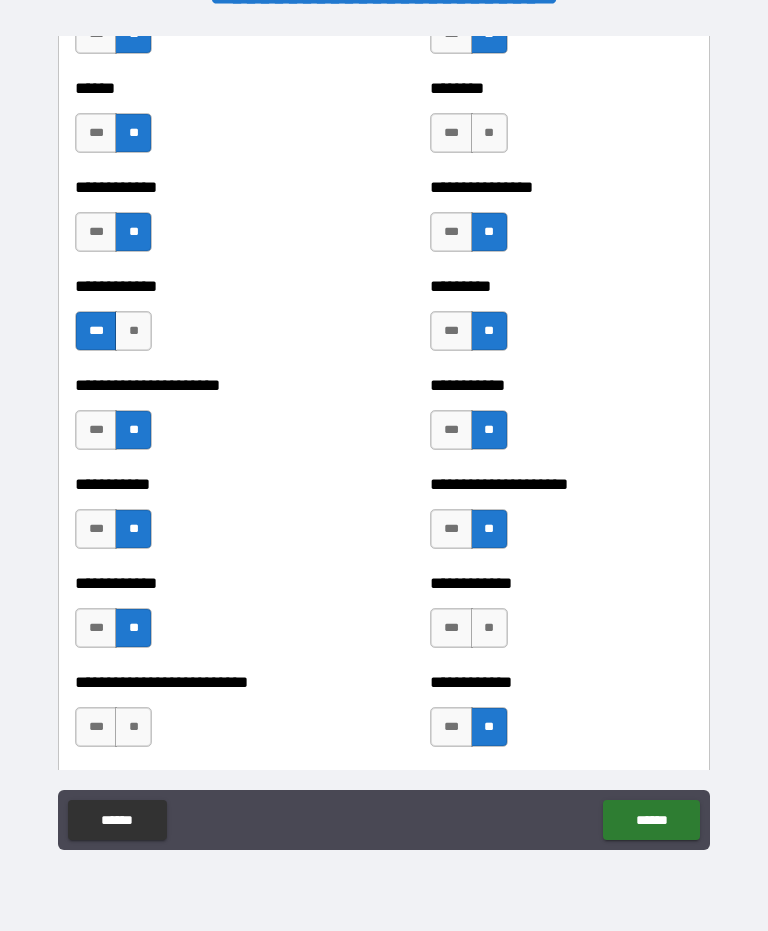 click on "**" at bounding box center [133, 727] 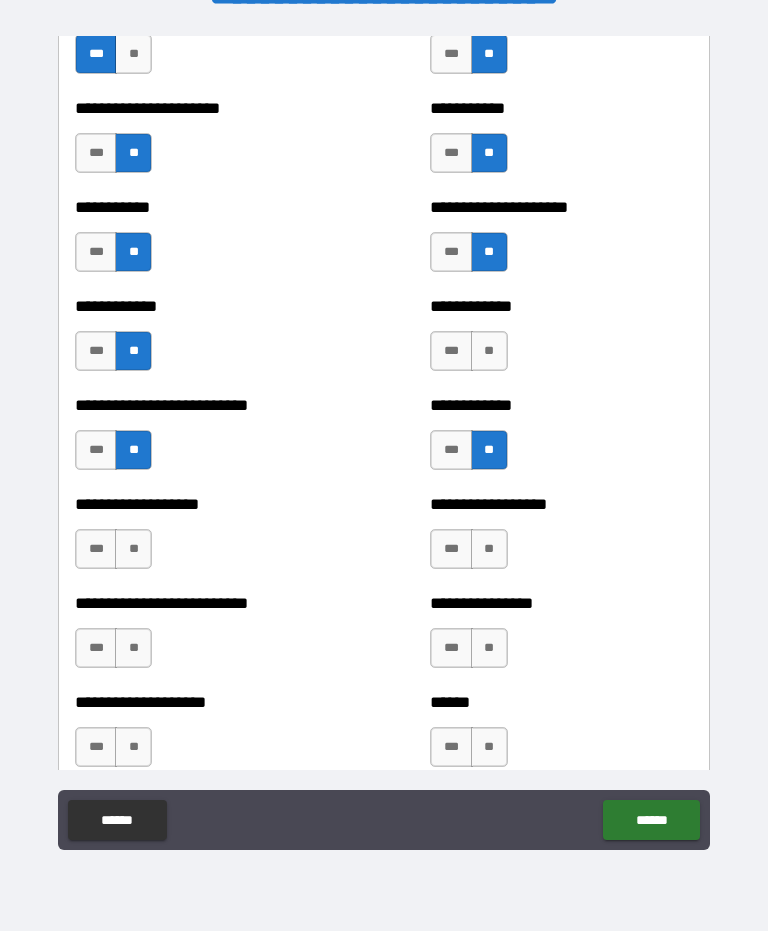 scroll, scrollTop: 5282, scrollLeft: 0, axis: vertical 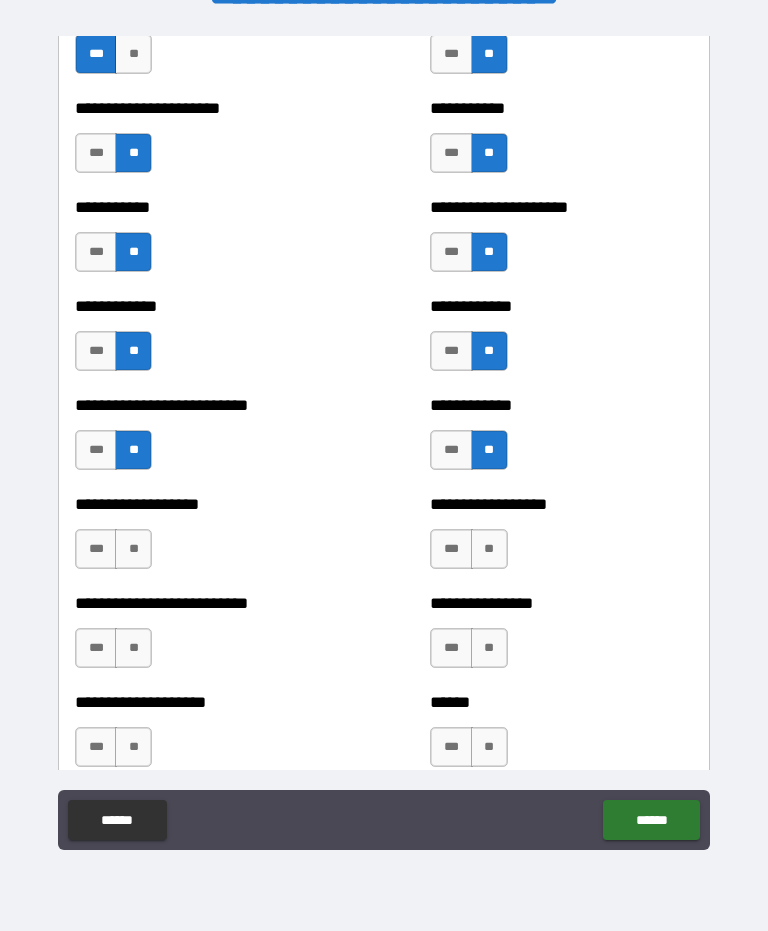 click on "**" at bounding box center [133, 549] 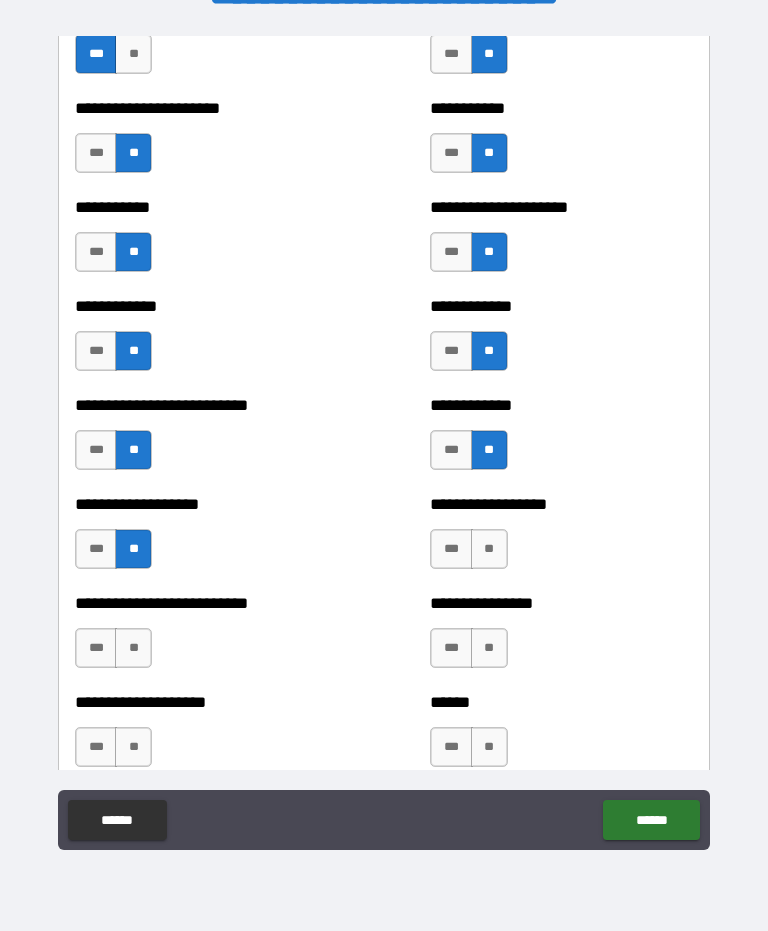 click on "**" at bounding box center (489, 549) 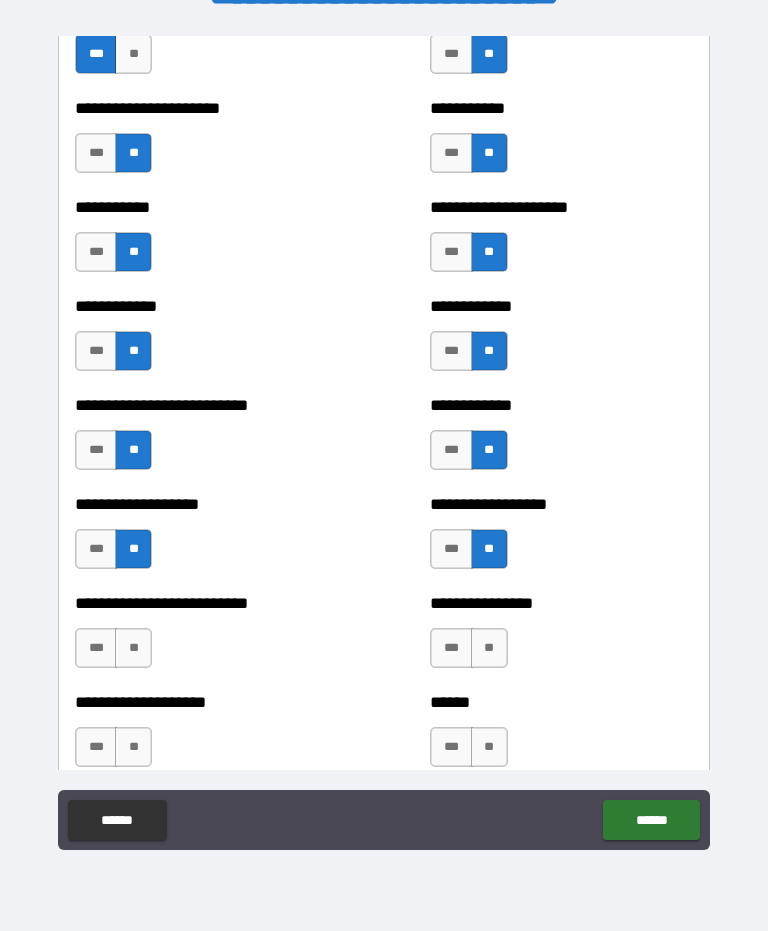 click on "**" at bounding box center [133, 648] 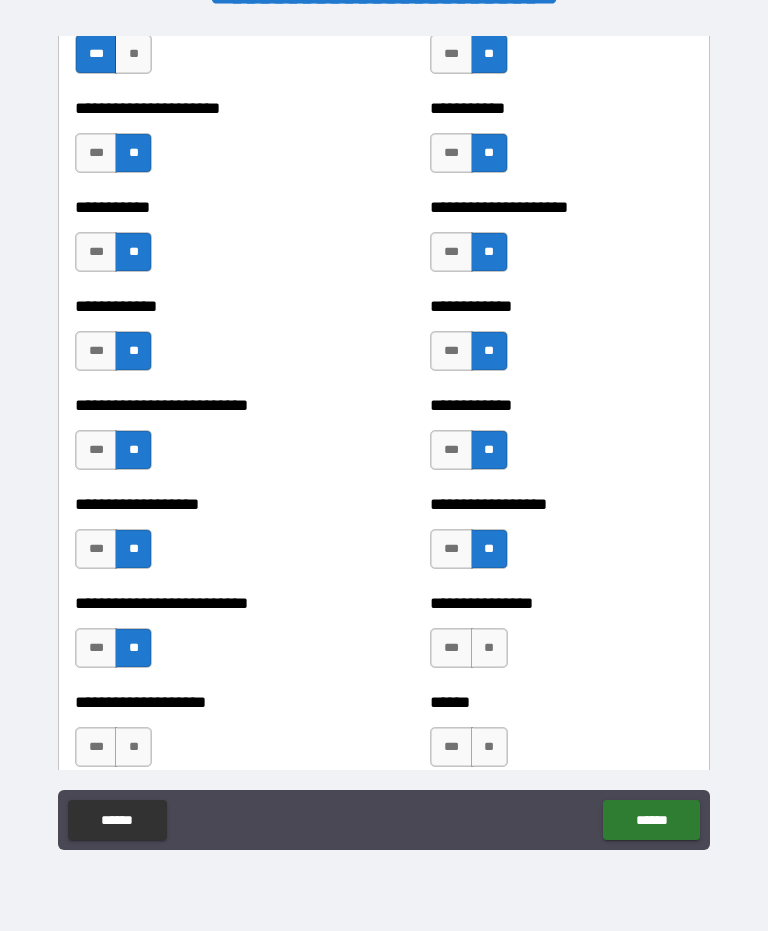 click on "**" at bounding box center (489, 648) 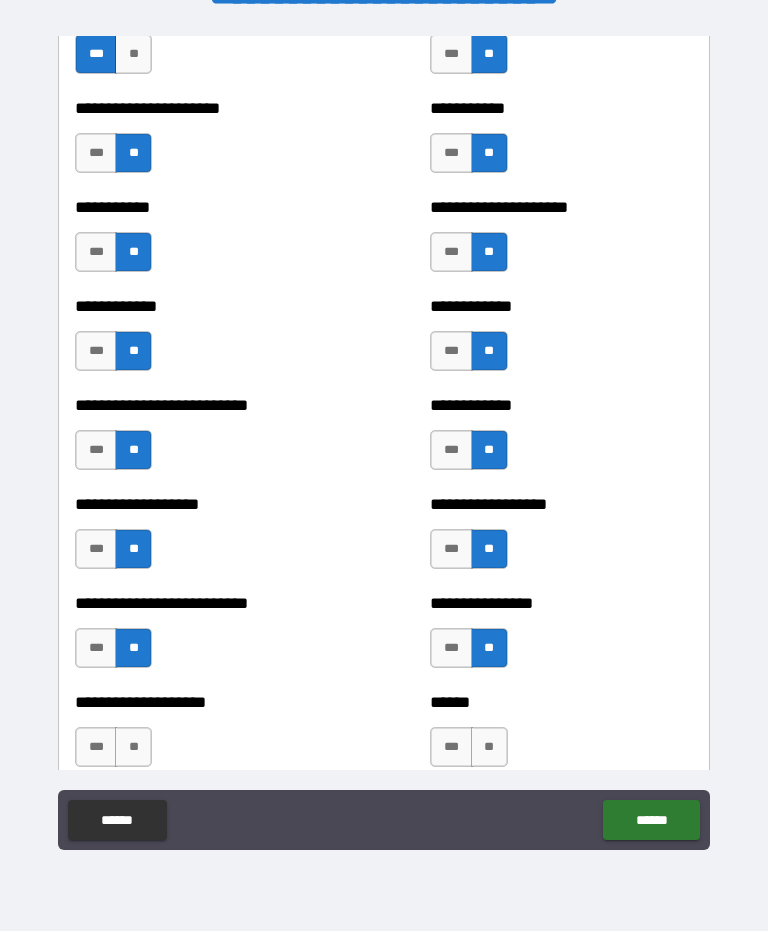 click on "**" at bounding box center [133, 747] 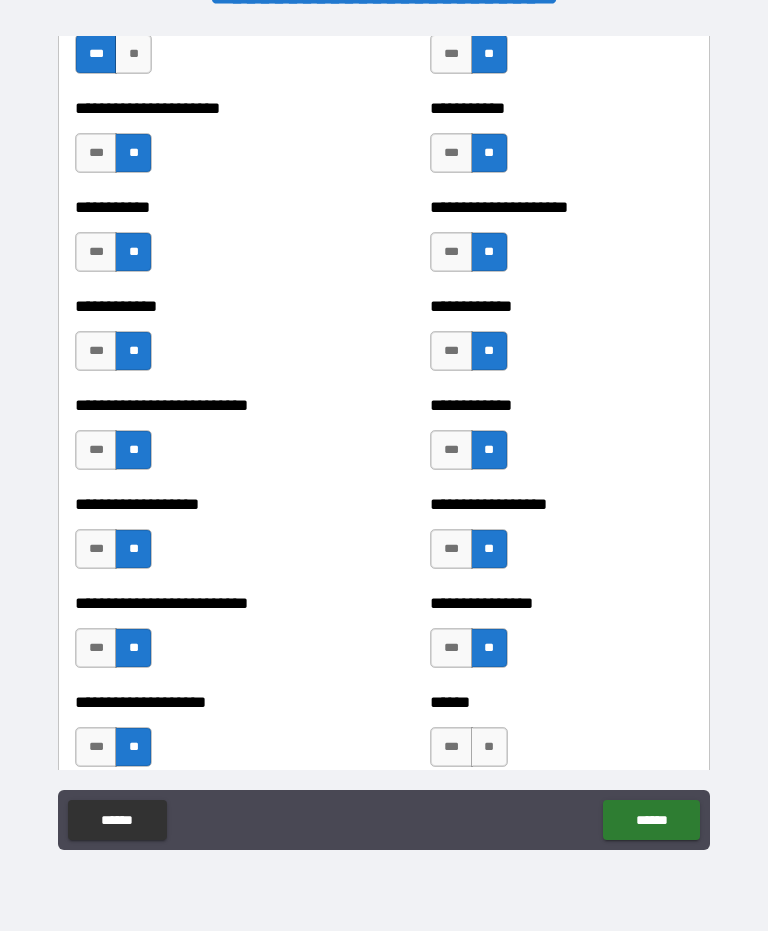 click on "**" at bounding box center (489, 747) 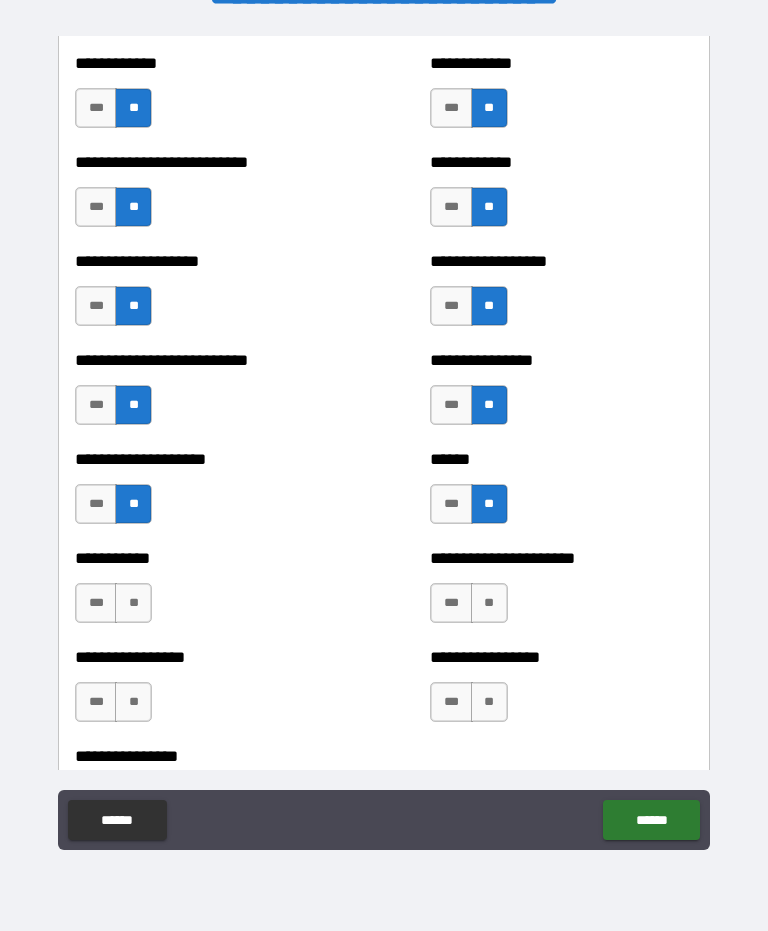 scroll, scrollTop: 5562, scrollLeft: 0, axis: vertical 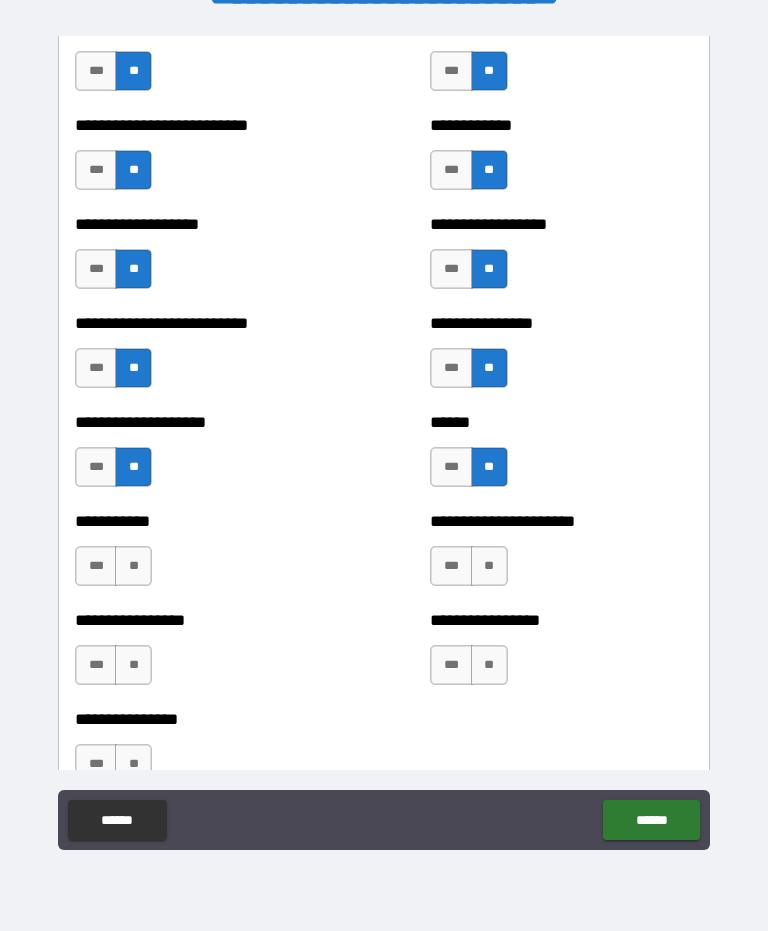 click on "**" at bounding box center (133, 566) 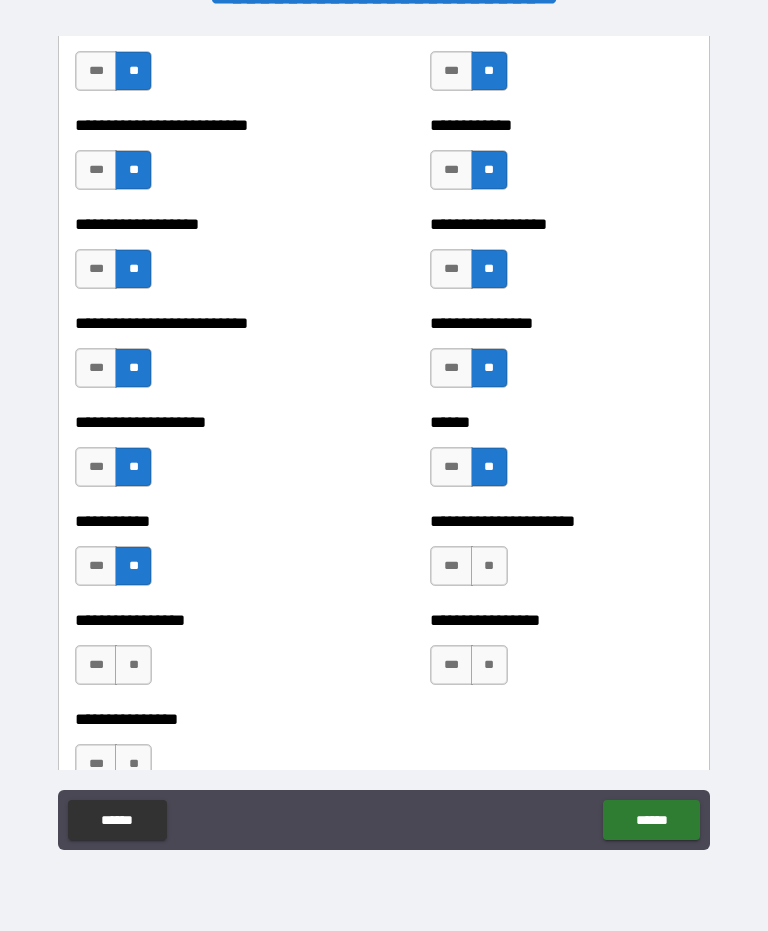 click on "**" at bounding box center [489, 566] 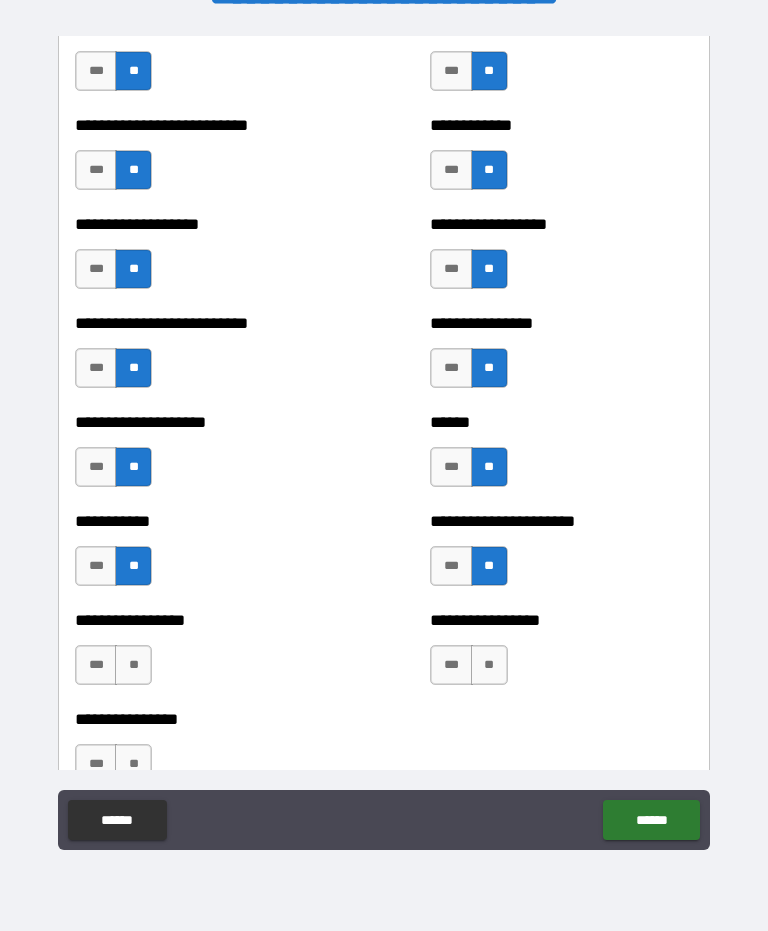 click on "**" at bounding box center [133, 665] 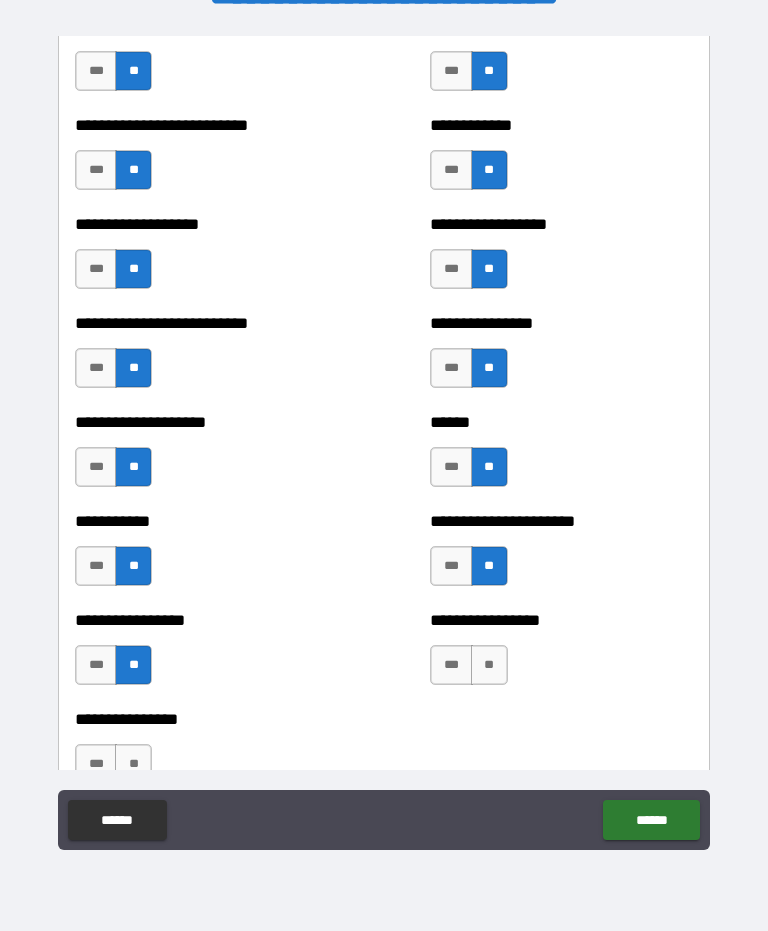 click on "**" at bounding box center [489, 665] 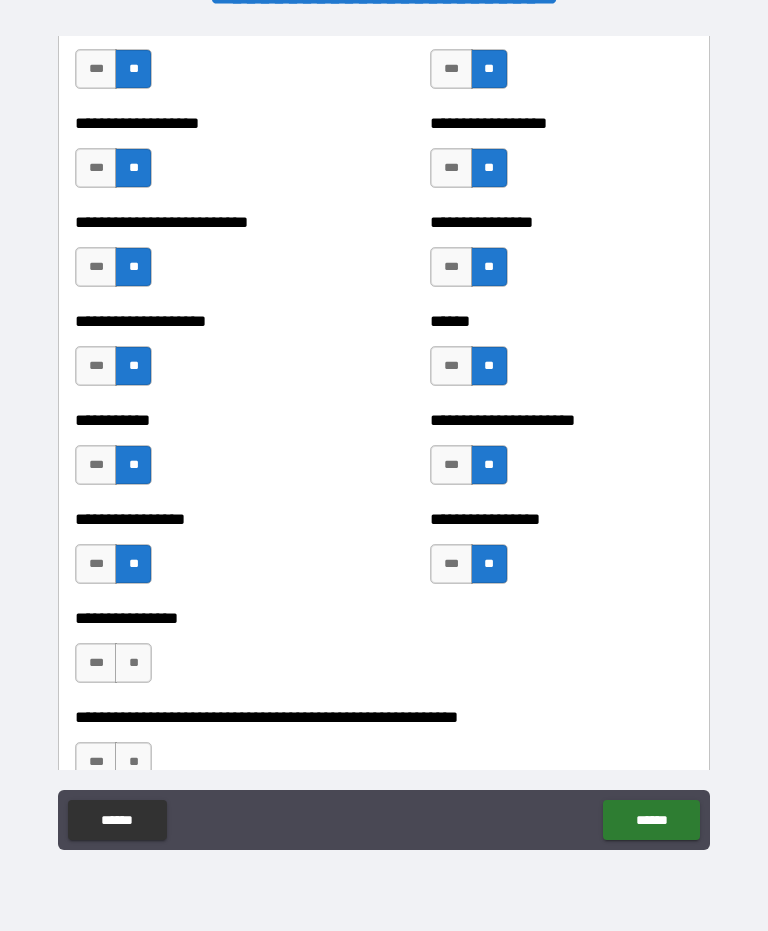 click on "**" at bounding box center (133, 663) 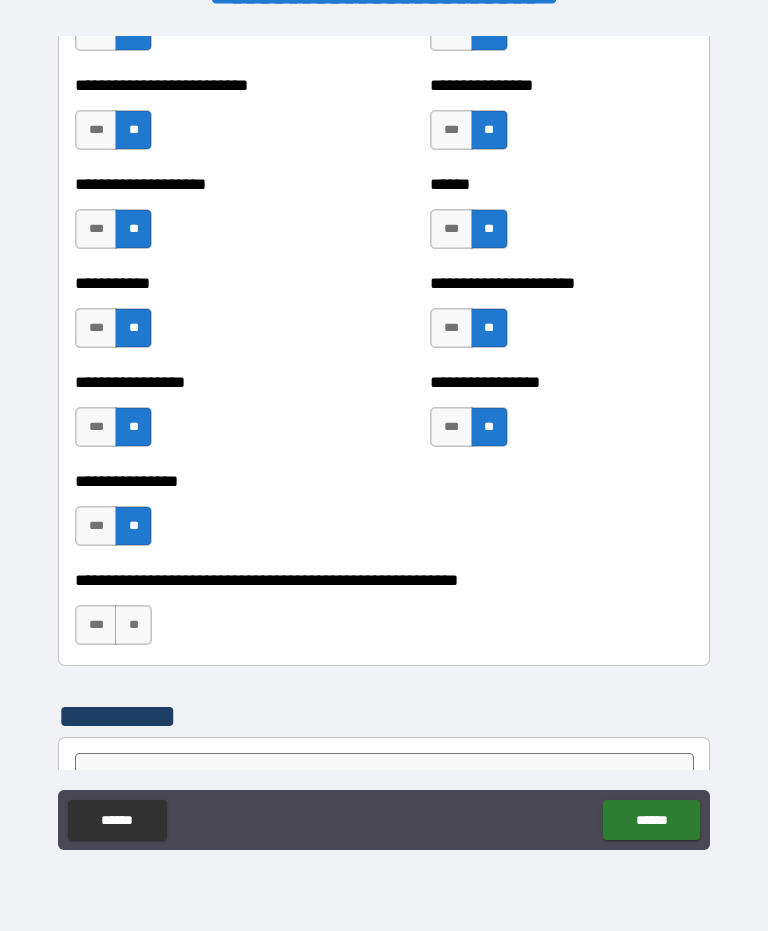 scroll, scrollTop: 5800, scrollLeft: 0, axis: vertical 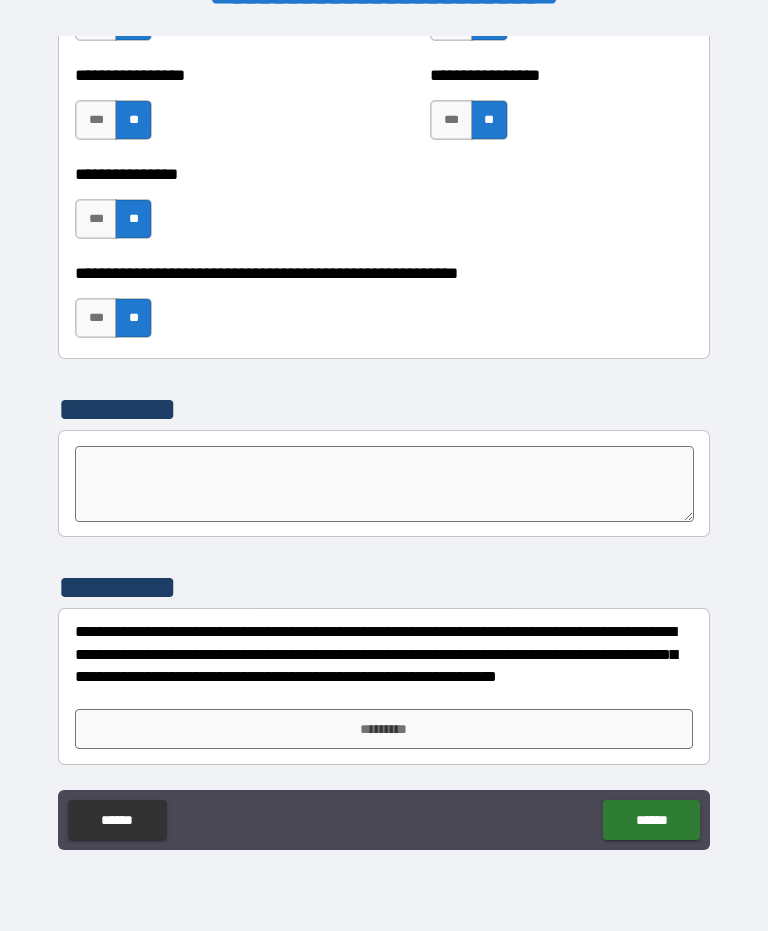click on "*********" at bounding box center [384, 729] 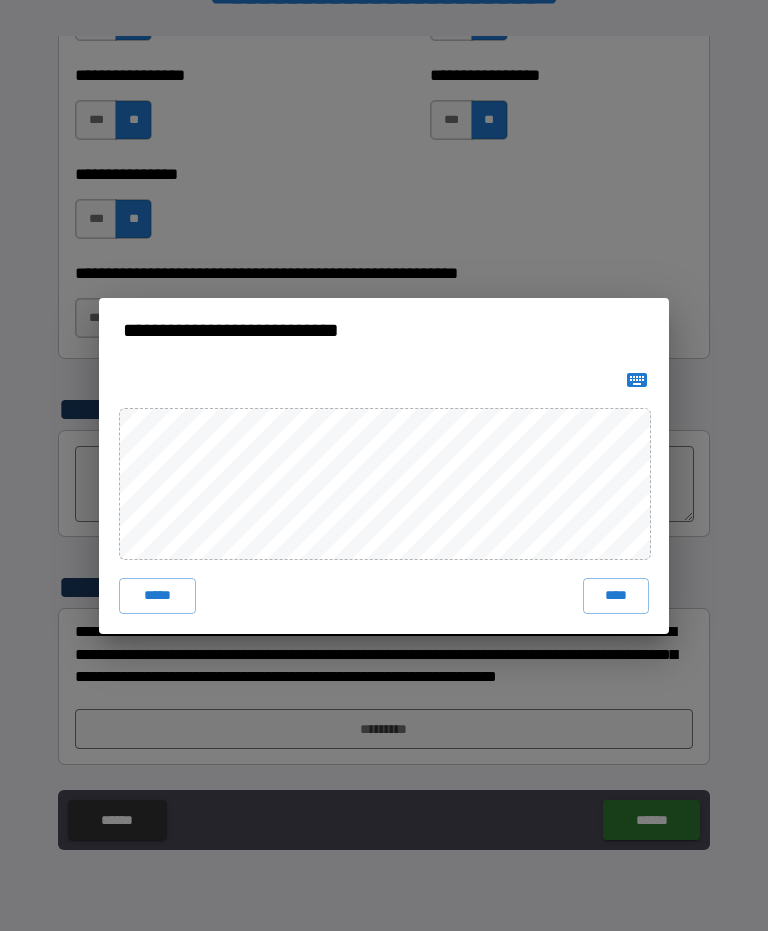 click on "****" at bounding box center [616, 596] 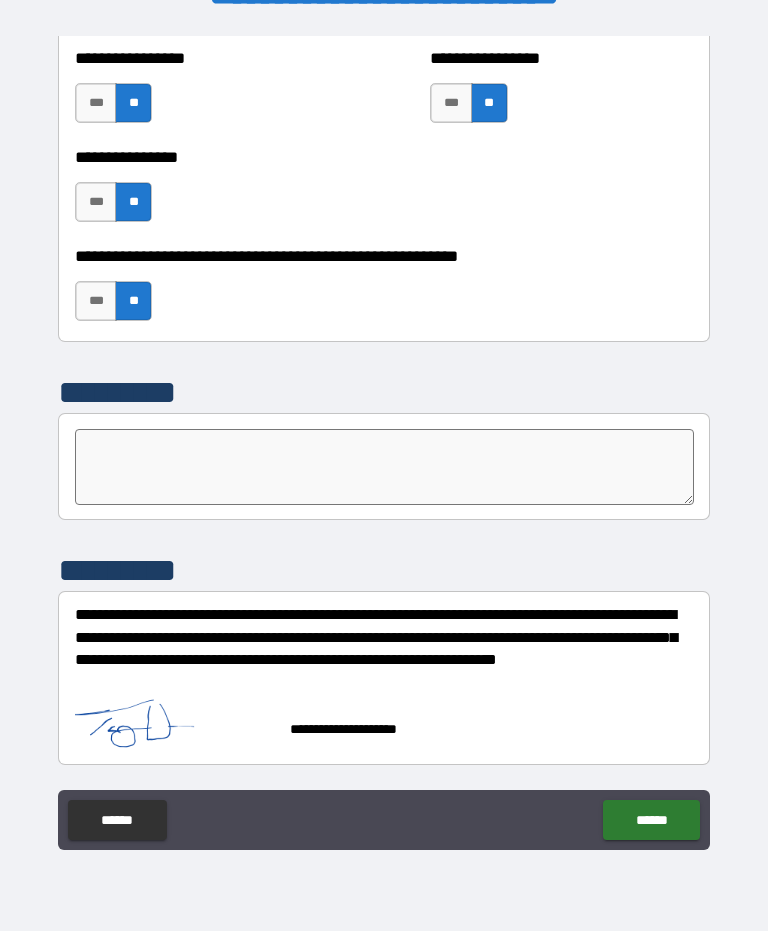 scroll, scrollTop: 6125, scrollLeft: 0, axis: vertical 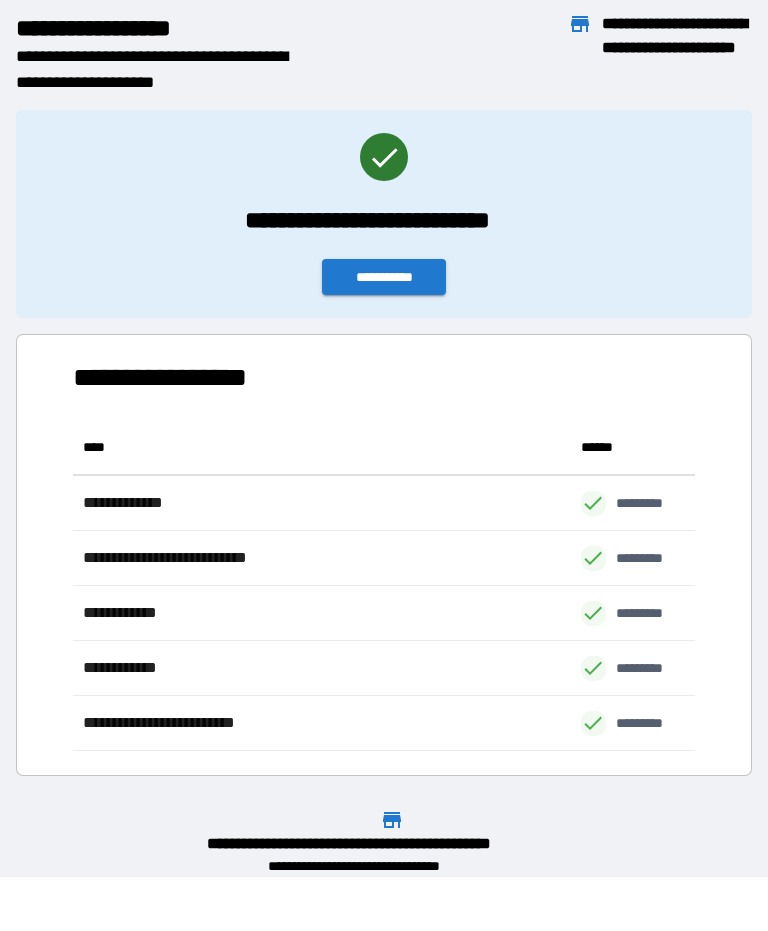 click on "**********" at bounding box center (384, 277) 